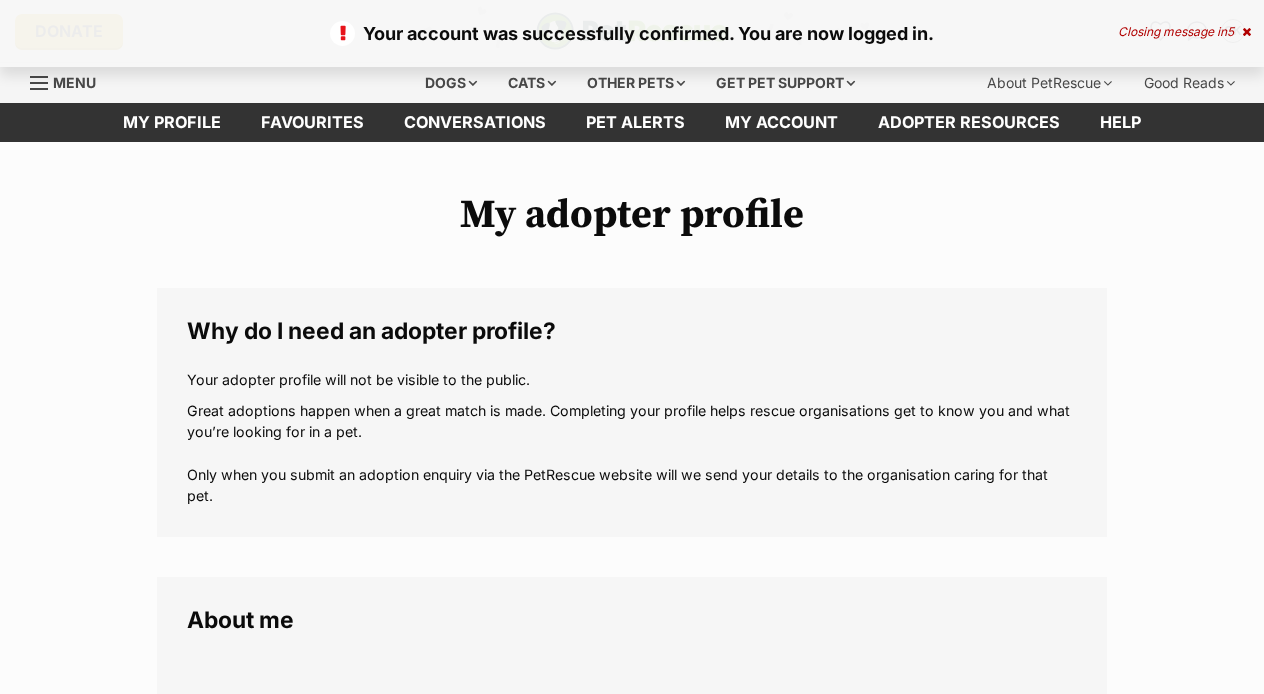 scroll, scrollTop: 0, scrollLeft: 0, axis: both 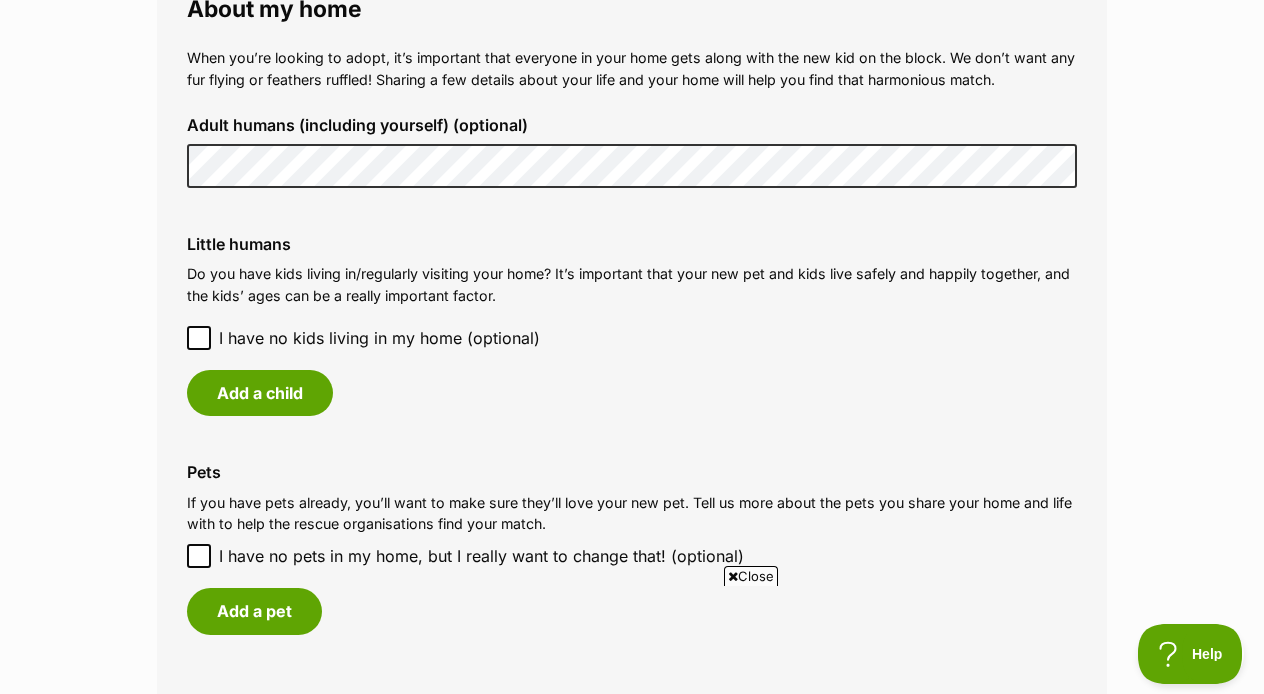 click 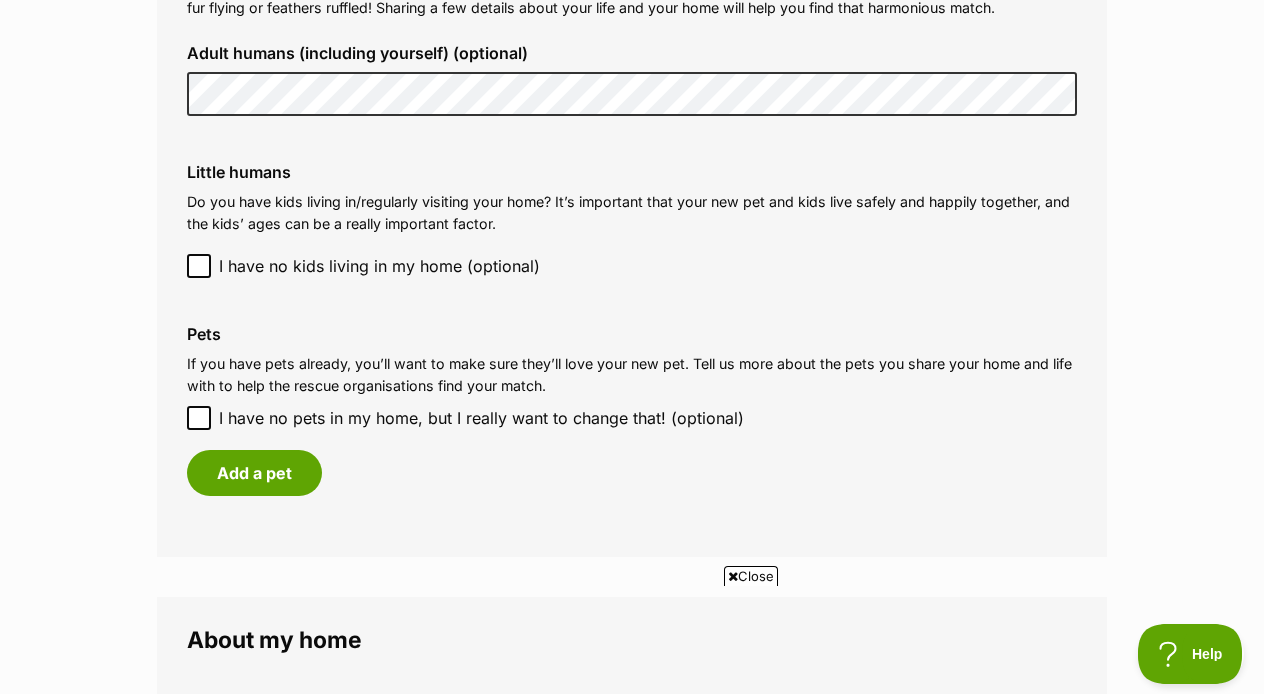 scroll, scrollTop: 1610, scrollLeft: 0, axis: vertical 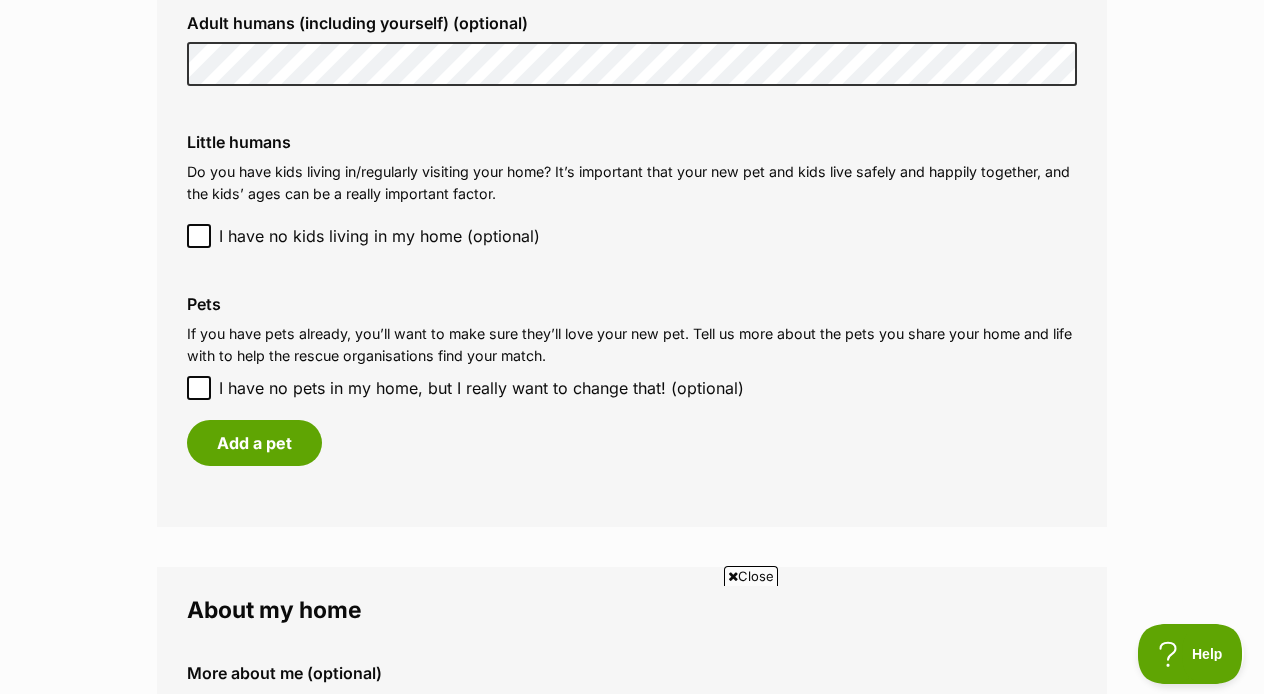 click on "I have no pets in my home, but I really want to change that! (optional)" at bounding box center [199, 388] 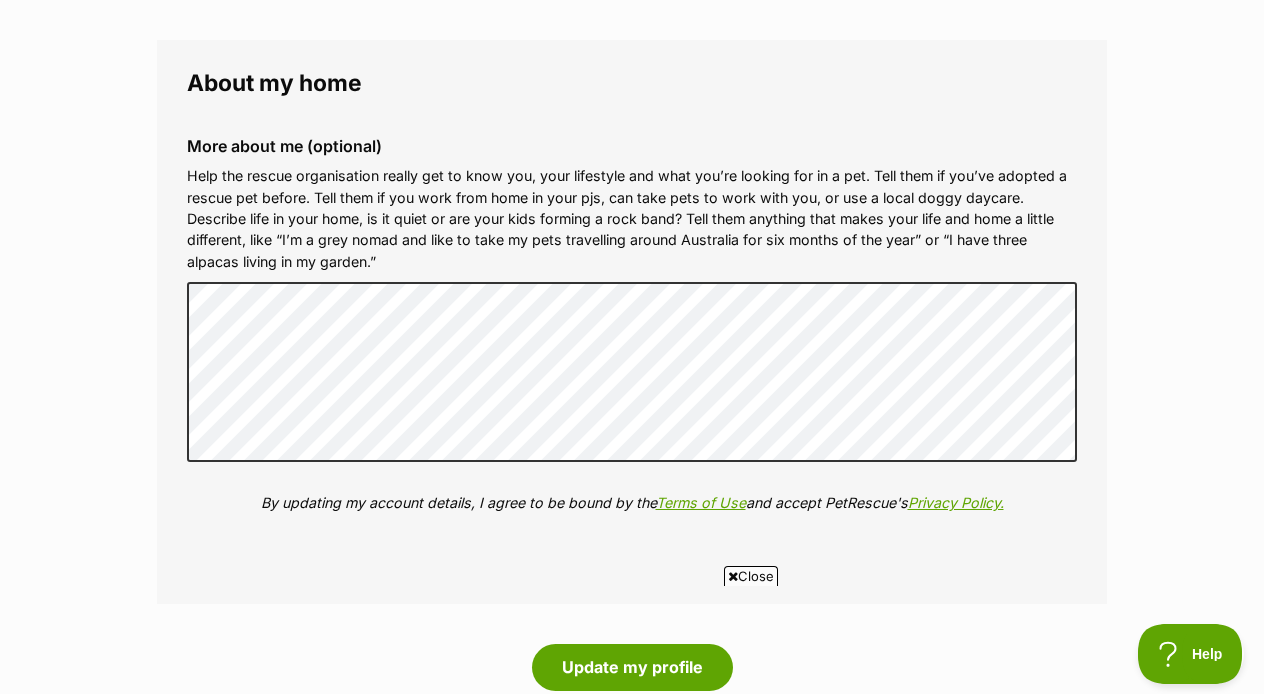 scroll, scrollTop: 2074, scrollLeft: 0, axis: vertical 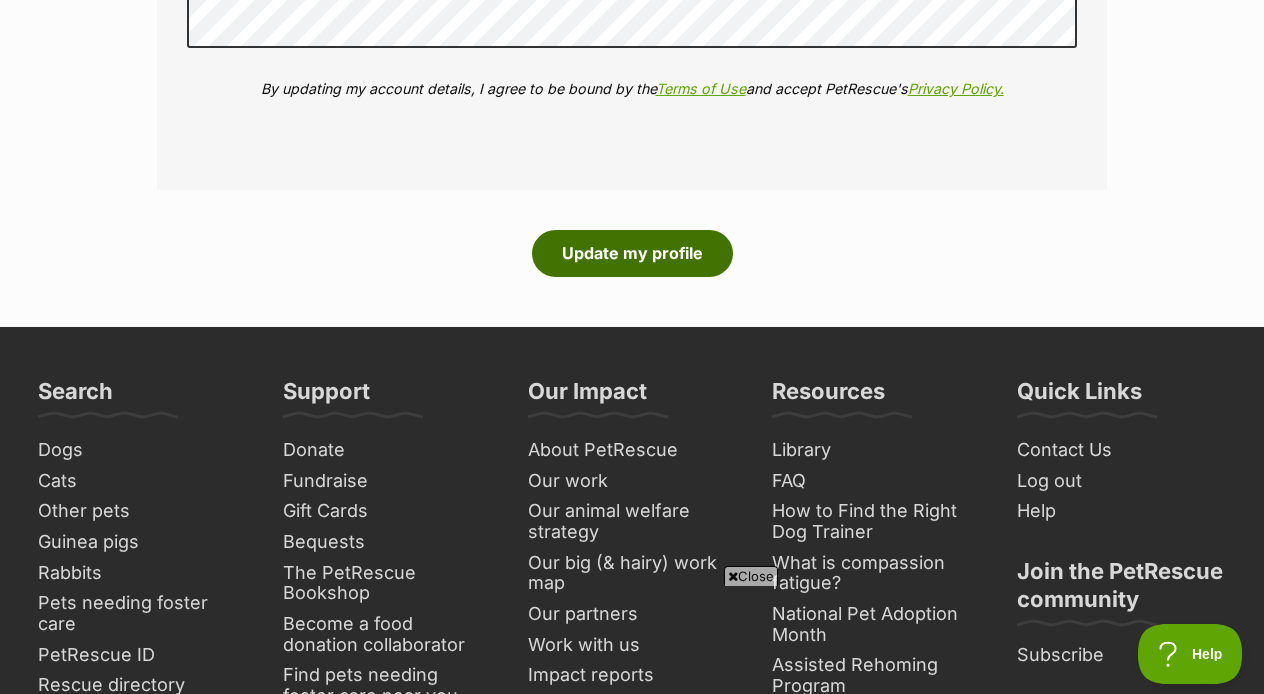 click on "Update my profile" at bounding box center [632, 253] 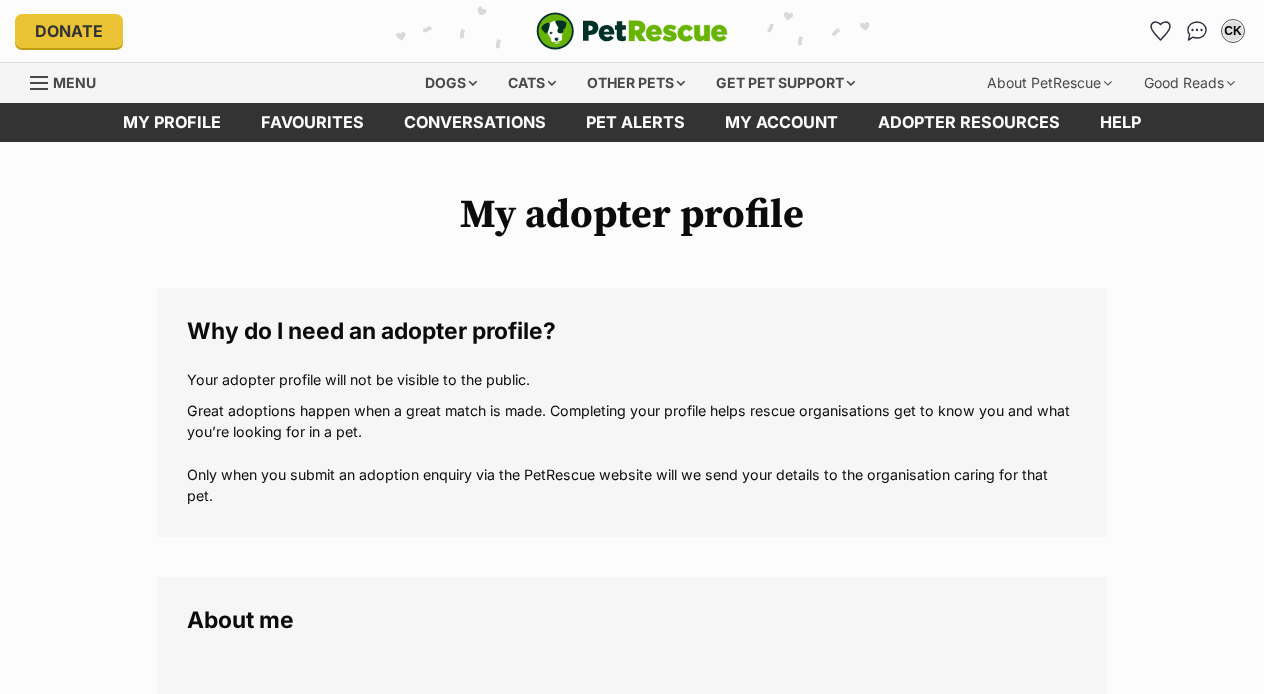 scroll, scrollTop: 0, scrollLeft: 0, axis: both 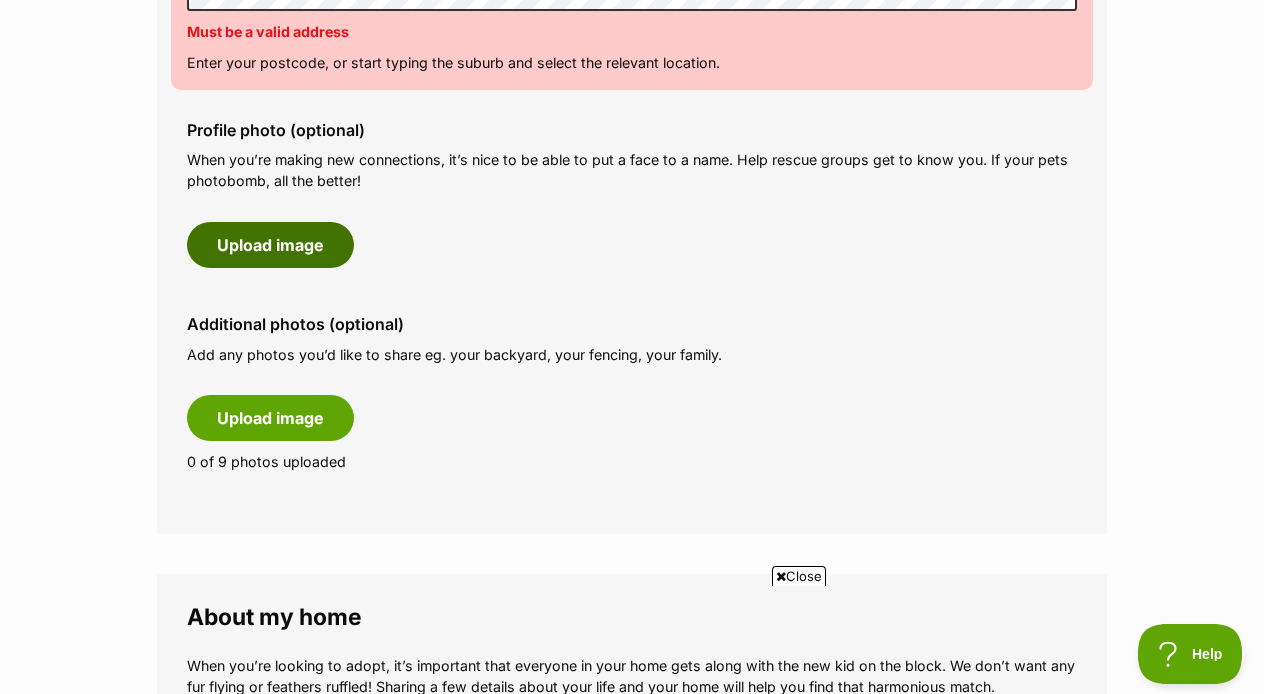 click on "Upload image" at bounding box center [270, 245] 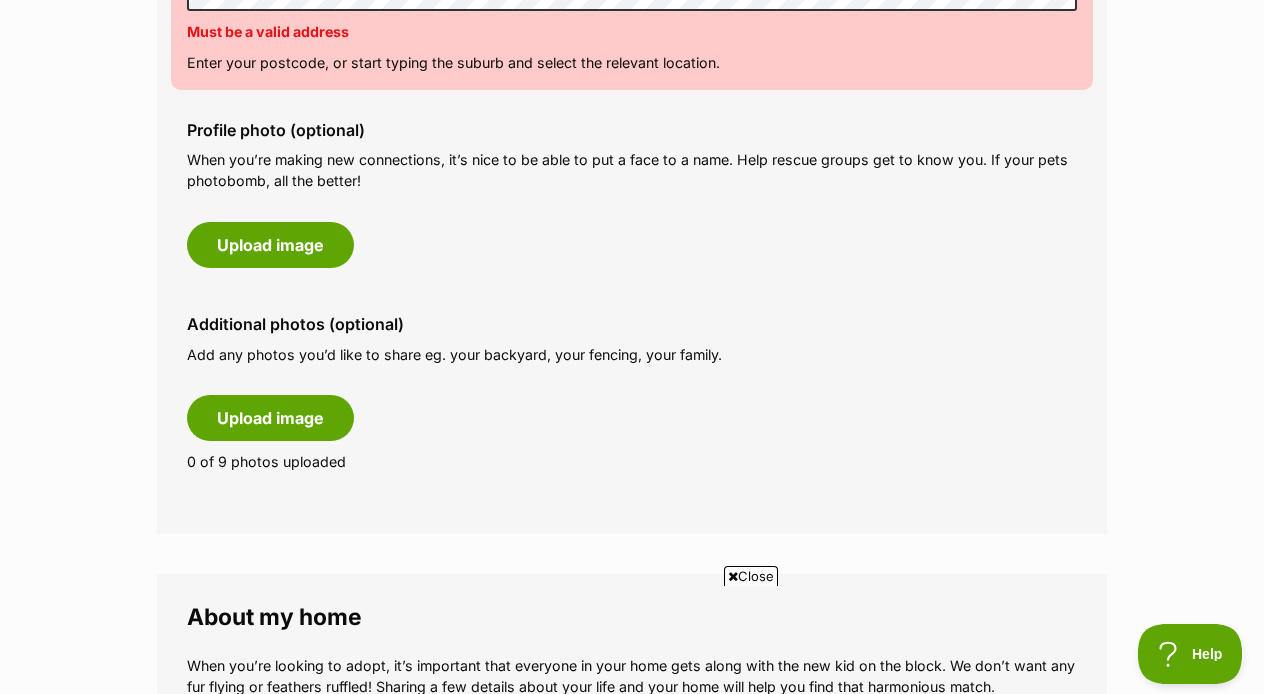 scroll, scrollTop: 0, scrollLeft: 0, axis: both 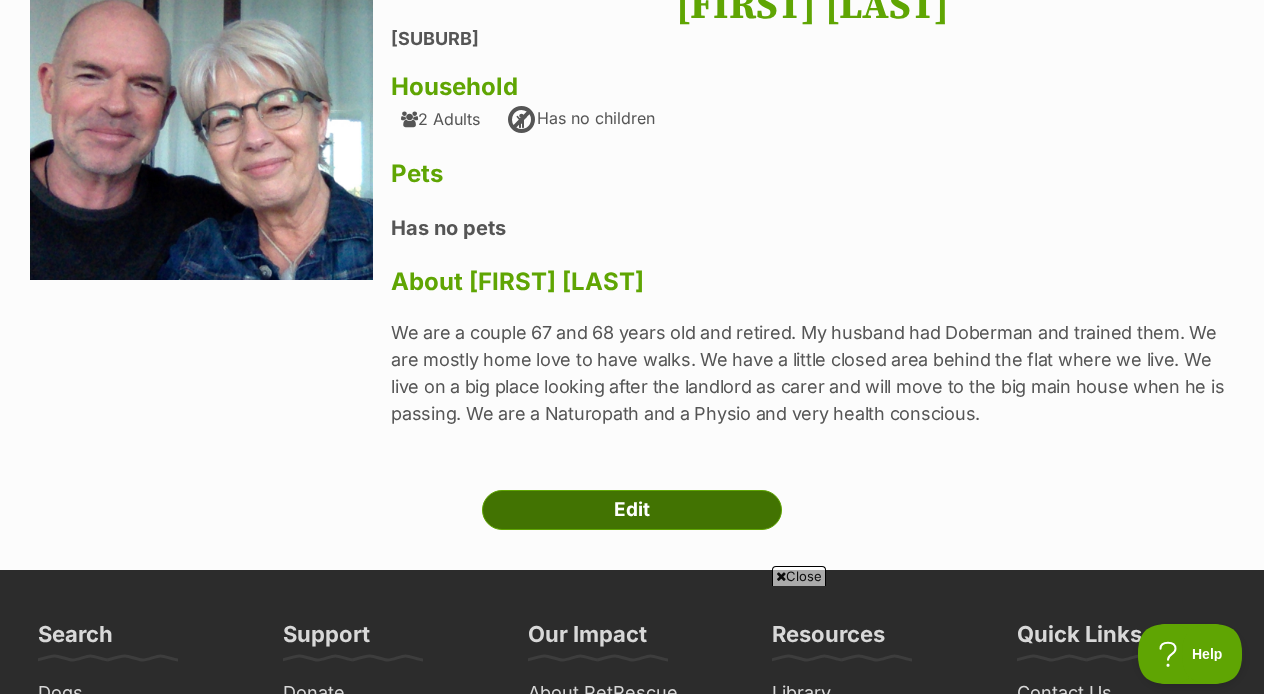 click on "Edit" at bounding box center (632, 510) 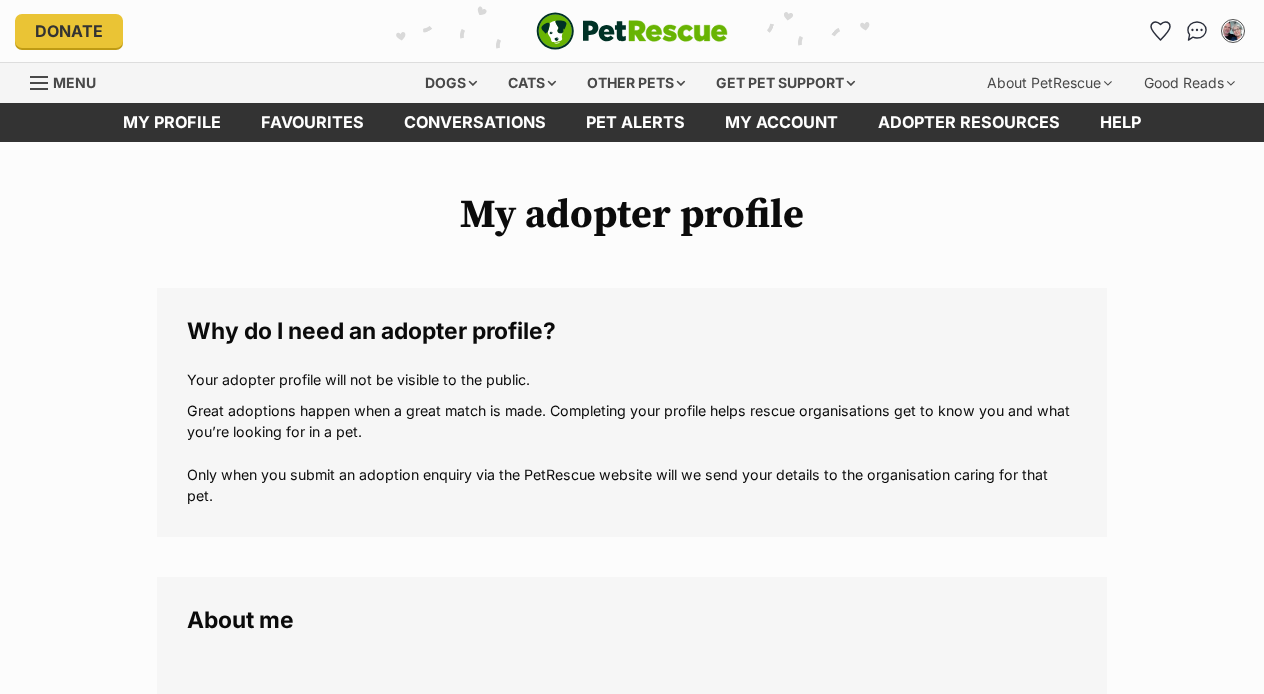 scroll, scrollTop: 0, scrollLeft: 0, axis: both 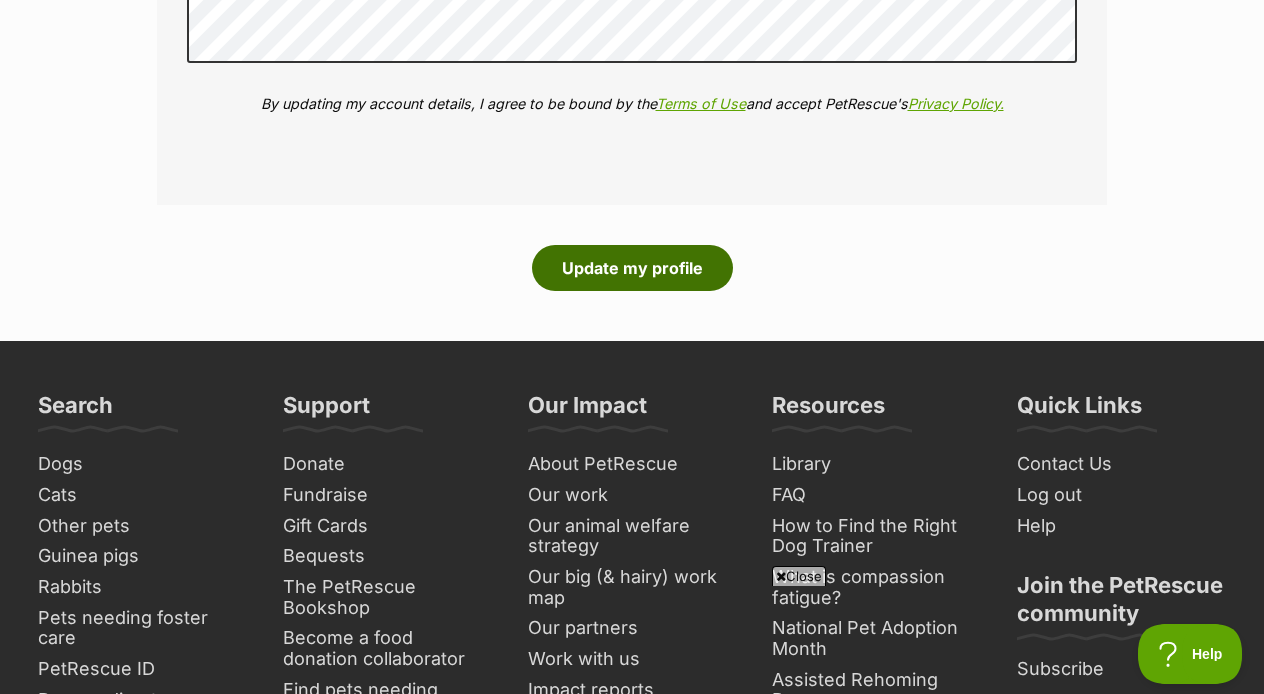 click on "Update my profile" at bounding box center [632, 268] 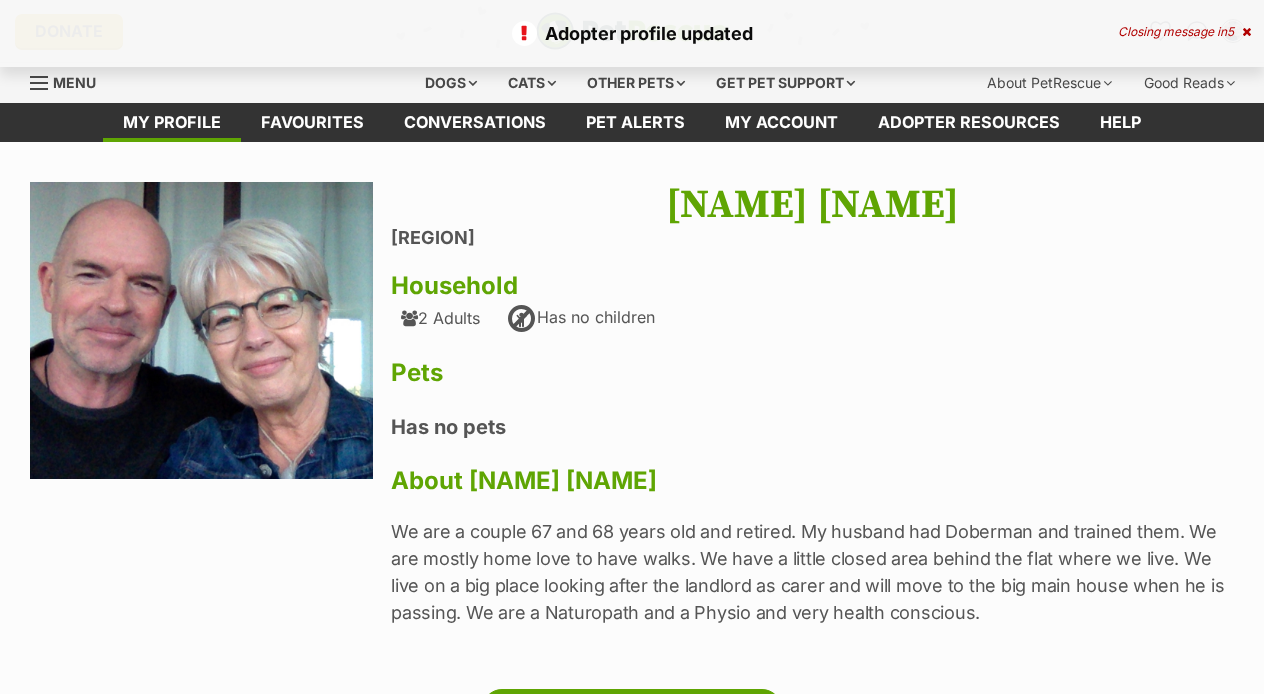 scroll, scrollTop: 0, scrollLeft: 0, axis: both 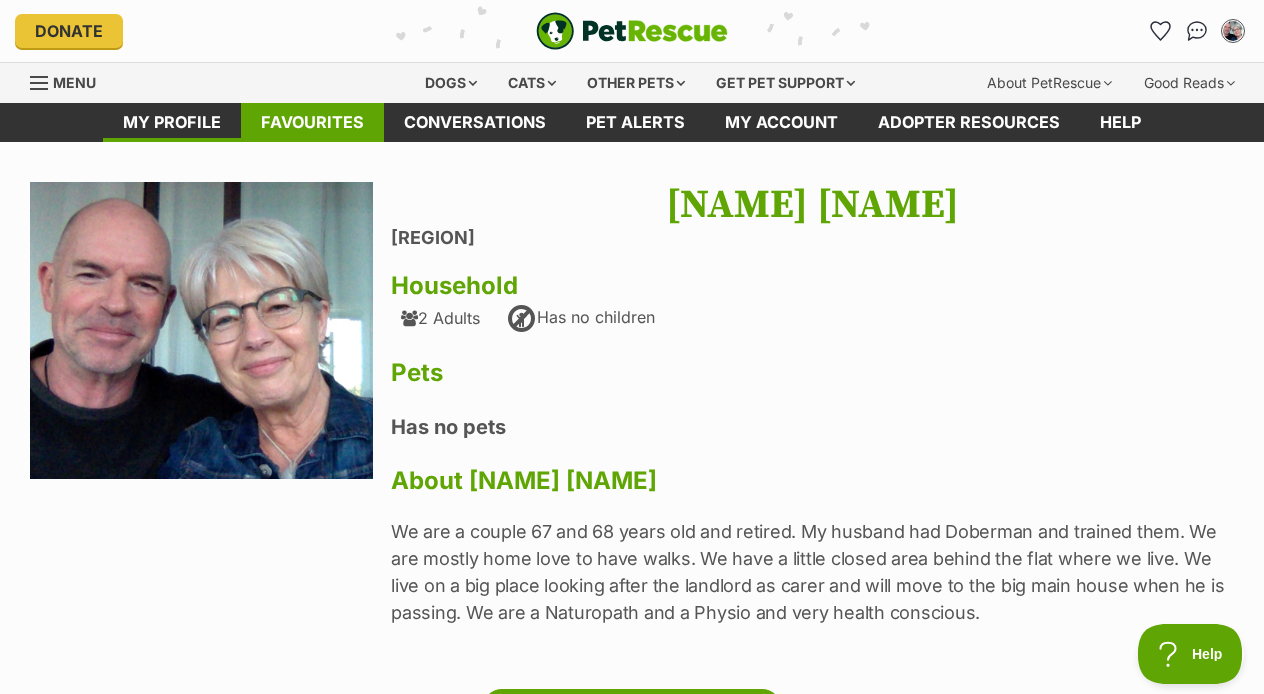 click on "Favourites" at bounding box center (312, 122) 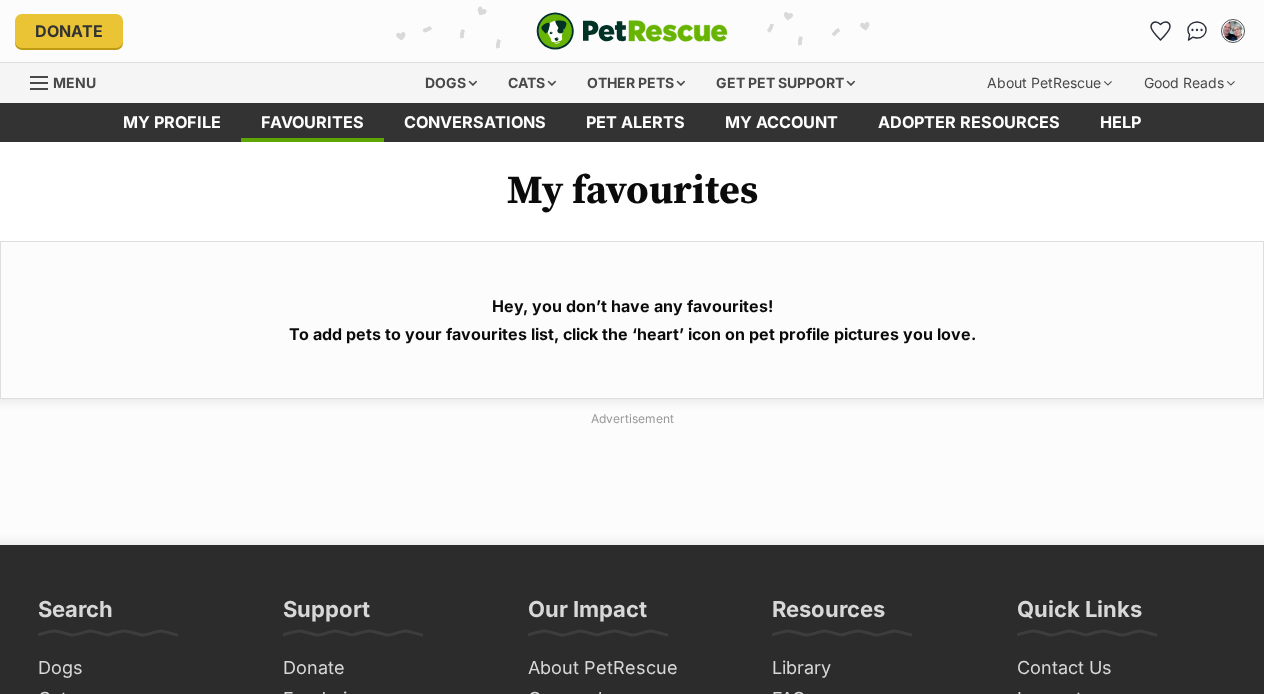 scroll, scrollTop: 0, scrollLeft: 0, axis: both 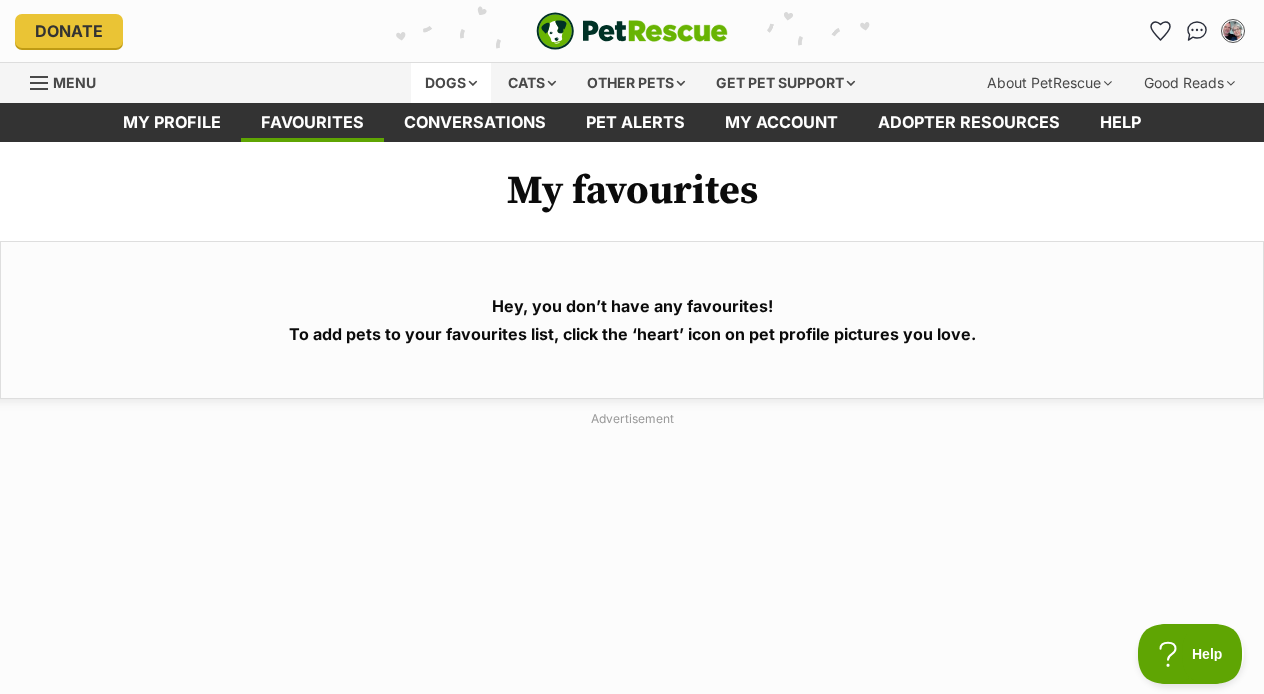 click on "Dogs" at bounding box center (451, 83) 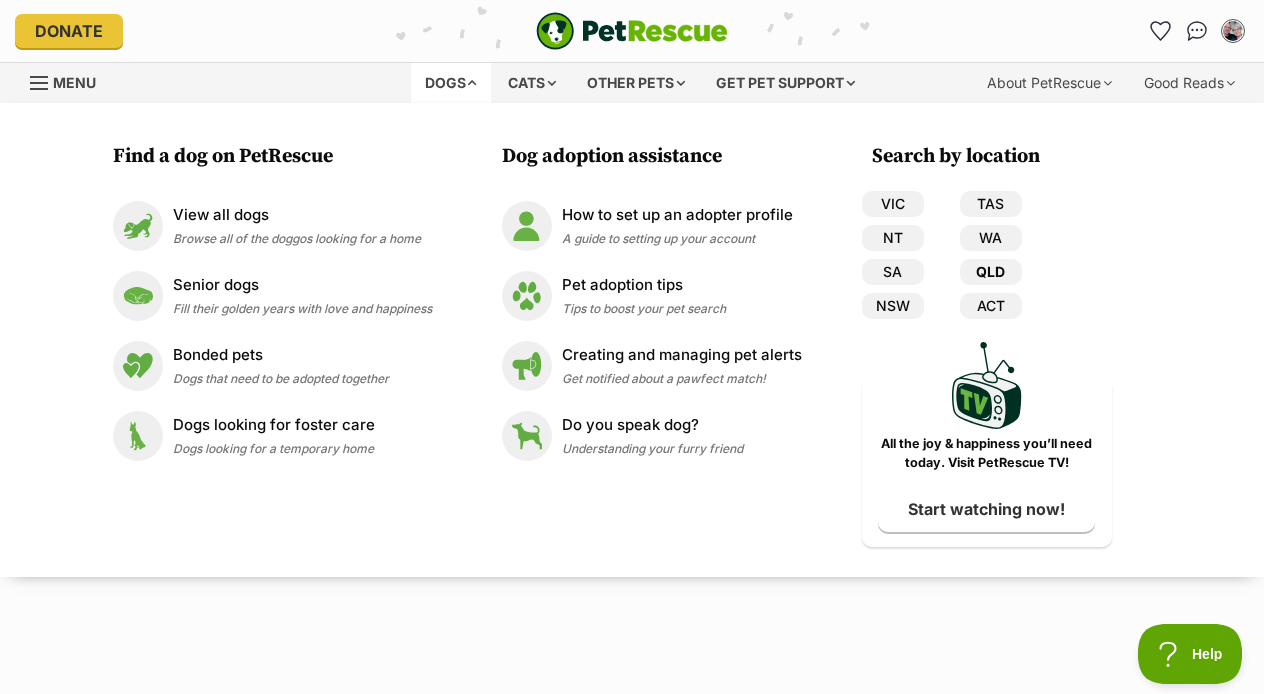 click on "QLD" at bounding box center (991, 272) 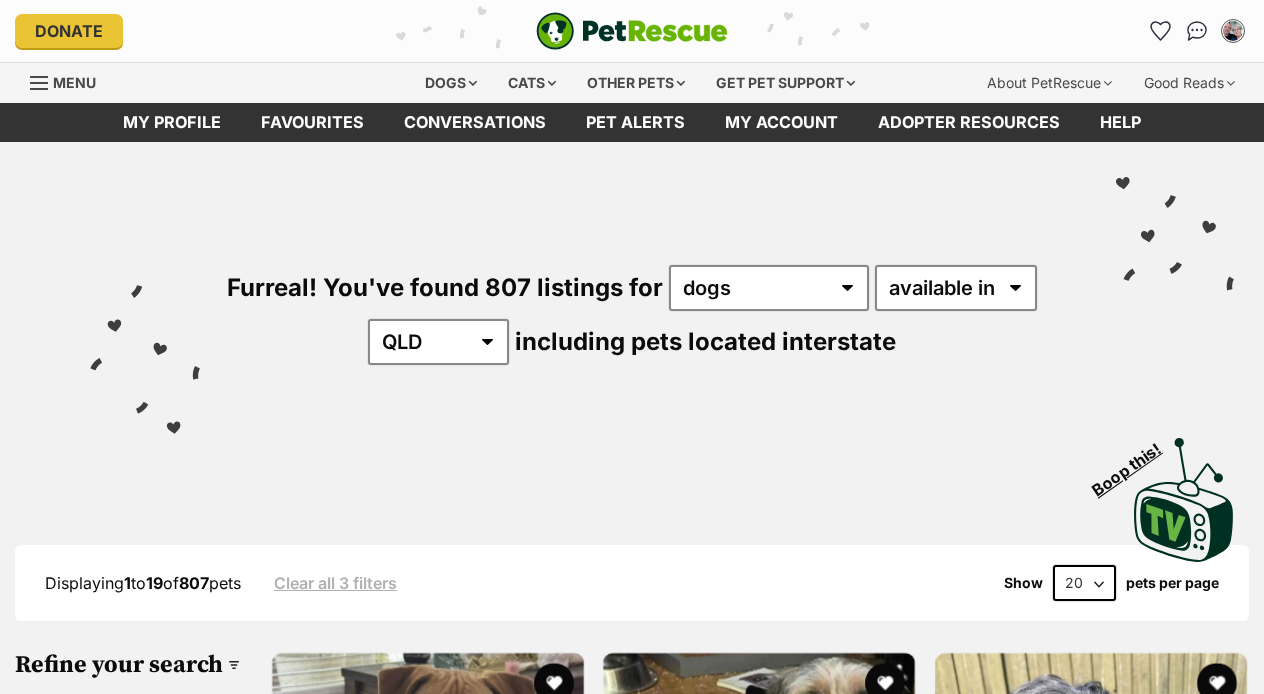 scroll, scrollTop: 0, scrollLeft: 0, axis: both 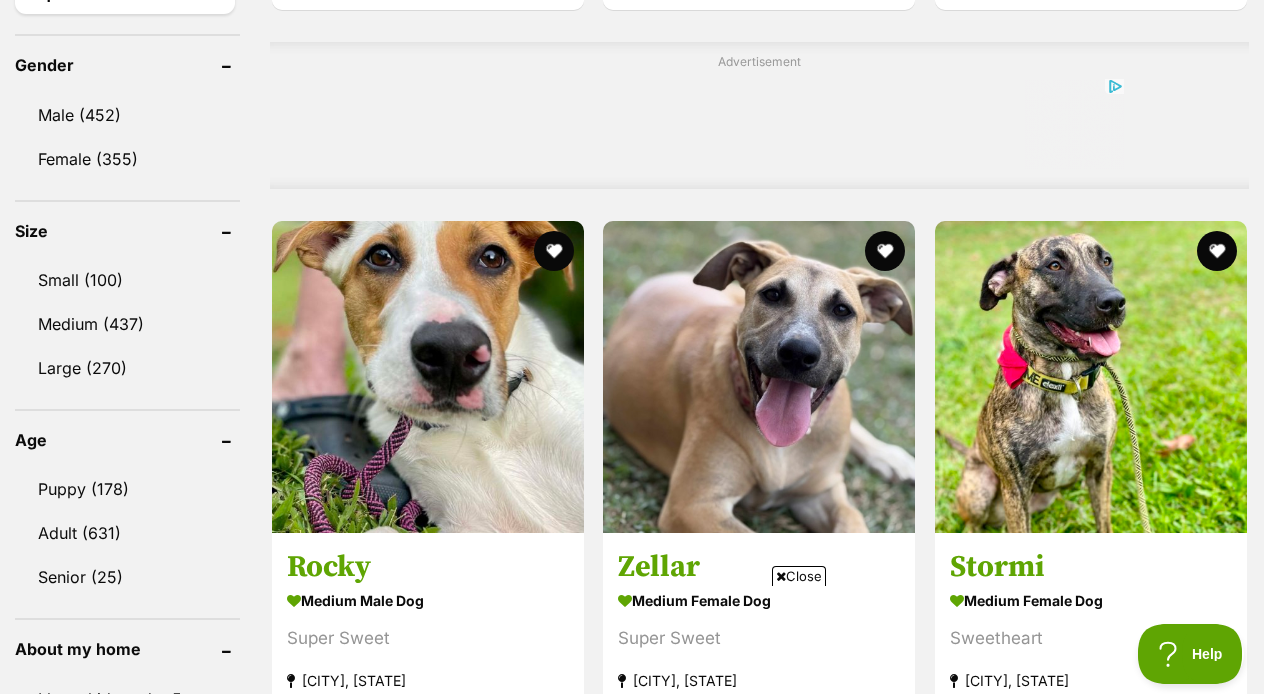 click at bounding box center [1091, 906] 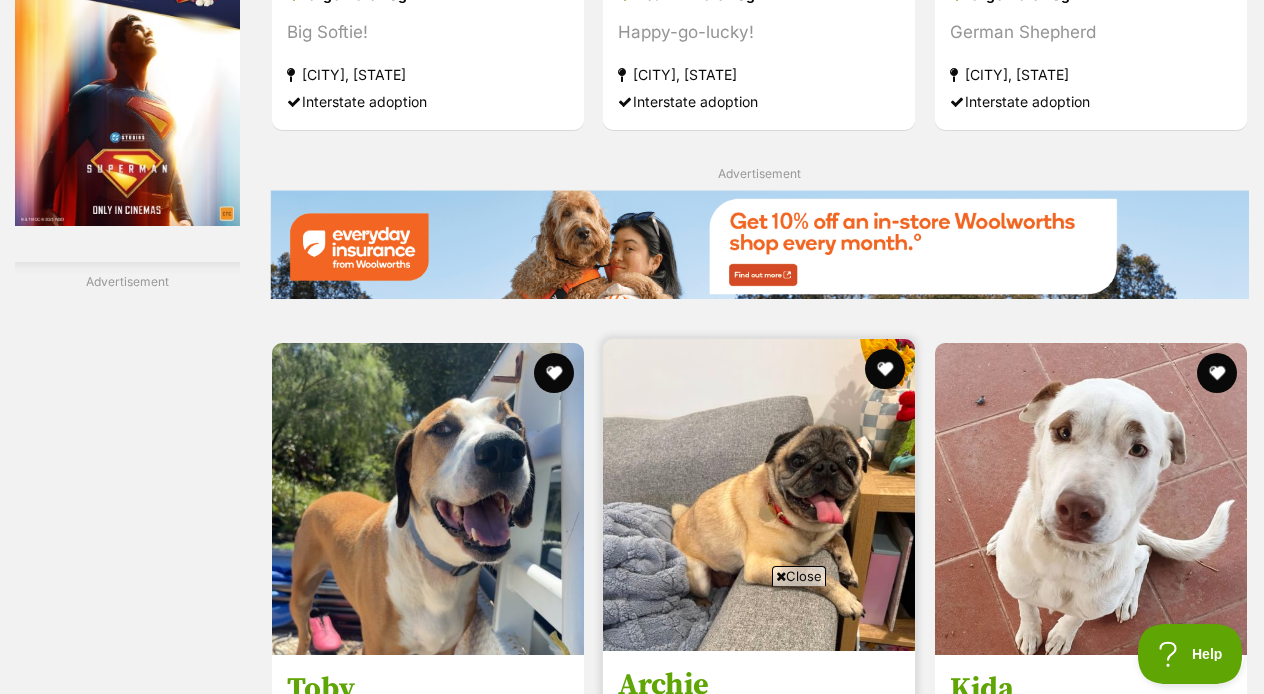 scroll, scrollTop: 3391, scrollLeft: 0, axis: vertical 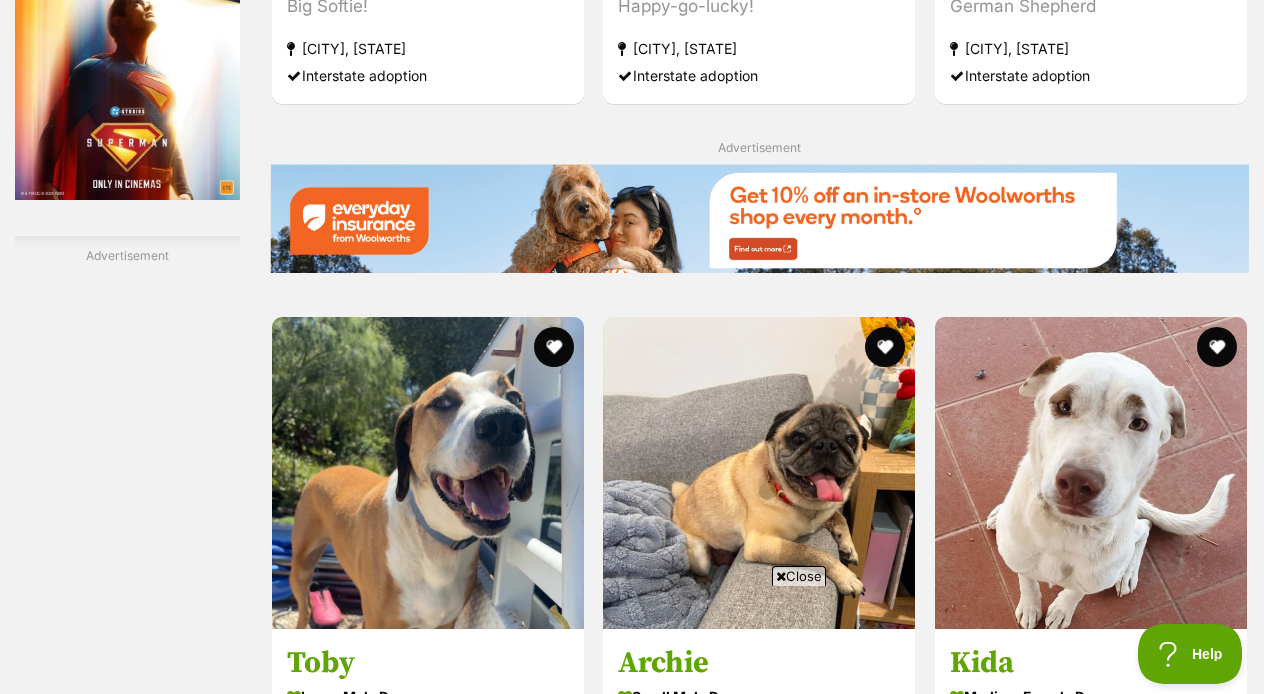 click on "Next" at bounding box center [760, 1601] 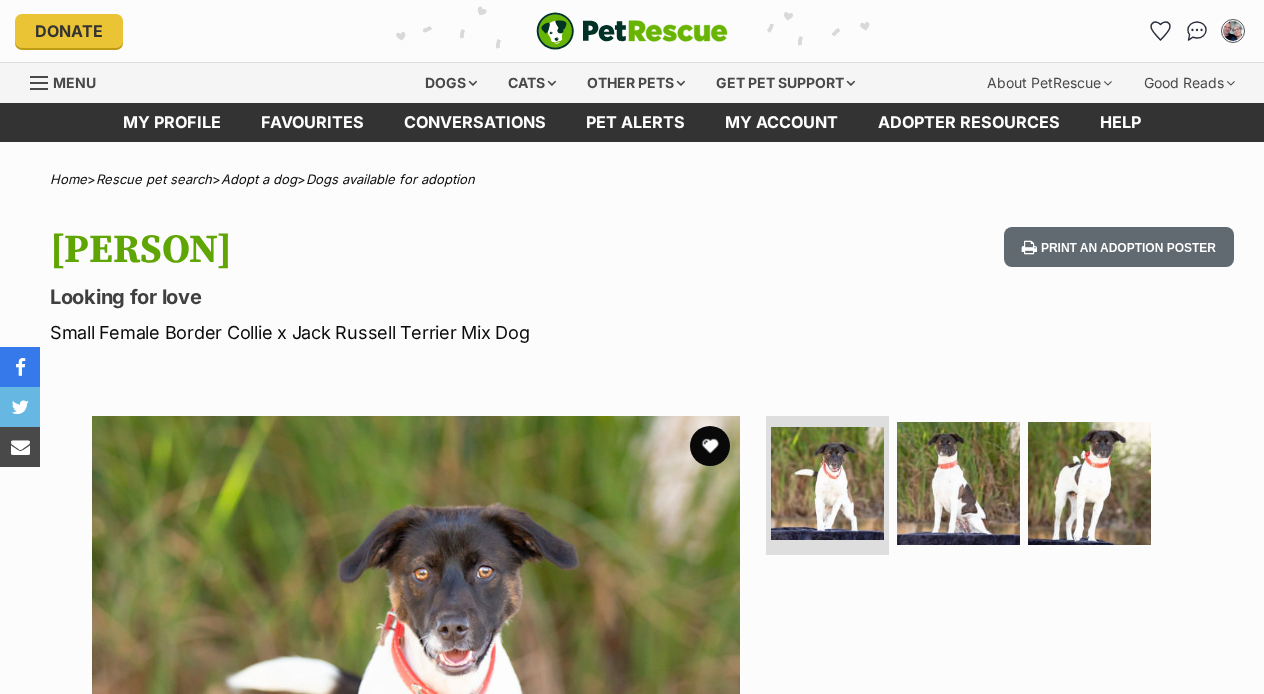 scroll, scrollTop: 0, scrollLeft: 0, axis: both 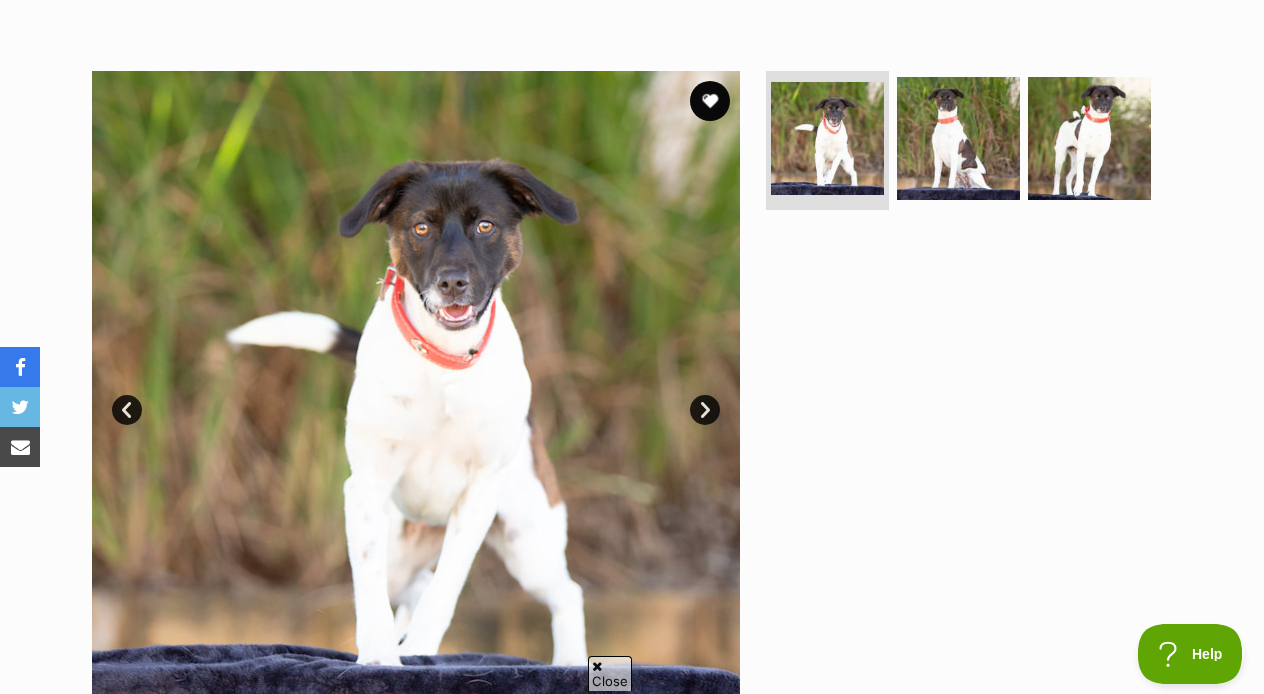 click on "Next" at bounding box center (705, 410) 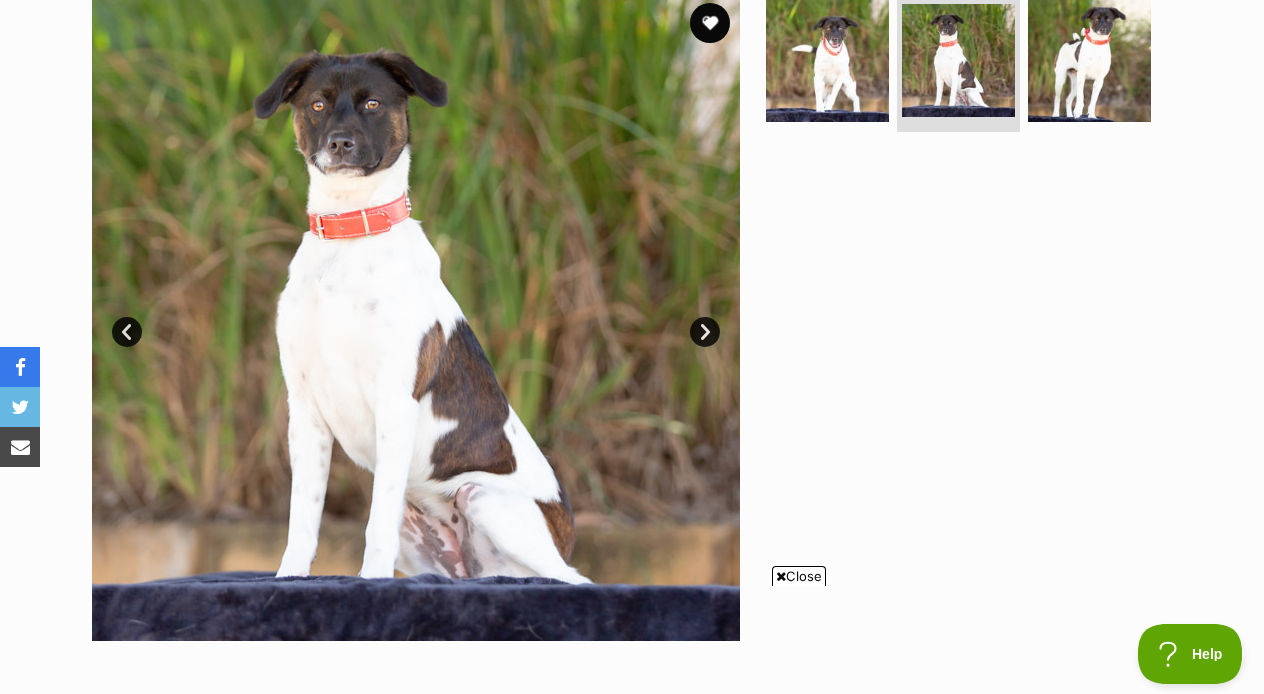 scroll, scrollTop: 423, scrollLeft: 0, axis: vertical 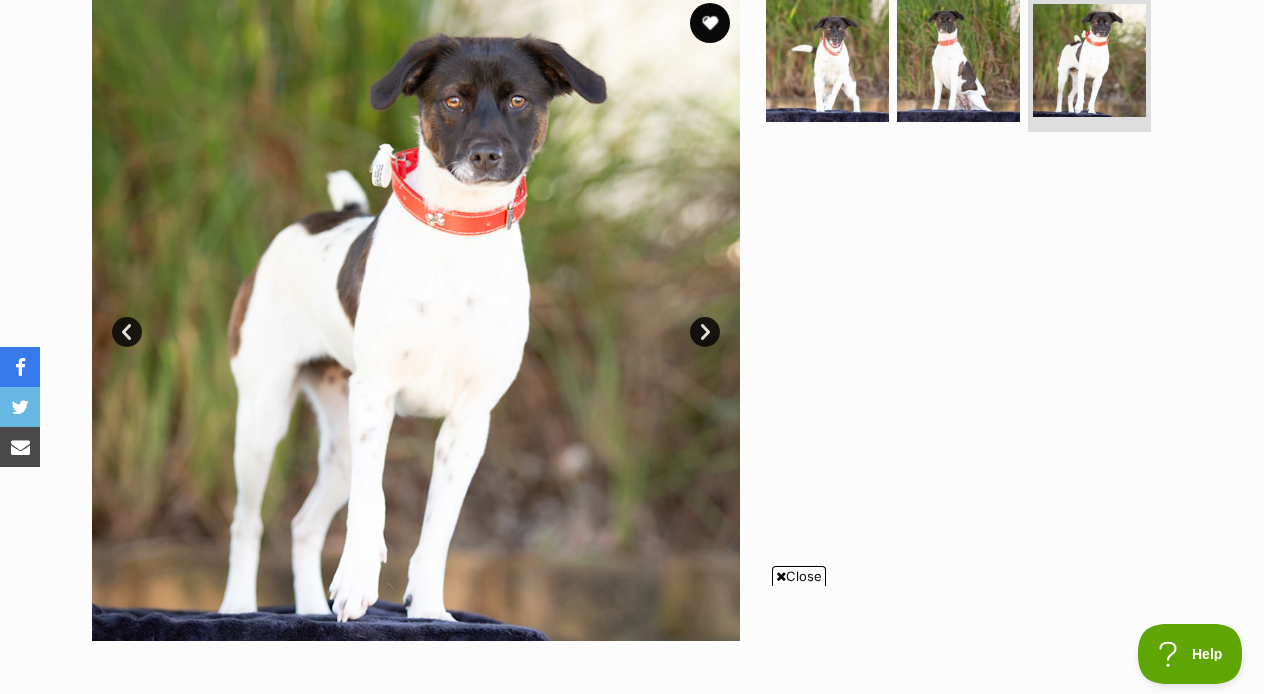 click on "Next" at bounding box center (705, 332) 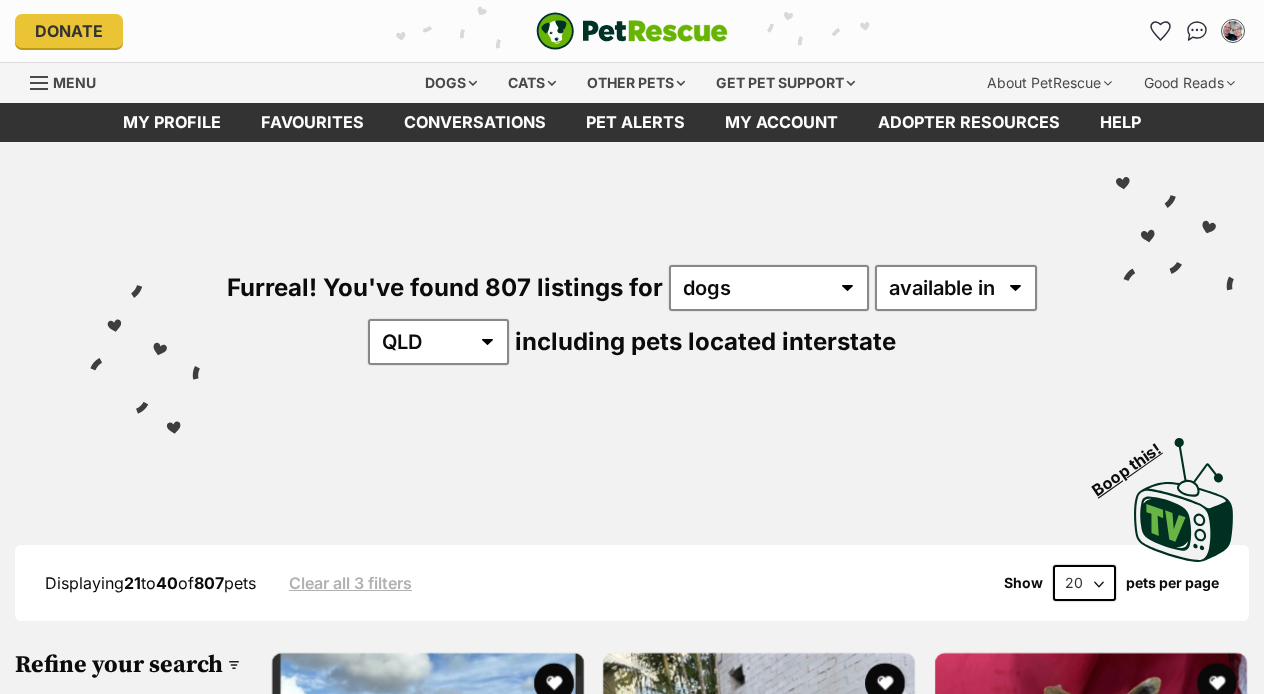scroll, scrollTop: 0, scrollLeft: 0, axis: both 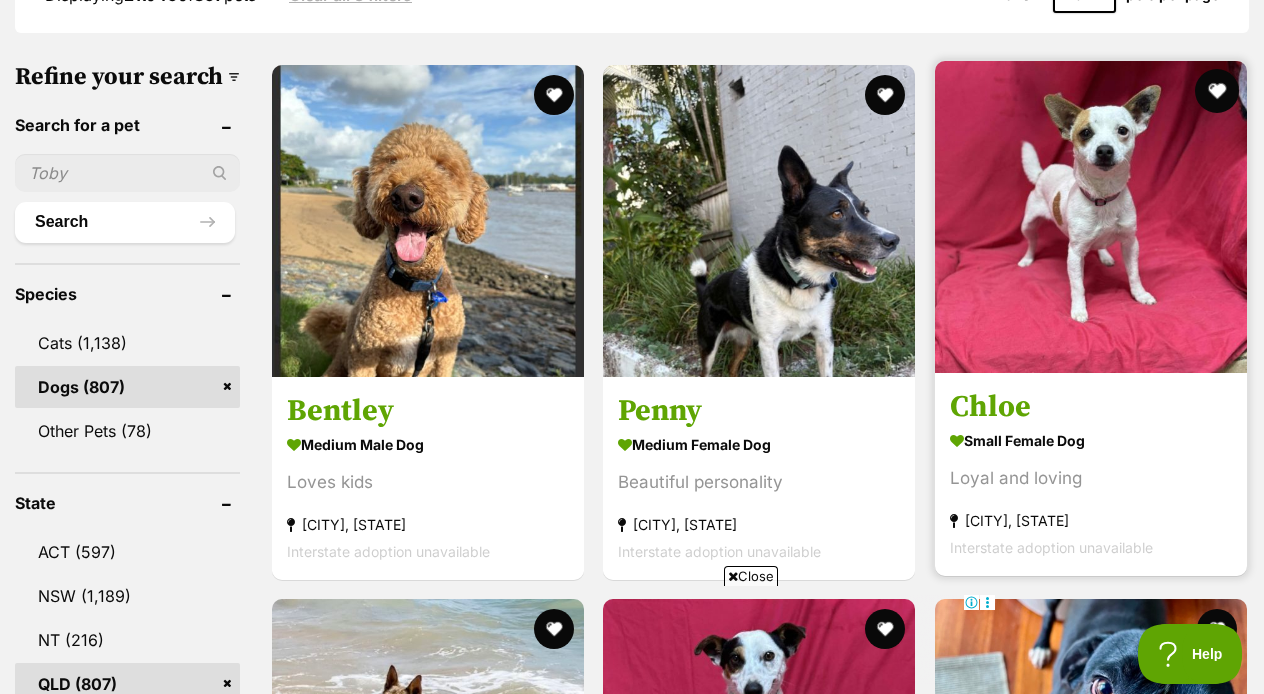 click at bounding box center [1217, 91] 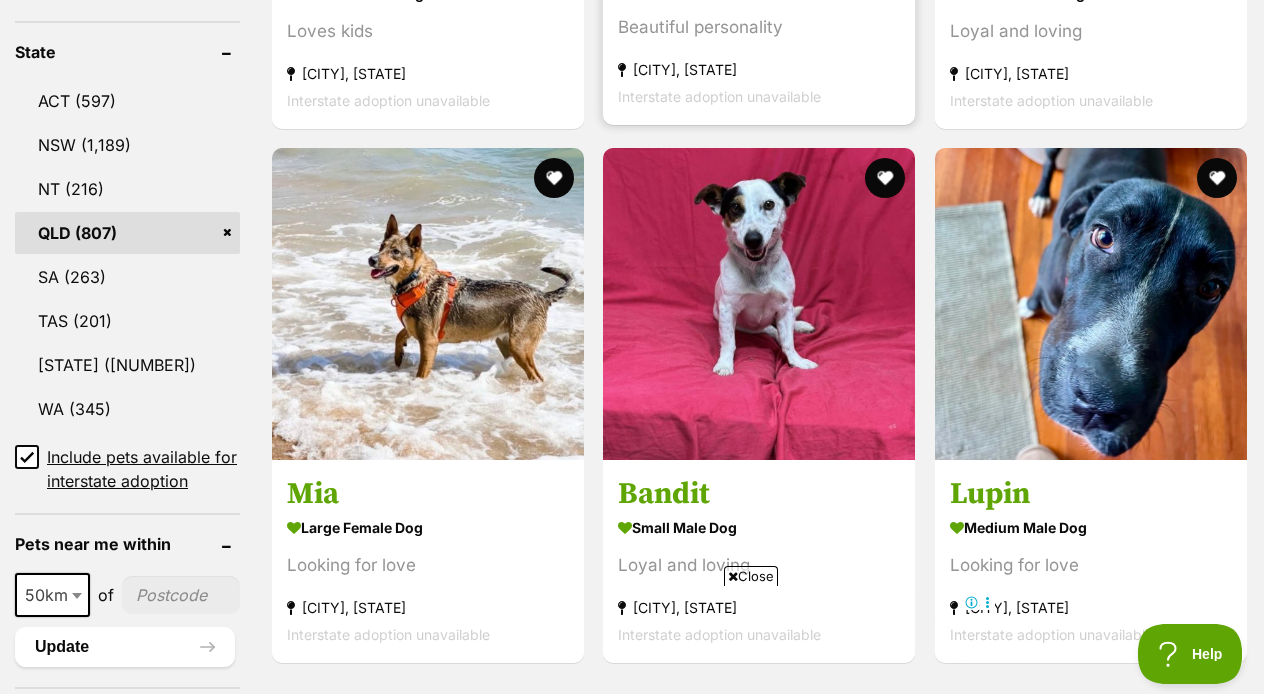 scroll, scrollTop: 1060, scrollLeft: 0, axis: vertical 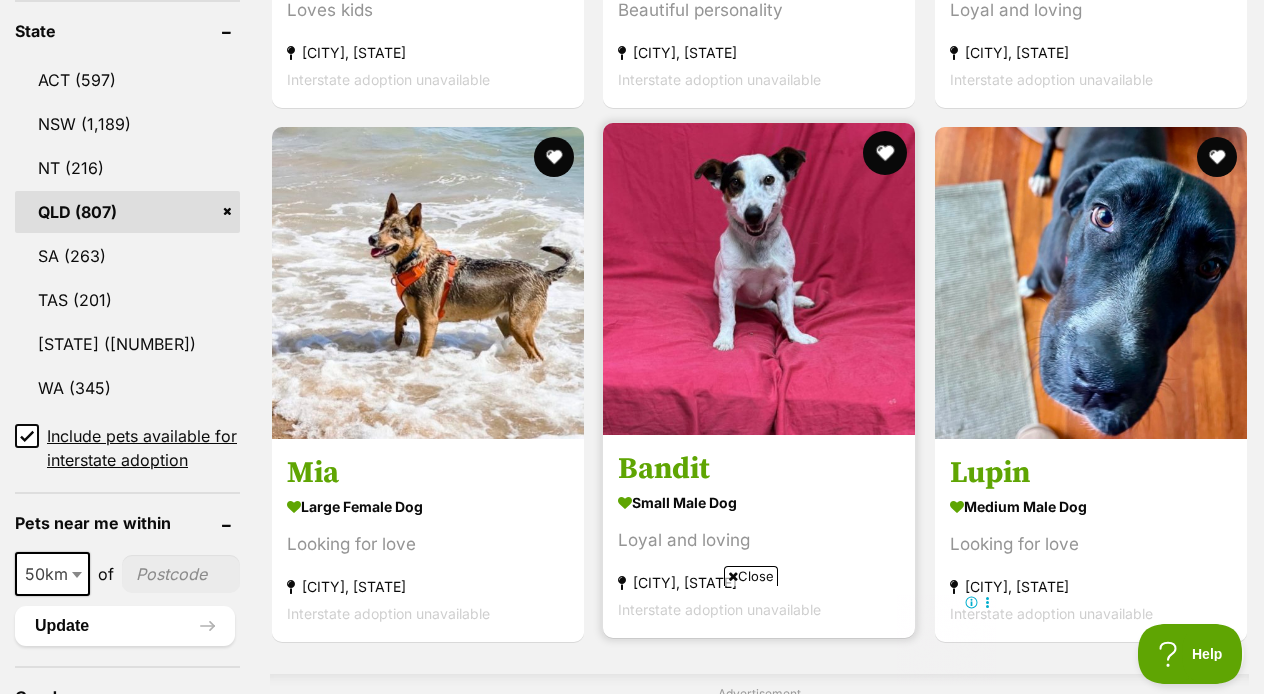 click at bounding box center (886, 153) 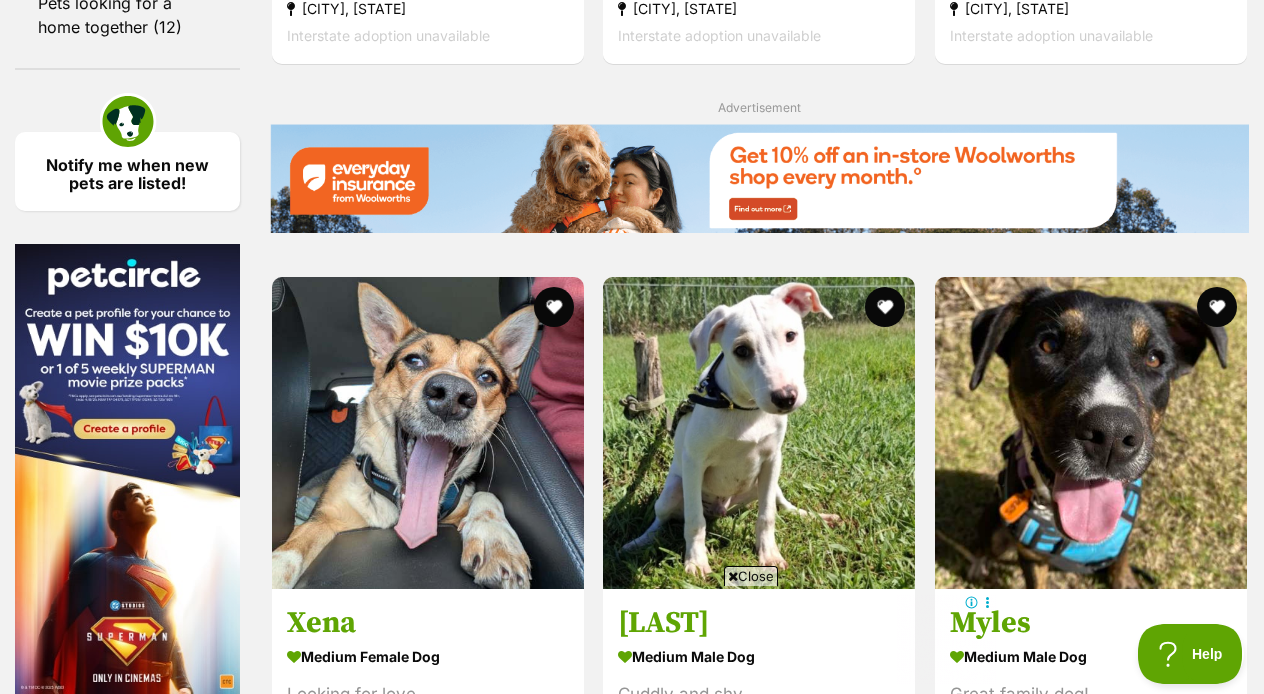 scroll, scrollTop: 2904, scrollLeft: 0, axis: vertical 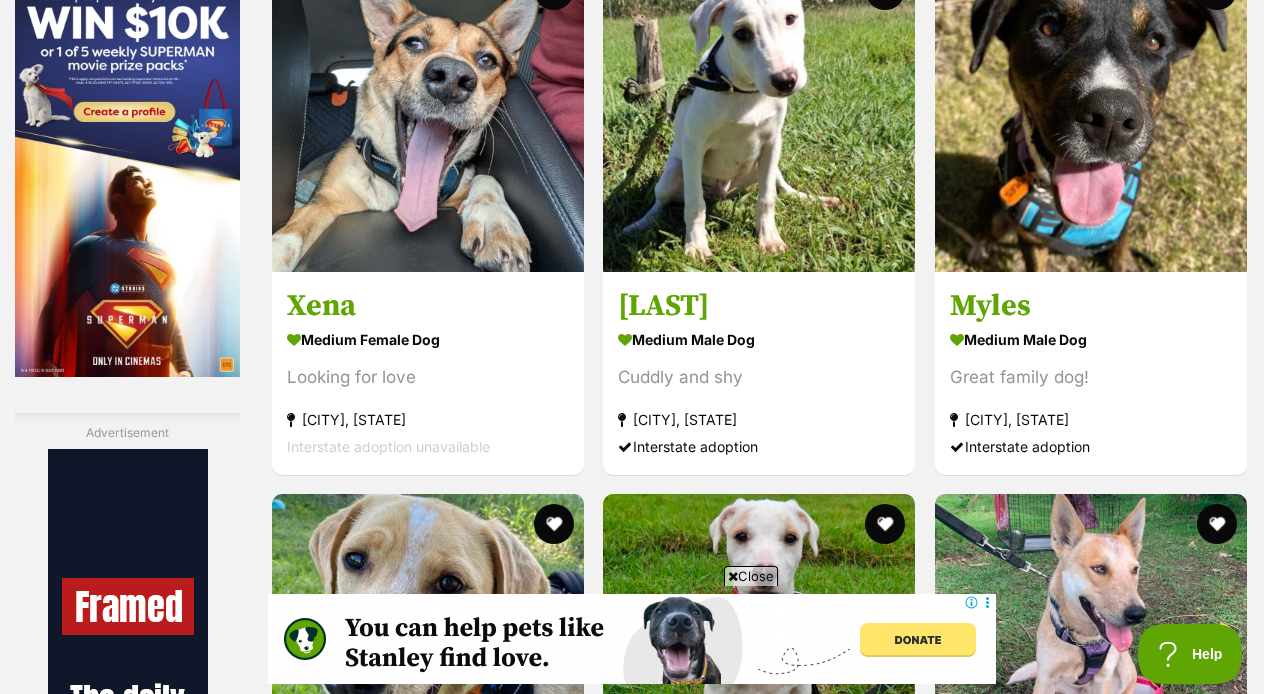 click on "Next" at bounding box center [841, 1778] 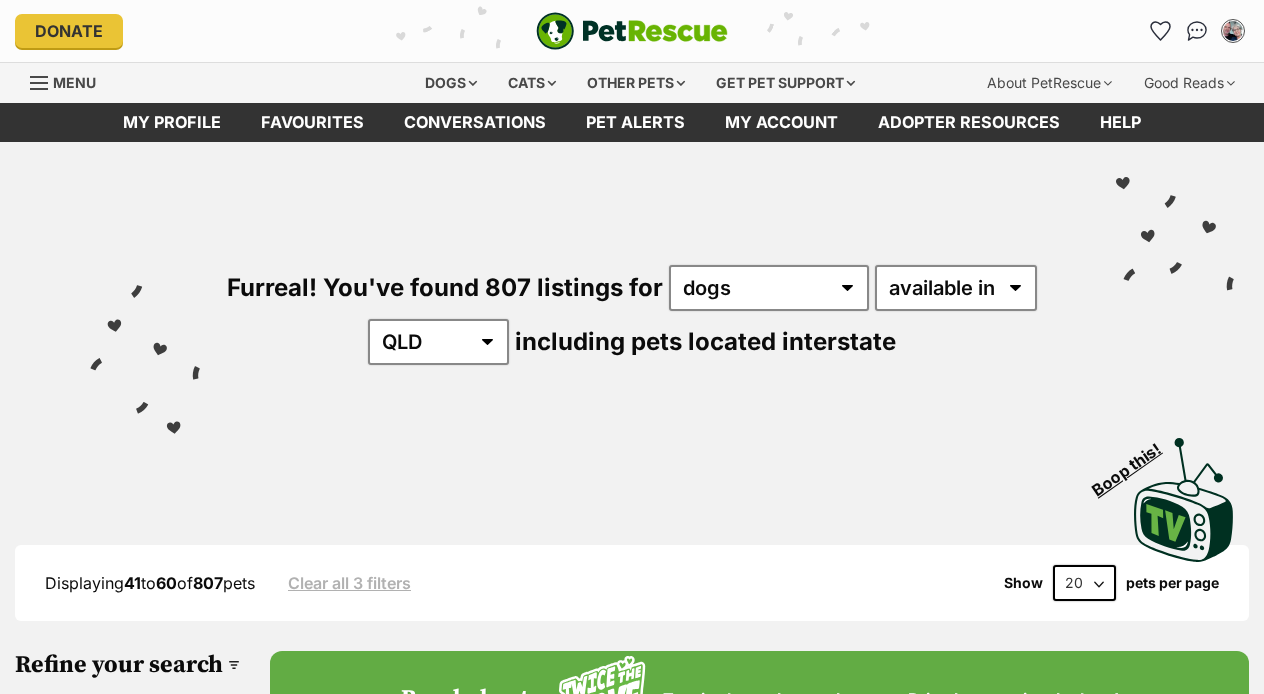 scroll, scrollTop: 0, scrollLeft: 0, axis: both 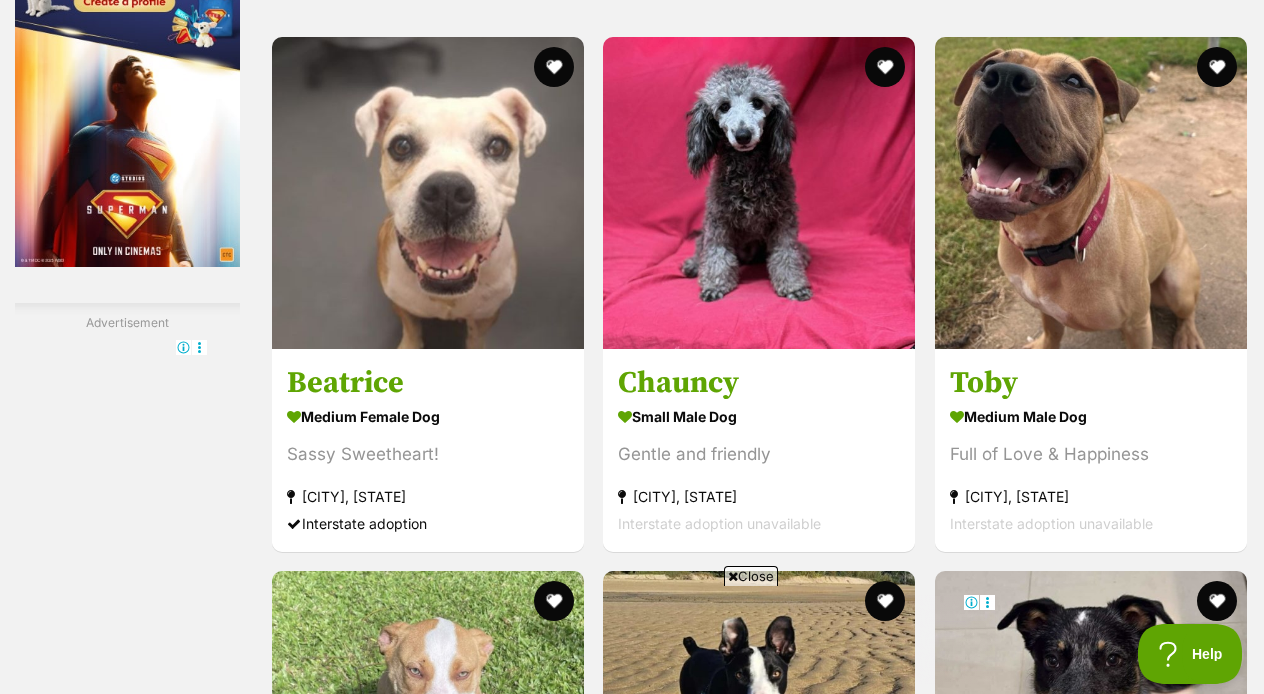 click at bounding box center [863, 1855] 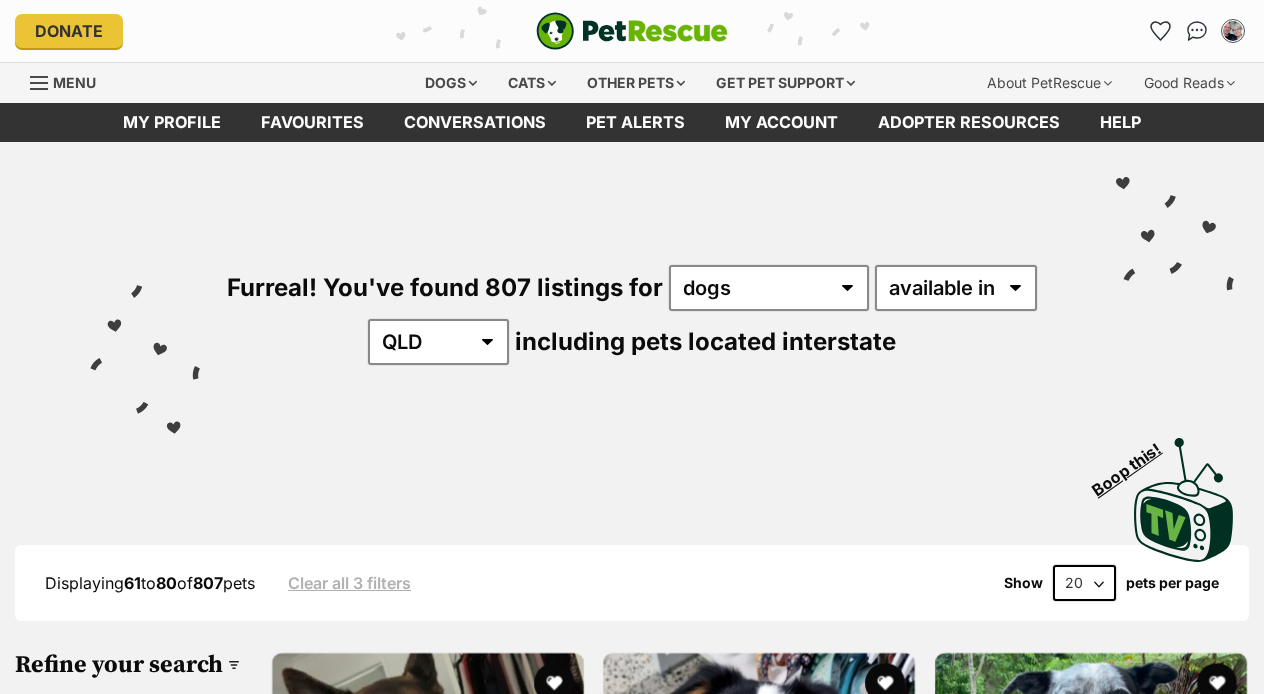 scroll, scrollTop: 0, scrollLeft: 0, axis: both 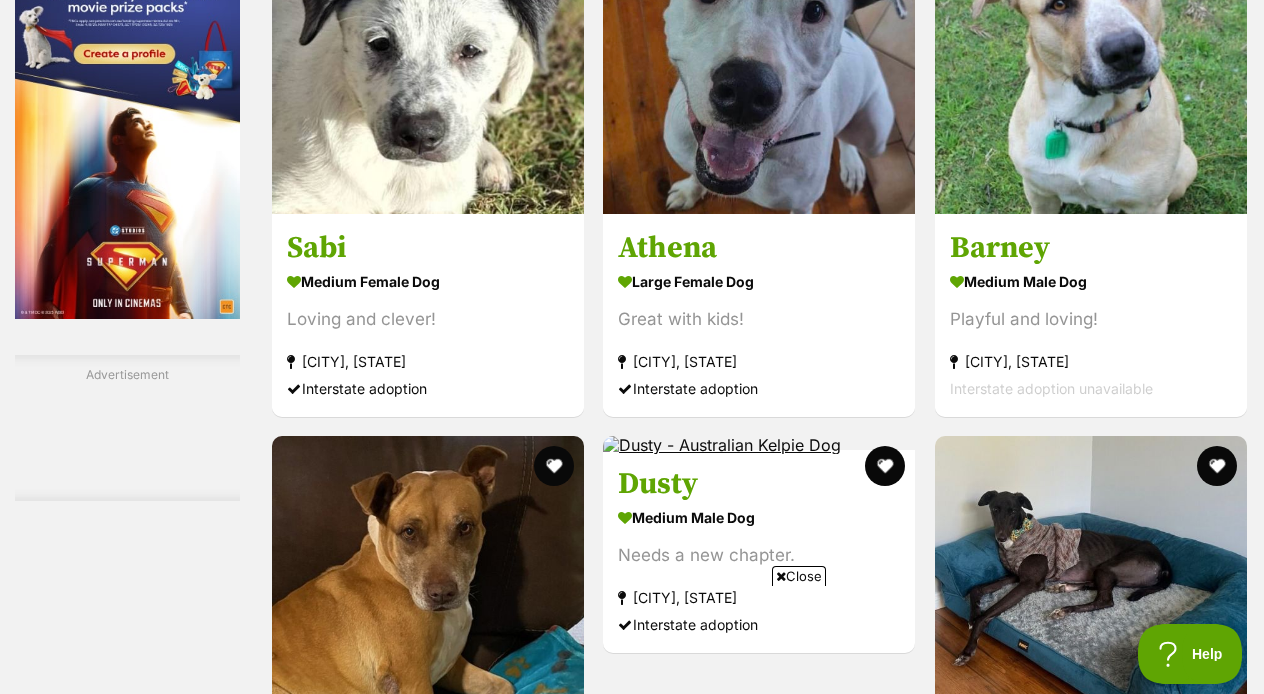 click at bounding box center (863, 1720) 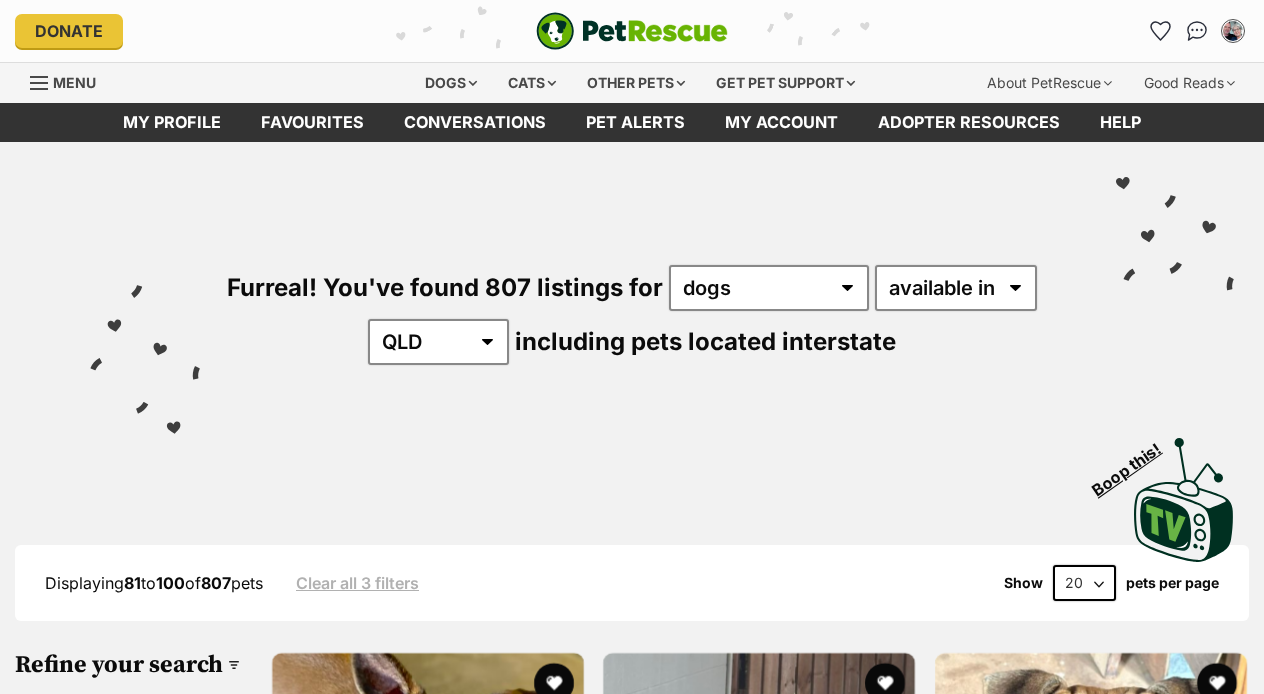 scroll, scrollTop: 0, scrollLeft: 0, axis: both 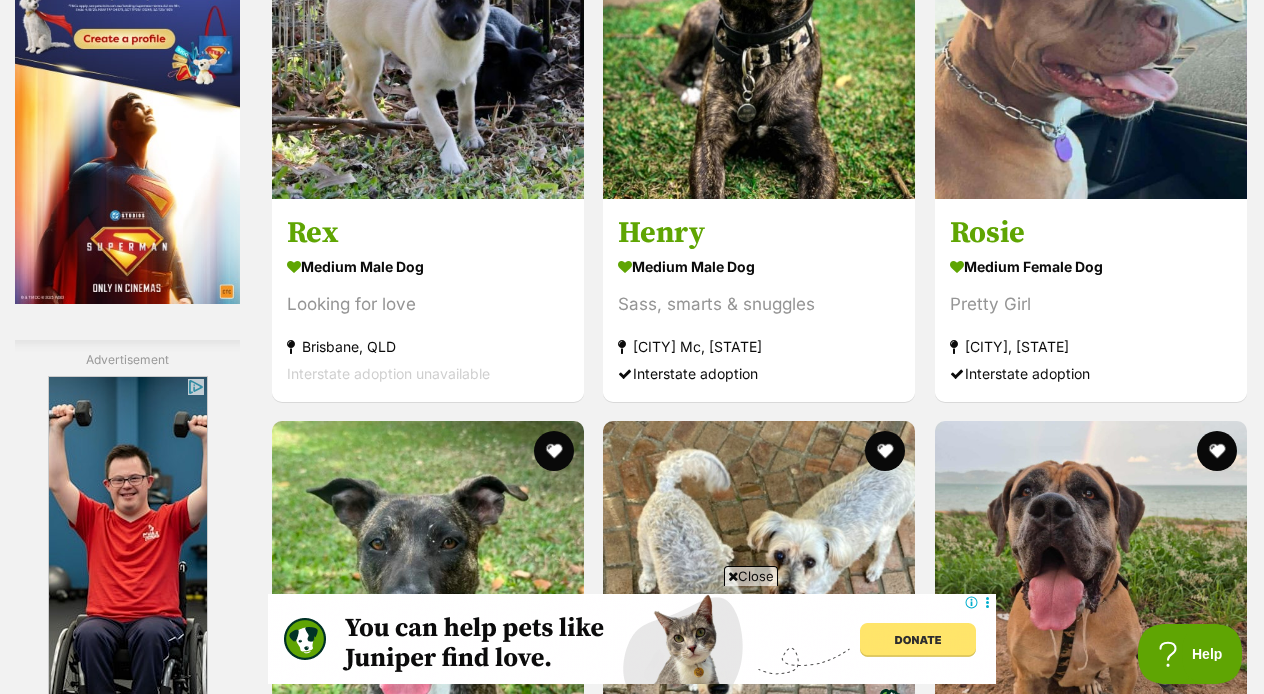 click on "Next" at bounding box center [841, 1705] 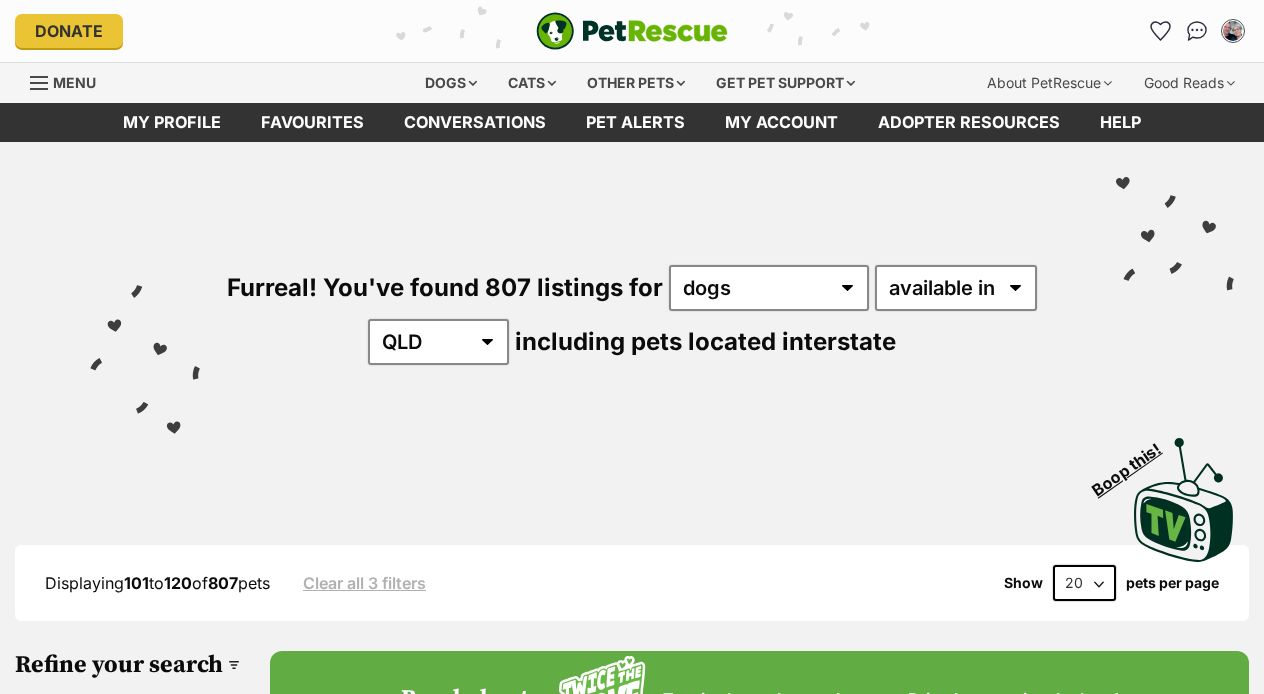 scroll, scrollTop: 0, scrollLeft: 0, axis: both 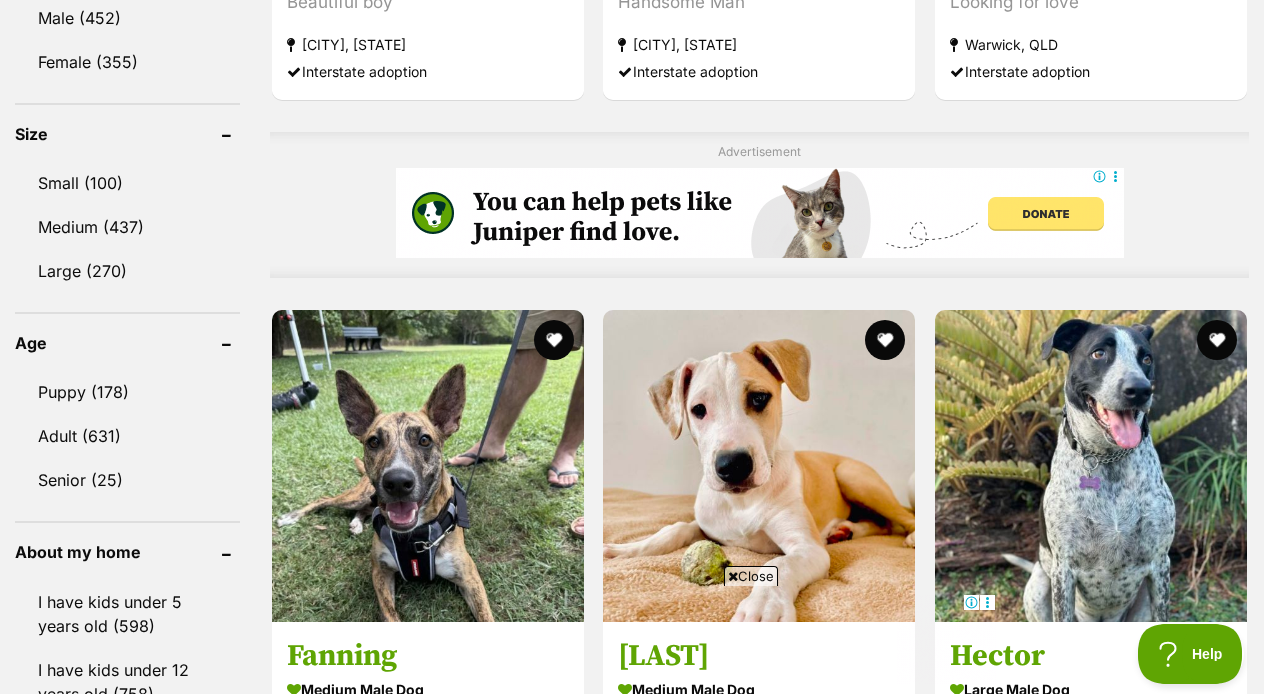 click at bounding box center (554, 870) 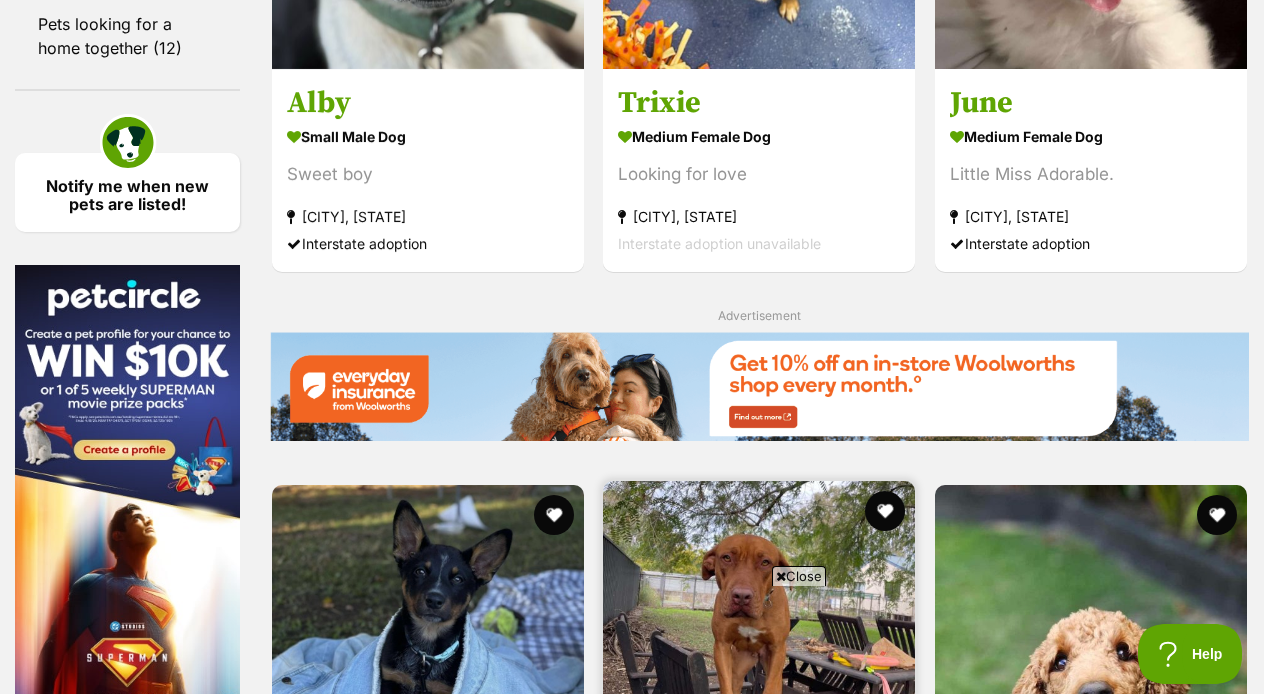scroll, scrollTop: 2929, scrollLeft: 0, axis: vertical 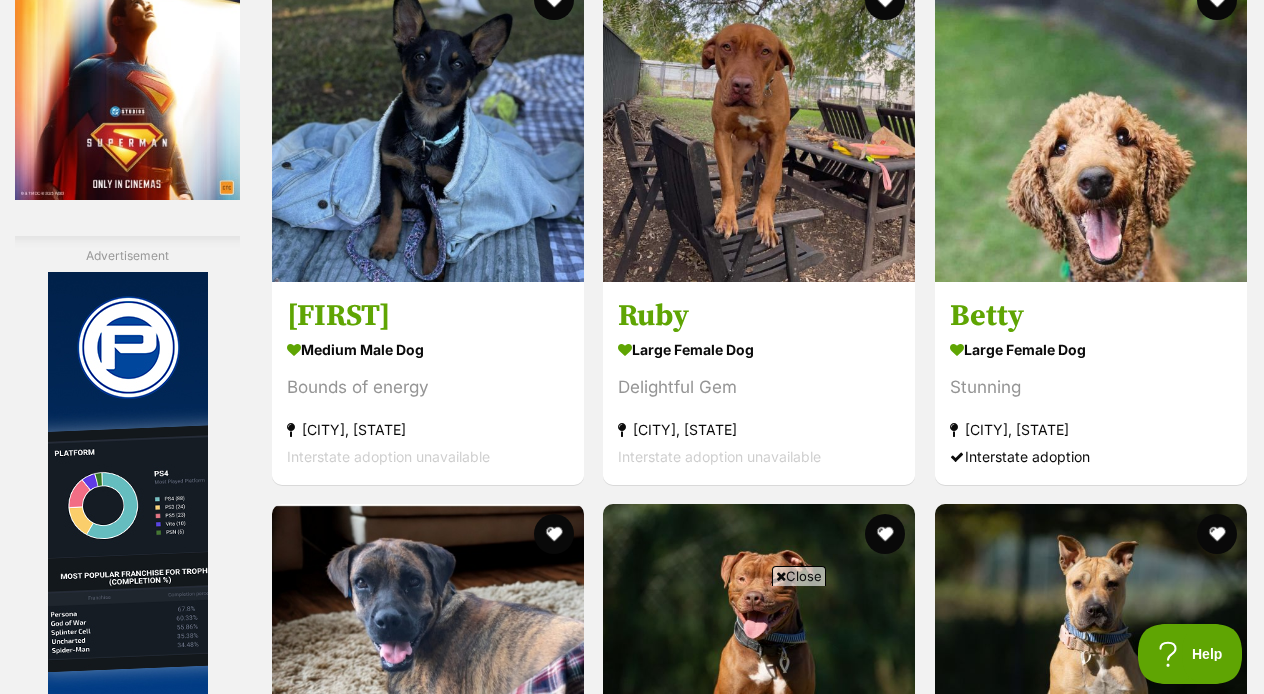 click at bounding box center (863, 1788) 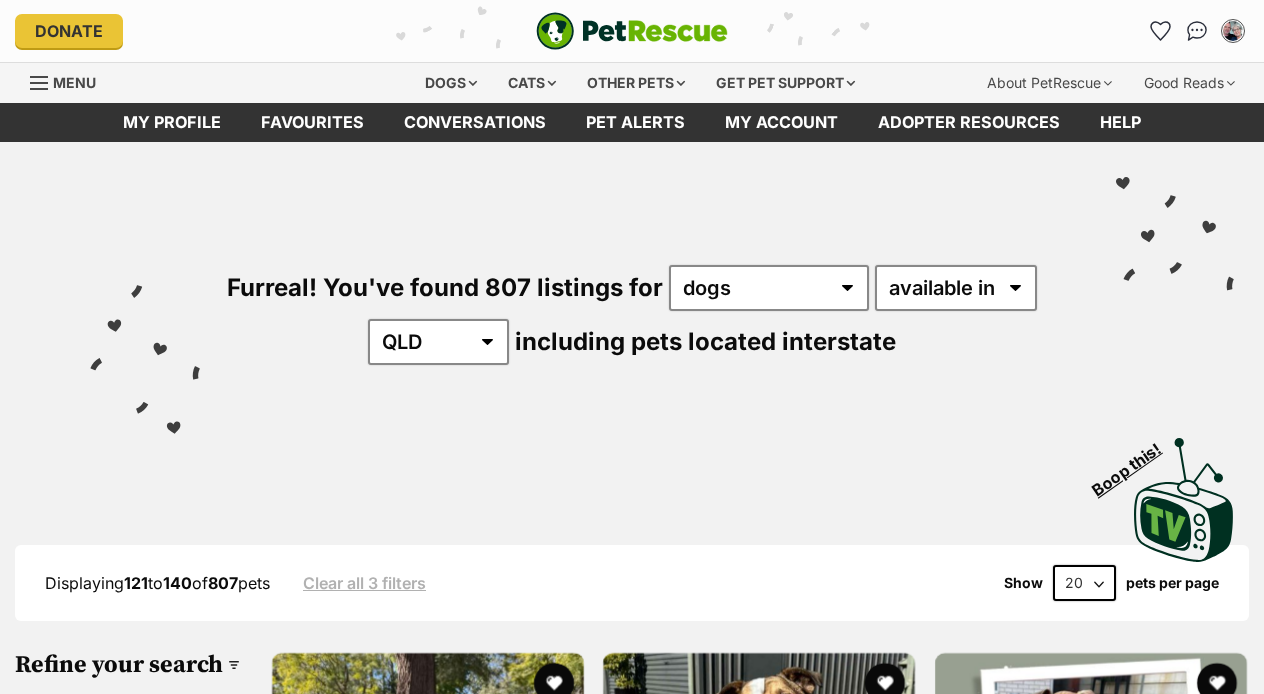 scroll, scrollTop: 0, scrollLeft: 0, axis: both 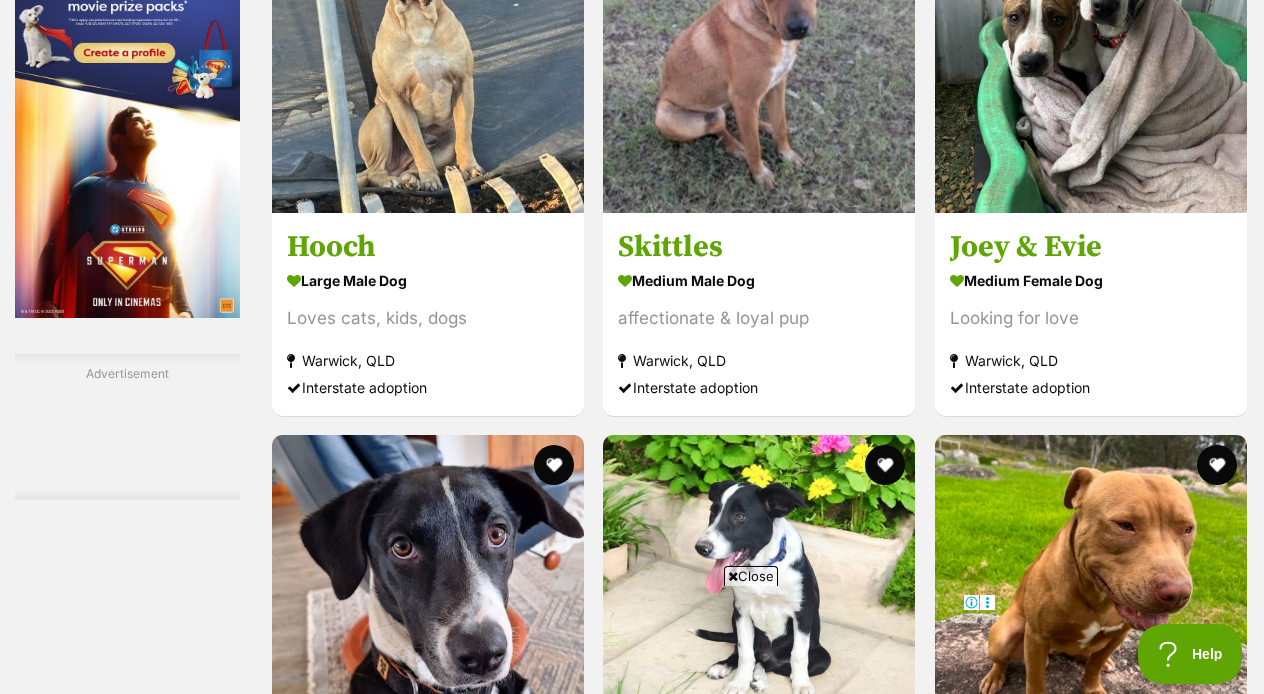 click on "Next" at bounding box center [841, 1719] 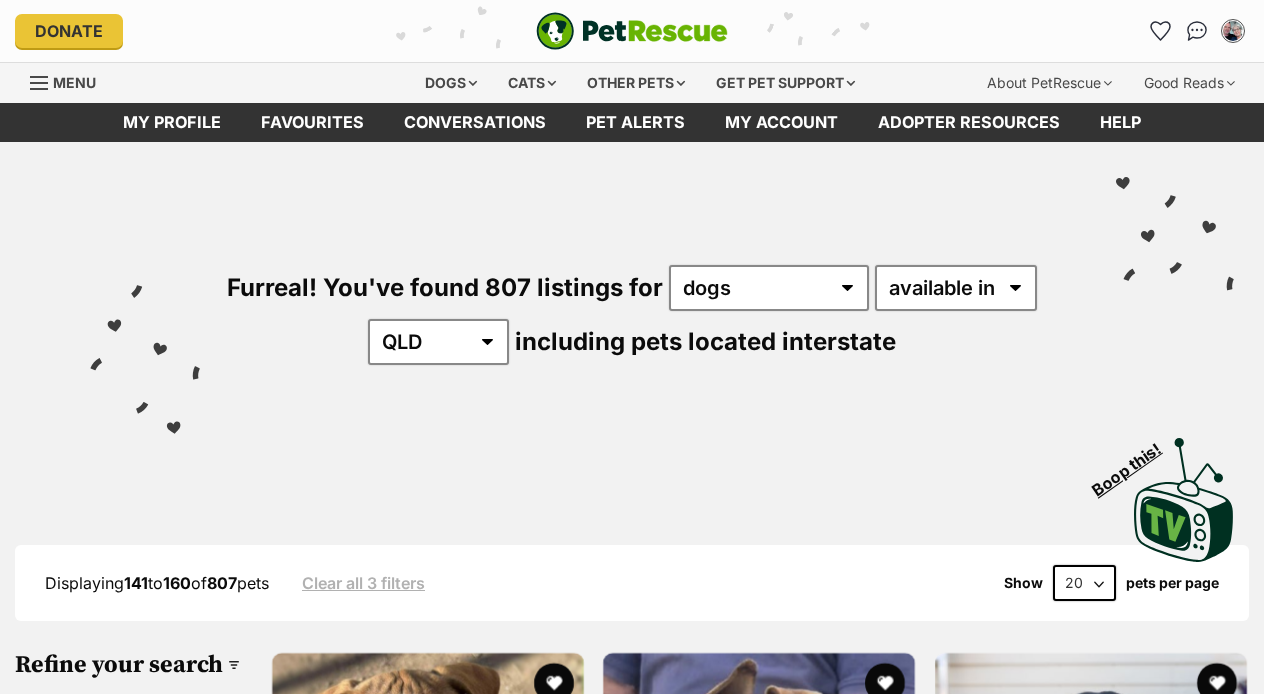 scroll, scrollTop: 0, scrollLeft: 0, axis: both 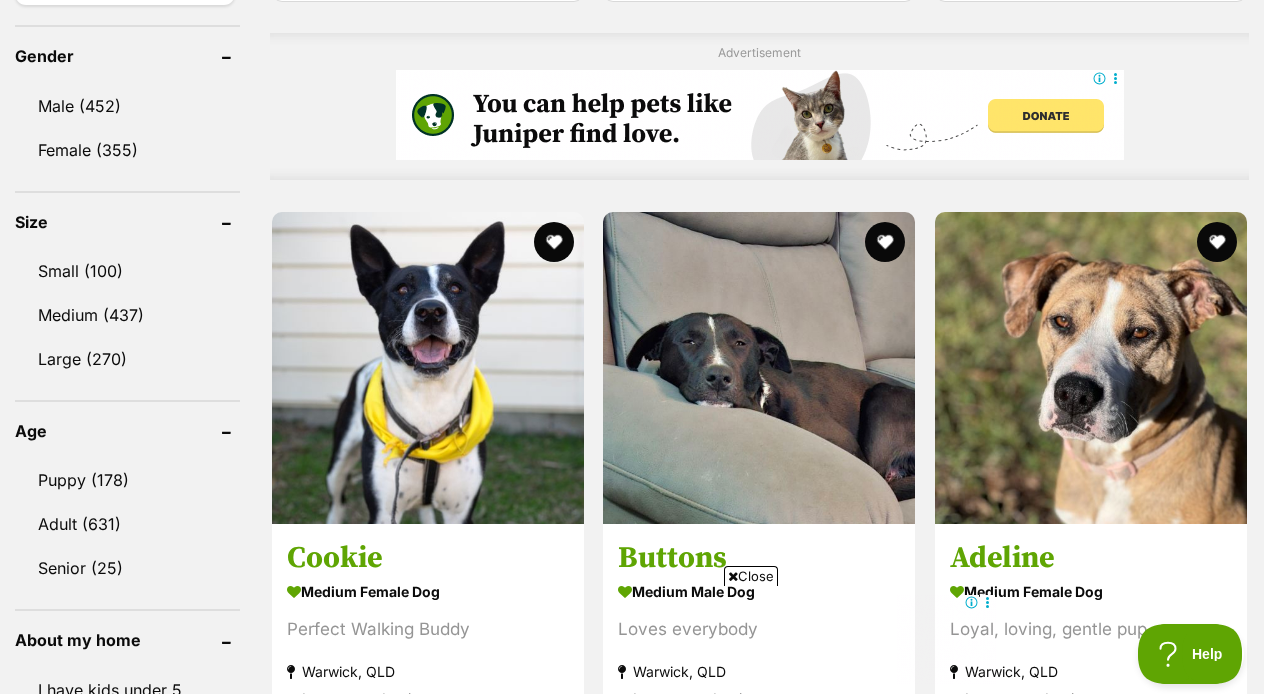 click at bounding box center [886, 771] 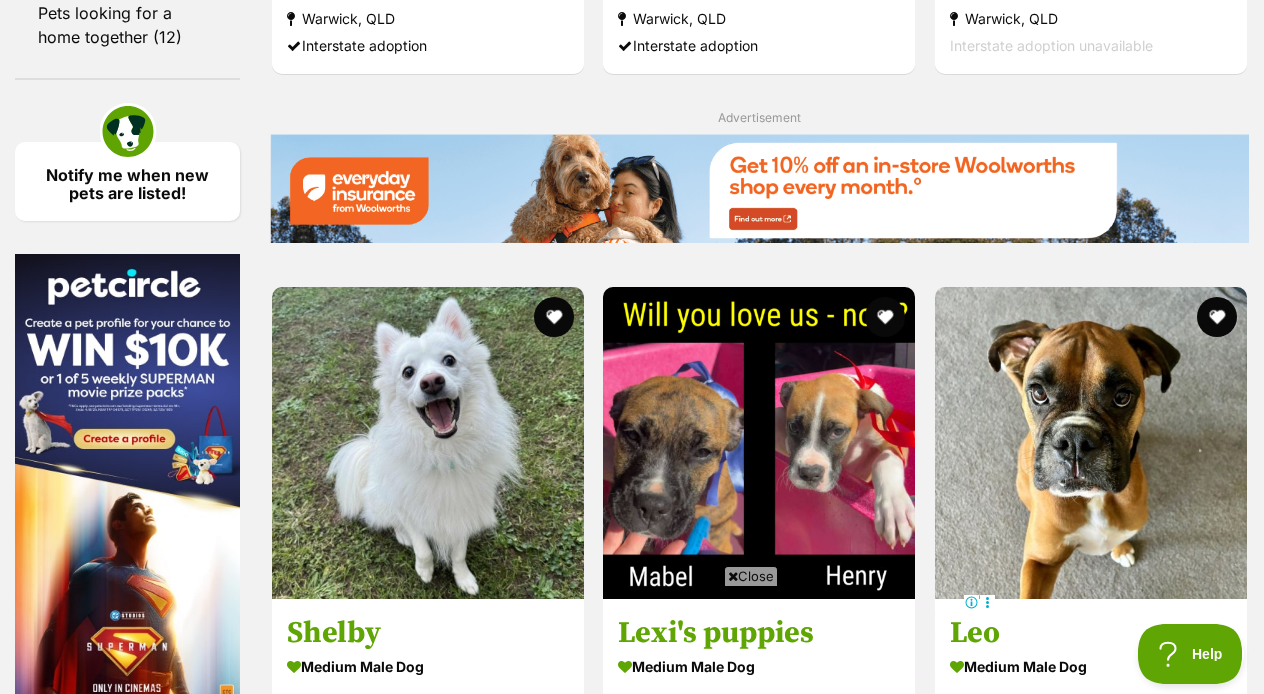 scroll, scrollTop: 2886, scrollLeft: 0, axis: vertical 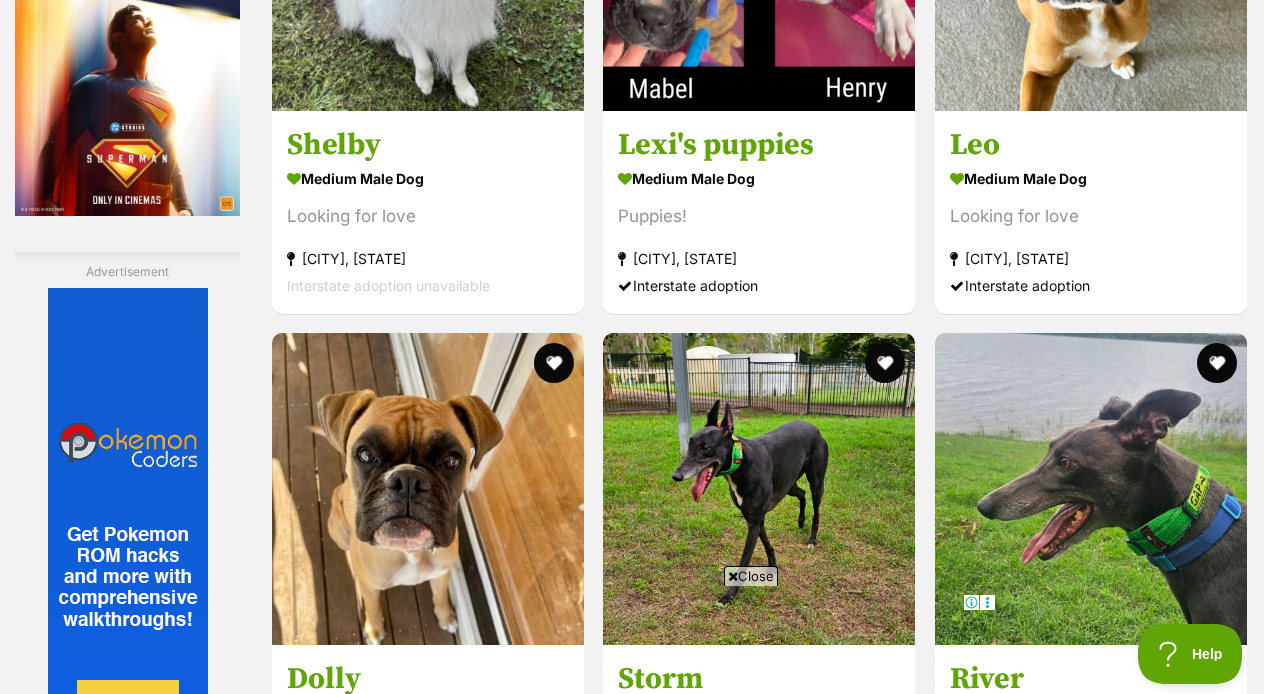click on "Next" at bounding box center [841, 1617] 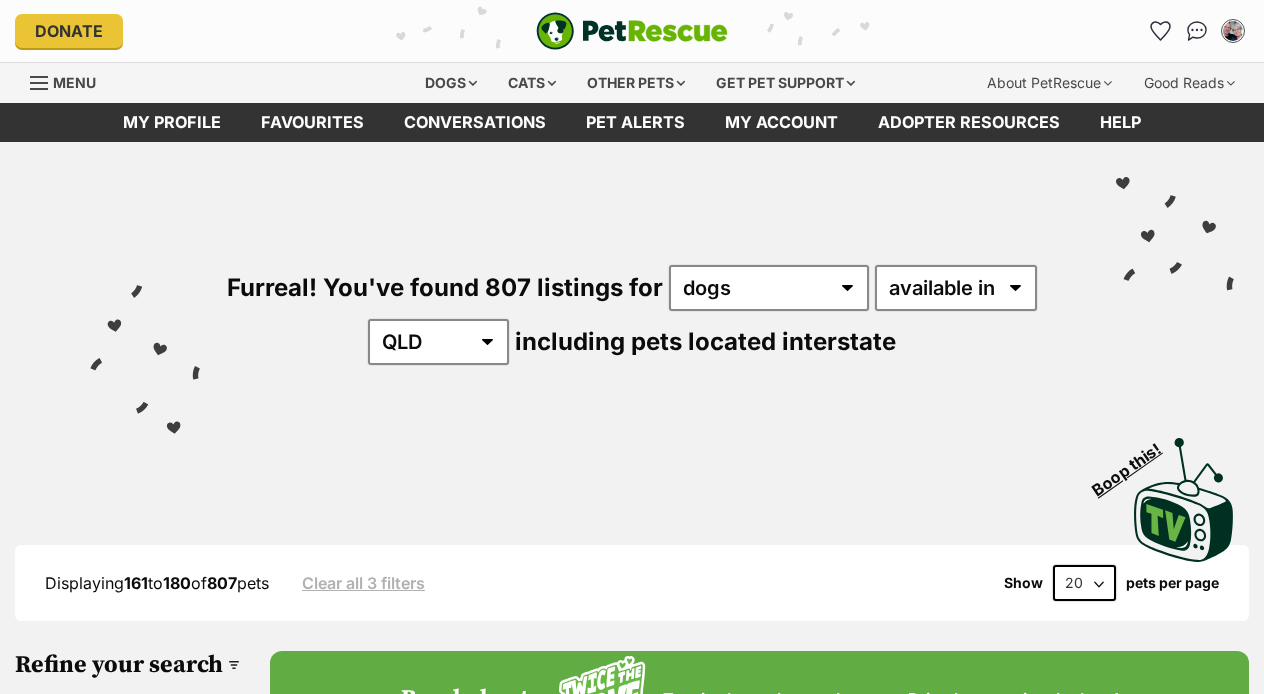 scroll, scrollTop: 0, scrollLeft: 0, axis: both 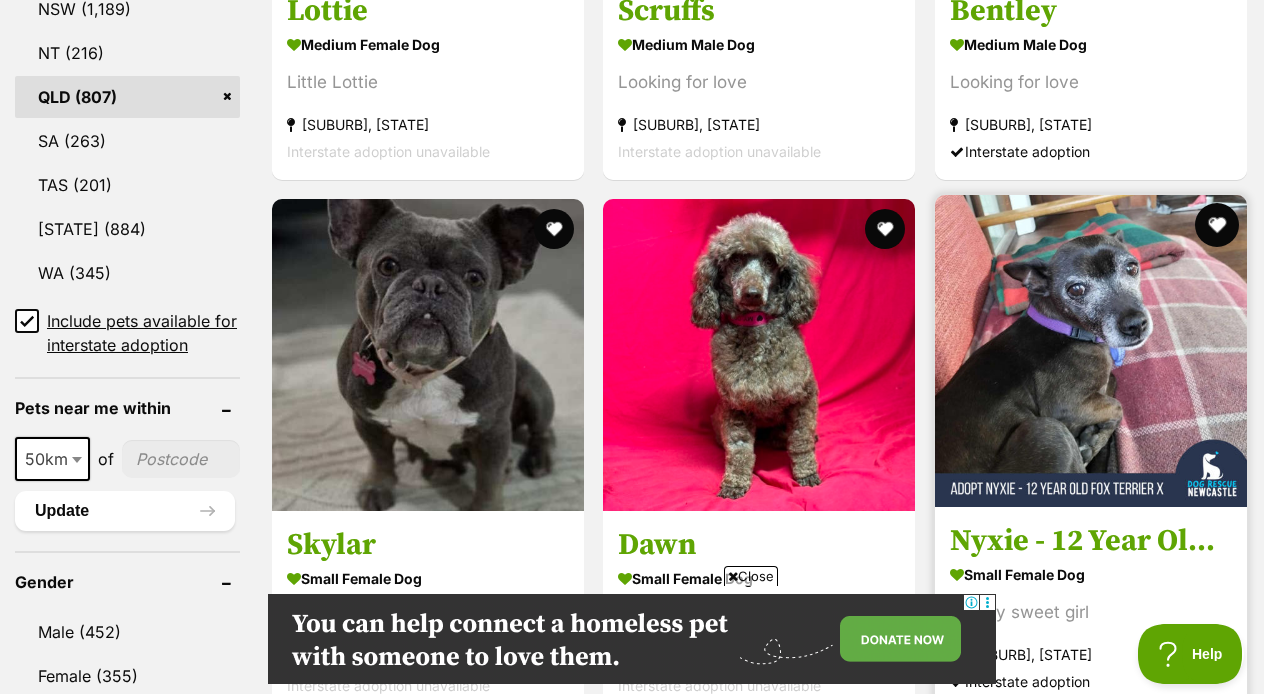 click at bounding box center [1217, 225] 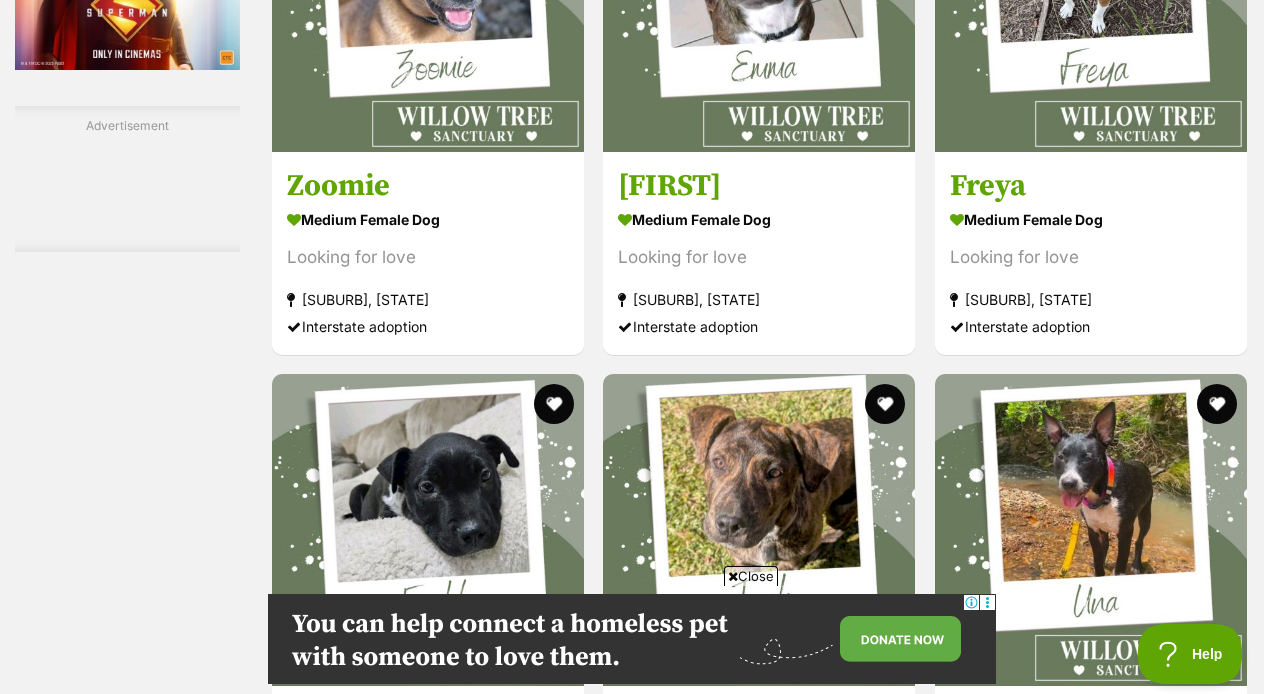 scroll, scrollTop: 3523, scrollLeft: 0, axis: vertical 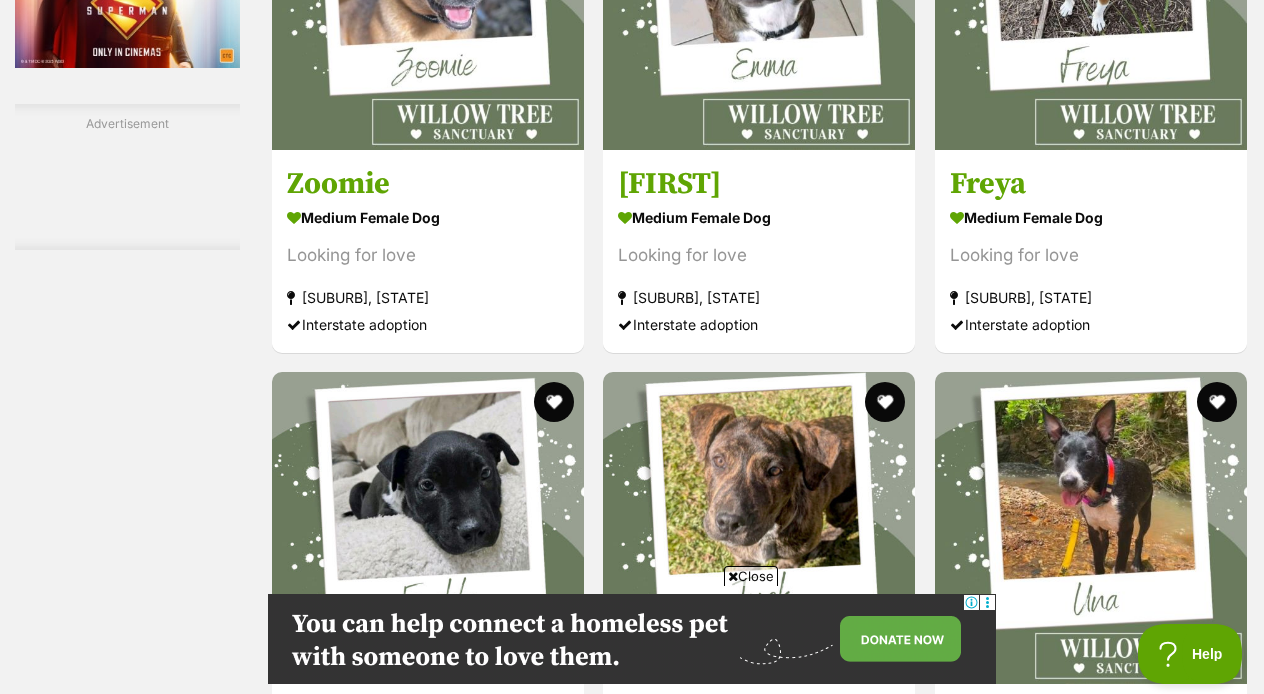 click on "Next" at bounding box center (841, 1656) 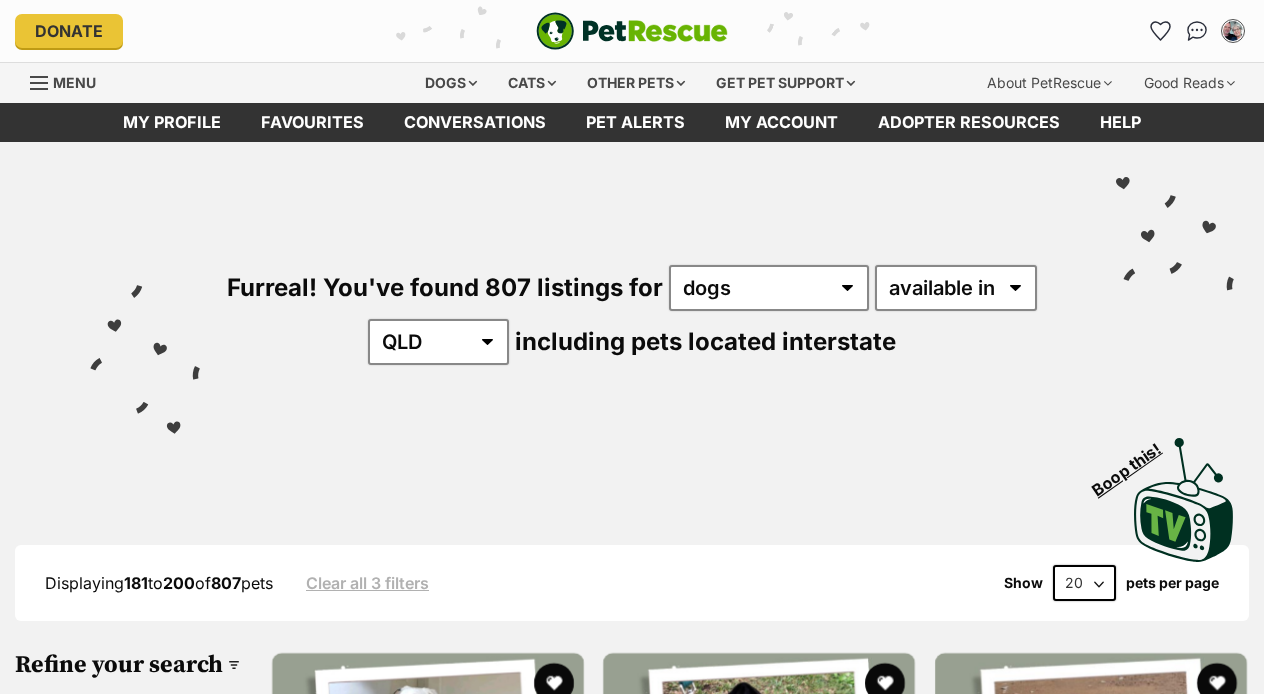 scroll, scrollTop: 0, scrollLeft: 0, axis: both 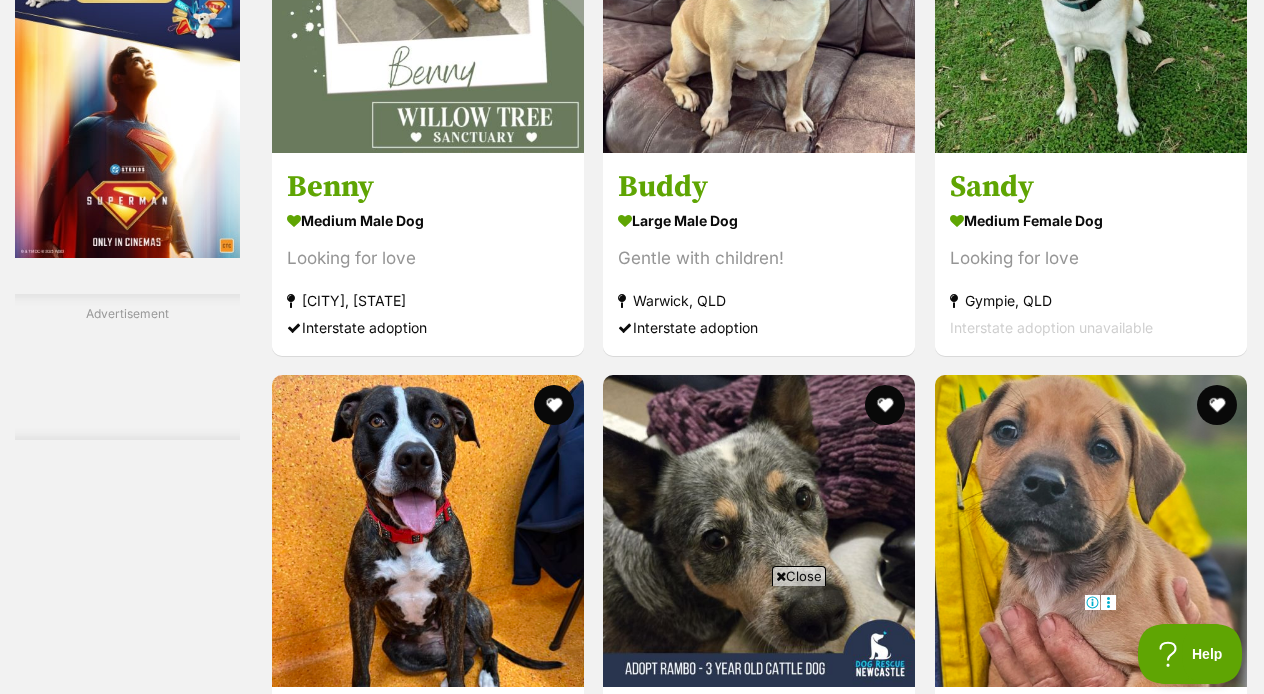 click on "Next" at bounding box center [841, 1659] 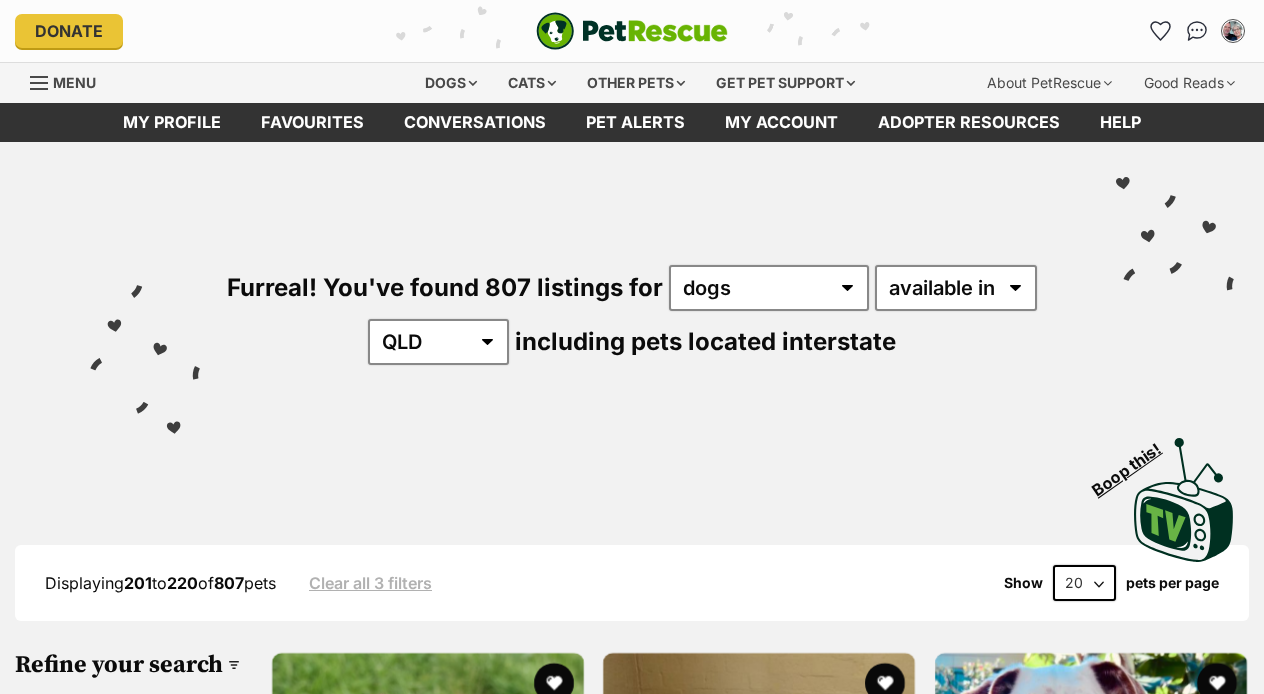 scroll, scrollTop: 0, scrollLeft: 0, axis: both 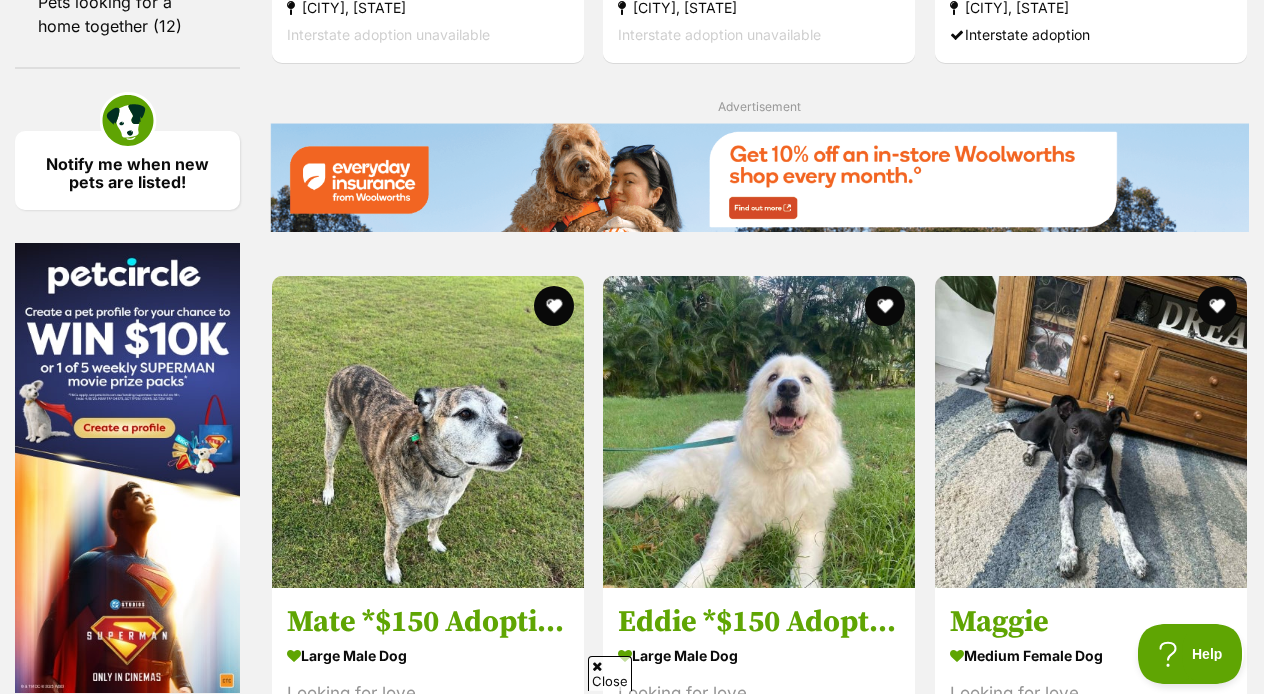 click at bounding box center (428, 1687) 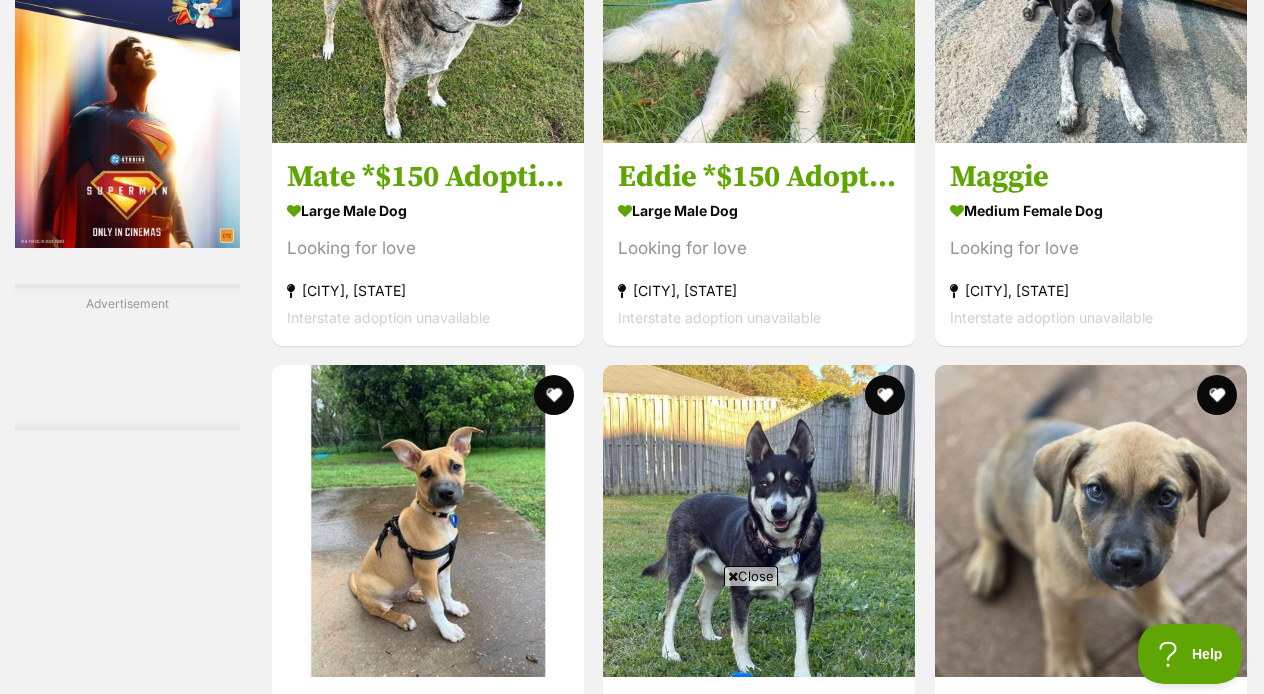 scroll, scrollTop: 0, scrollLeft: 0, axis: both 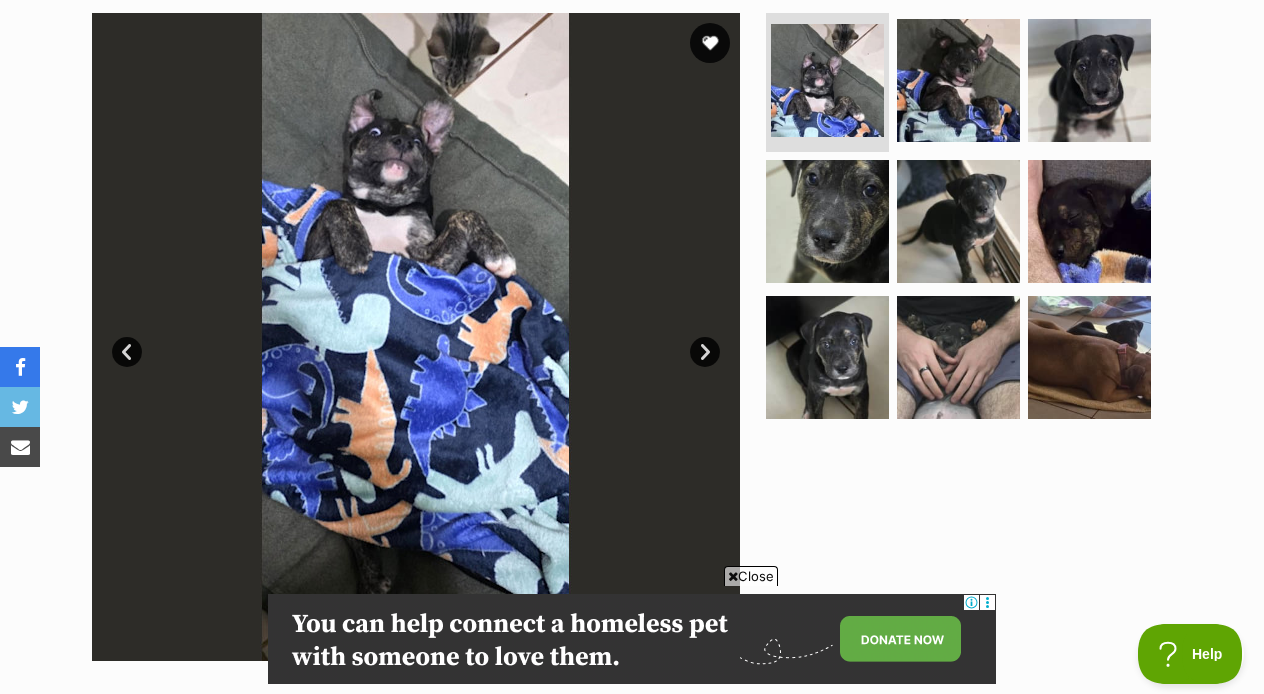 click on "Next" at bounding box center (705, 352) 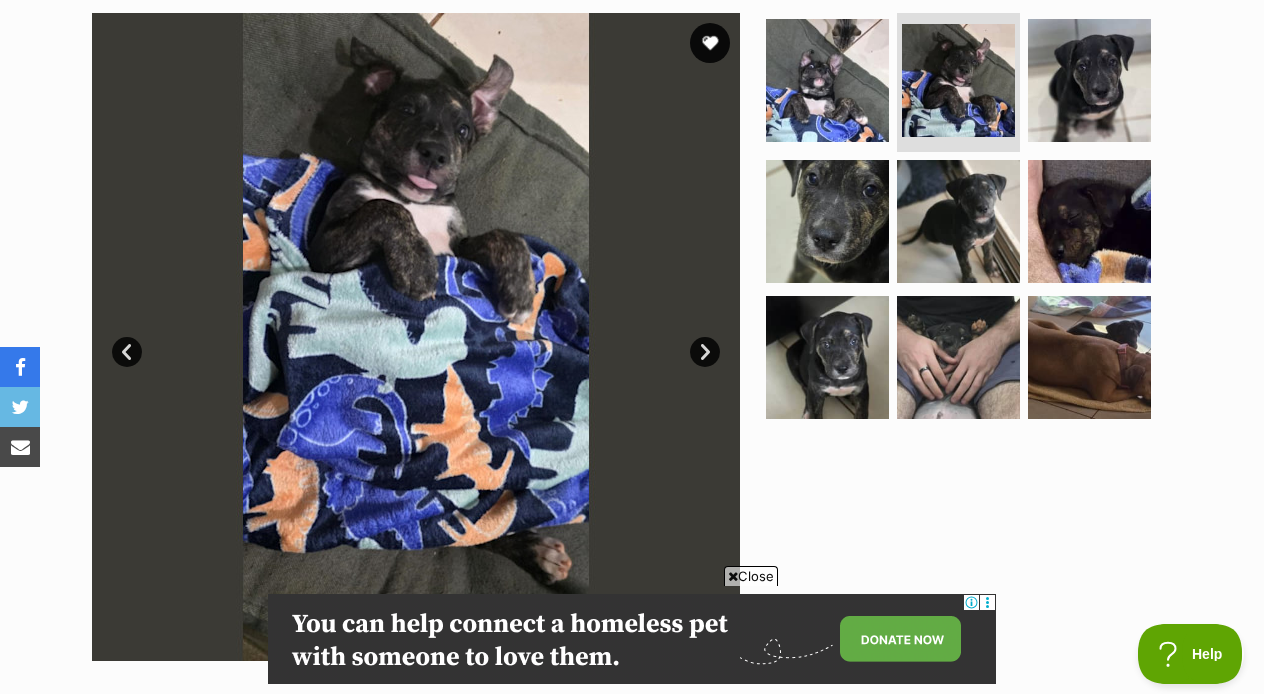 click on "Next" at bounding box center (705, 352) 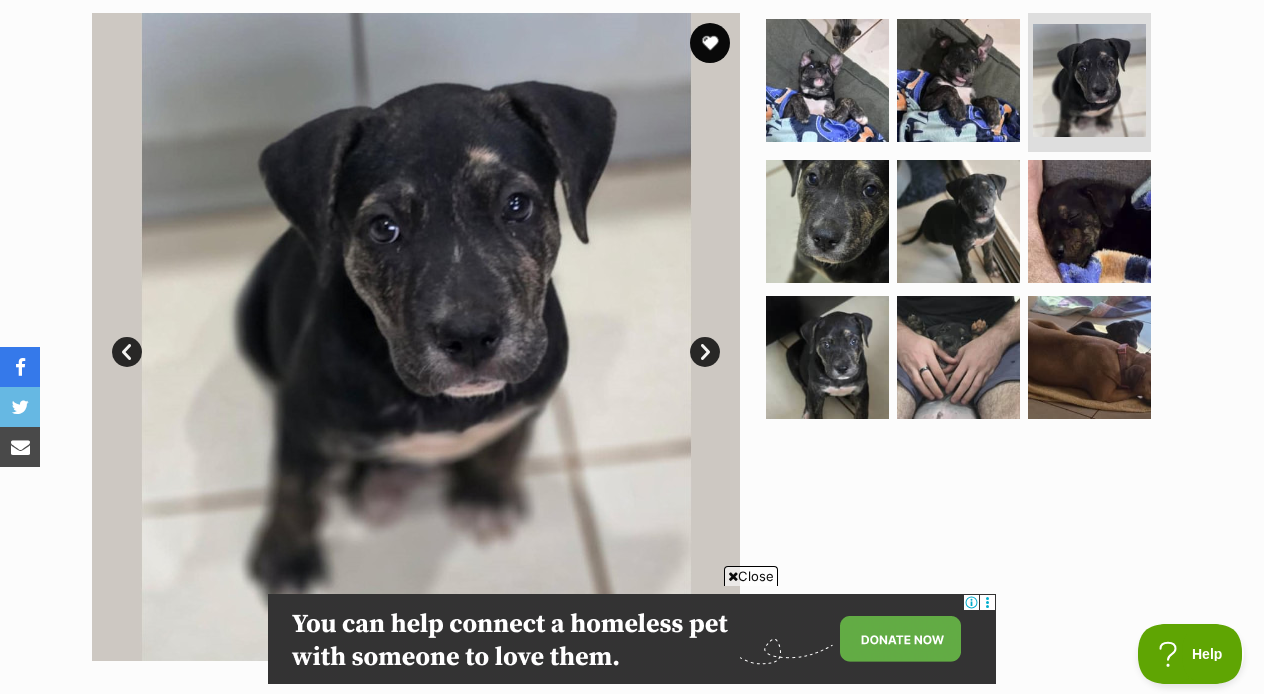 click on "Next" at bounding box center [705, 352] 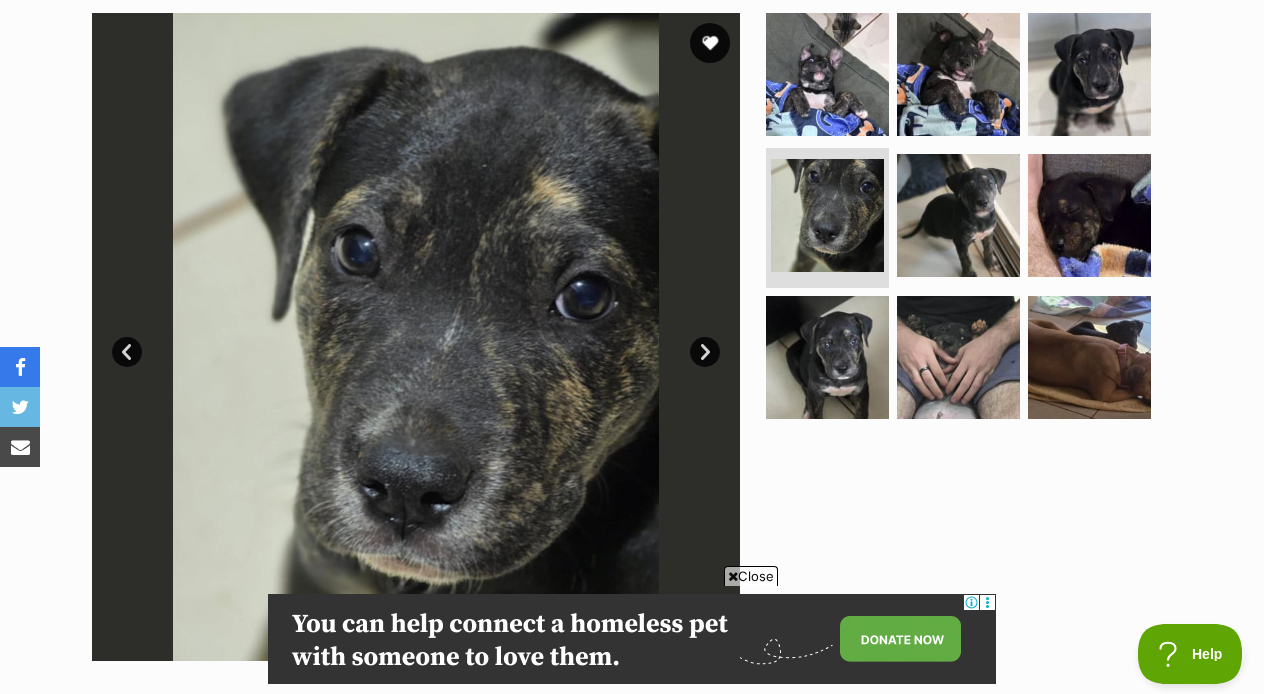 click on "Next" at bounding box center [705, 352] 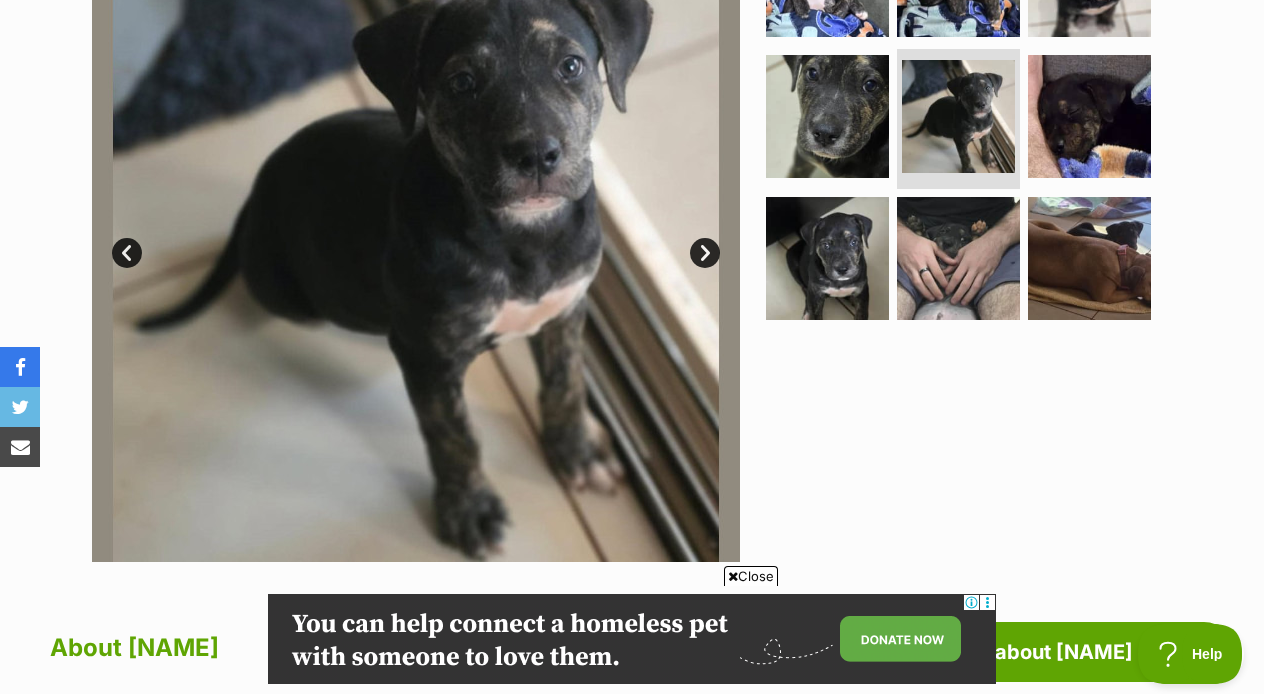 scroll, scrollTop: 0, scrollLeft: 0, axis: both 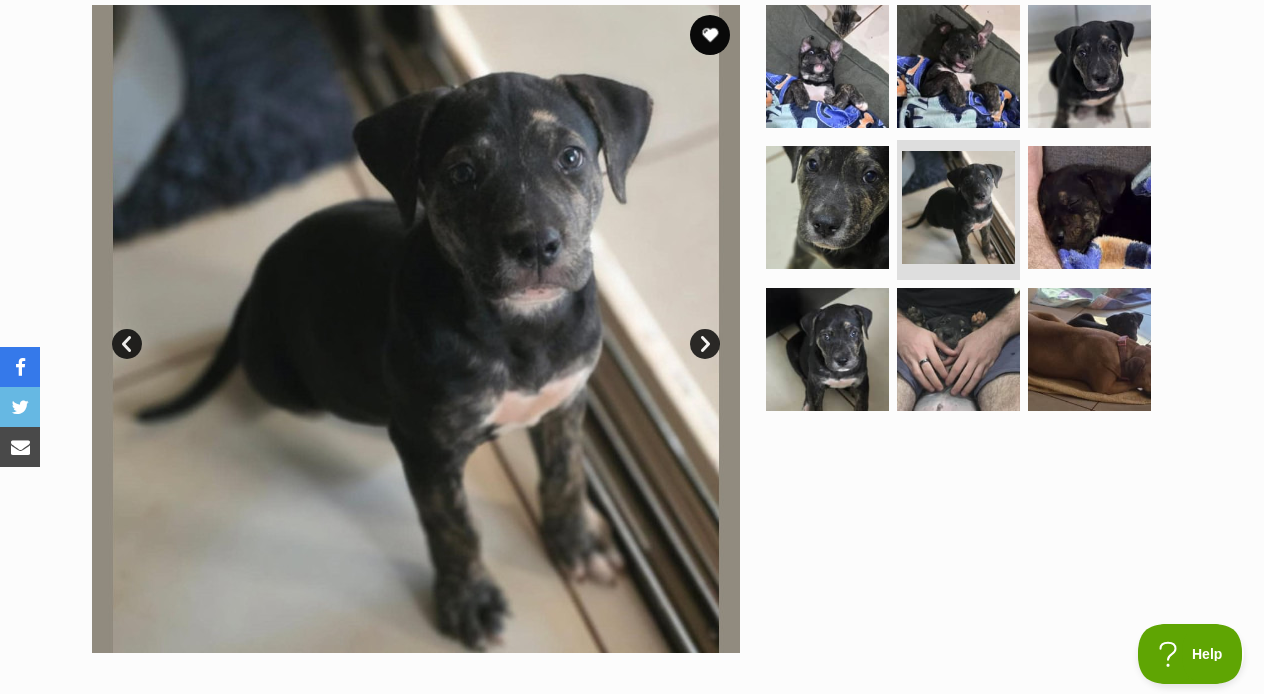 click on "Next" at bounding box center [705, 344] 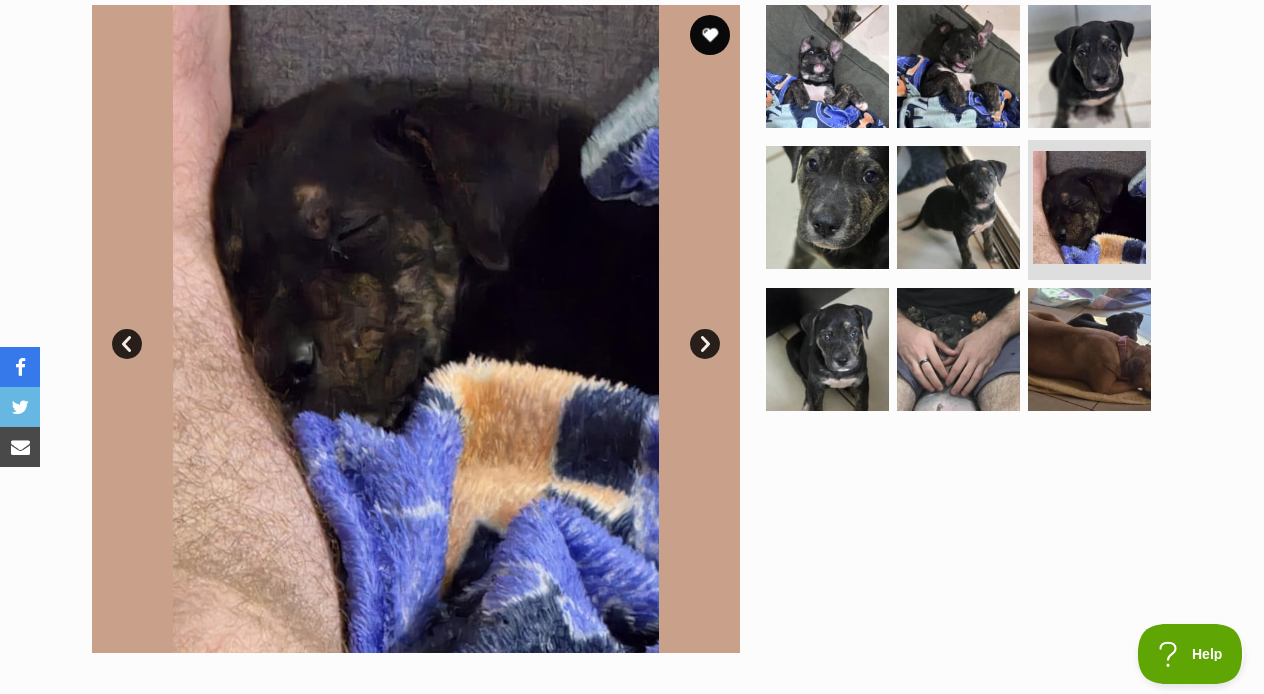 click on "Next" at bounding box center (705, 344) 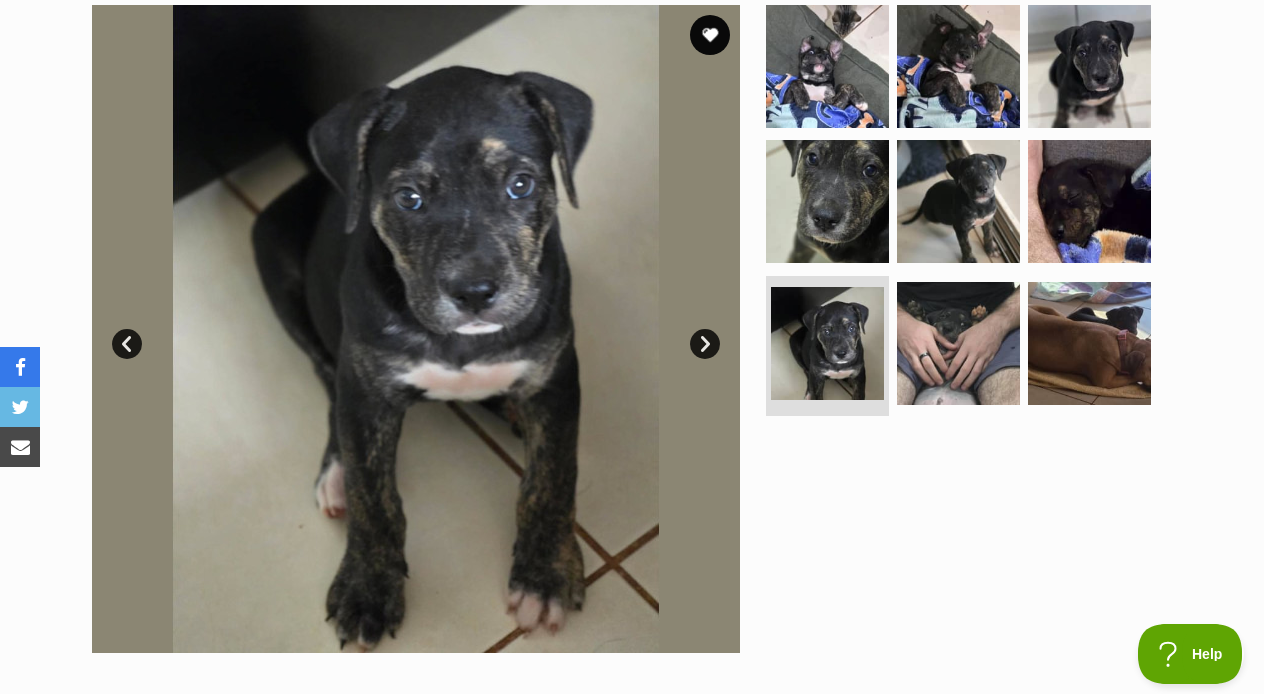 click on "Next" at bounding box center [705, 344] 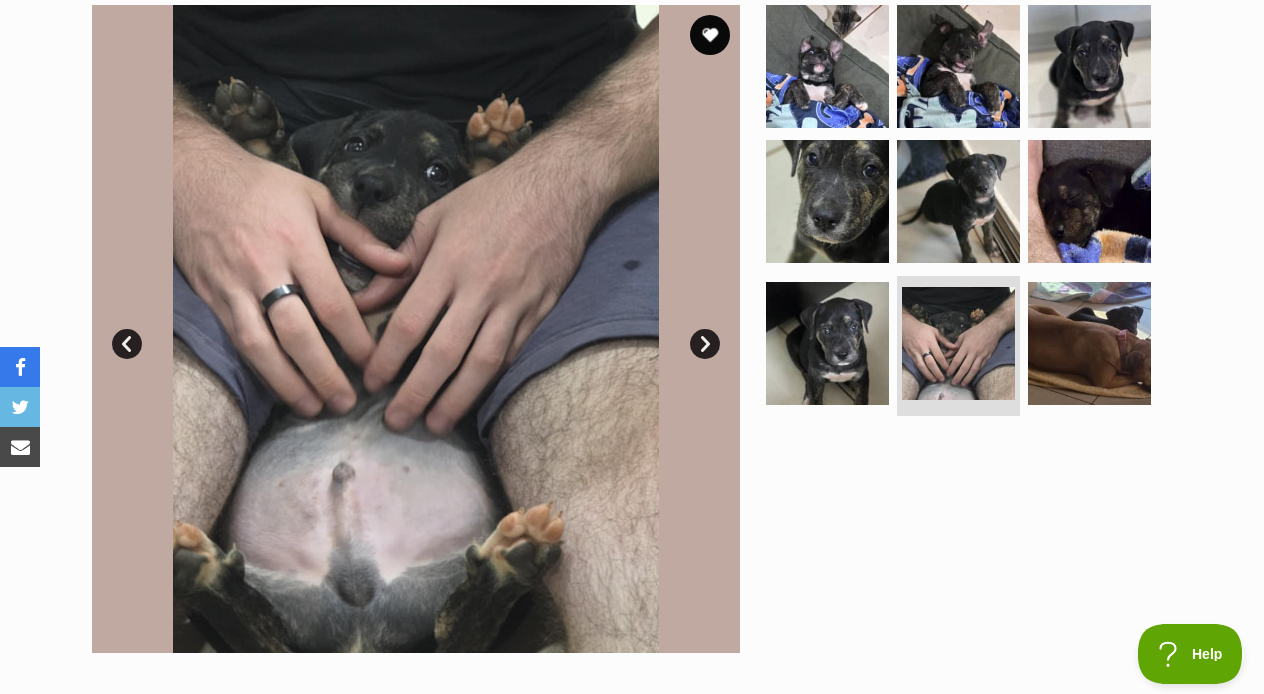 click on "Next" at bounding box center (705, 344) 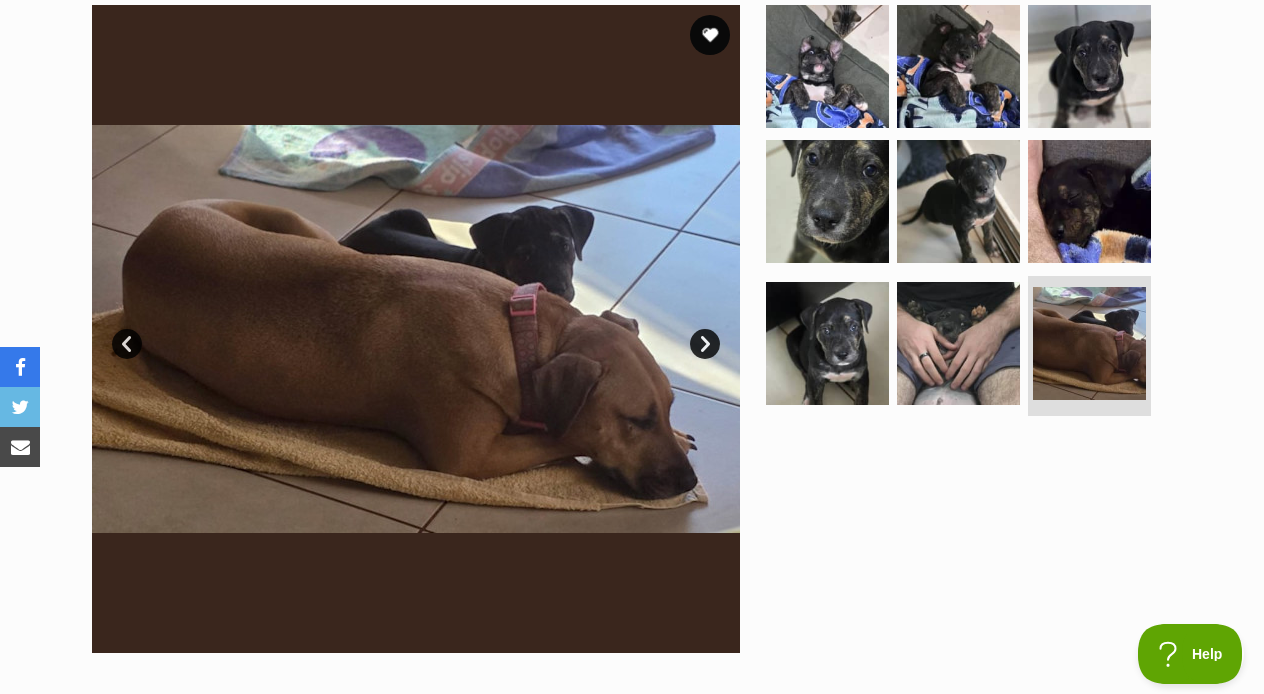 click on "Next" at bounding box center (705, 344) 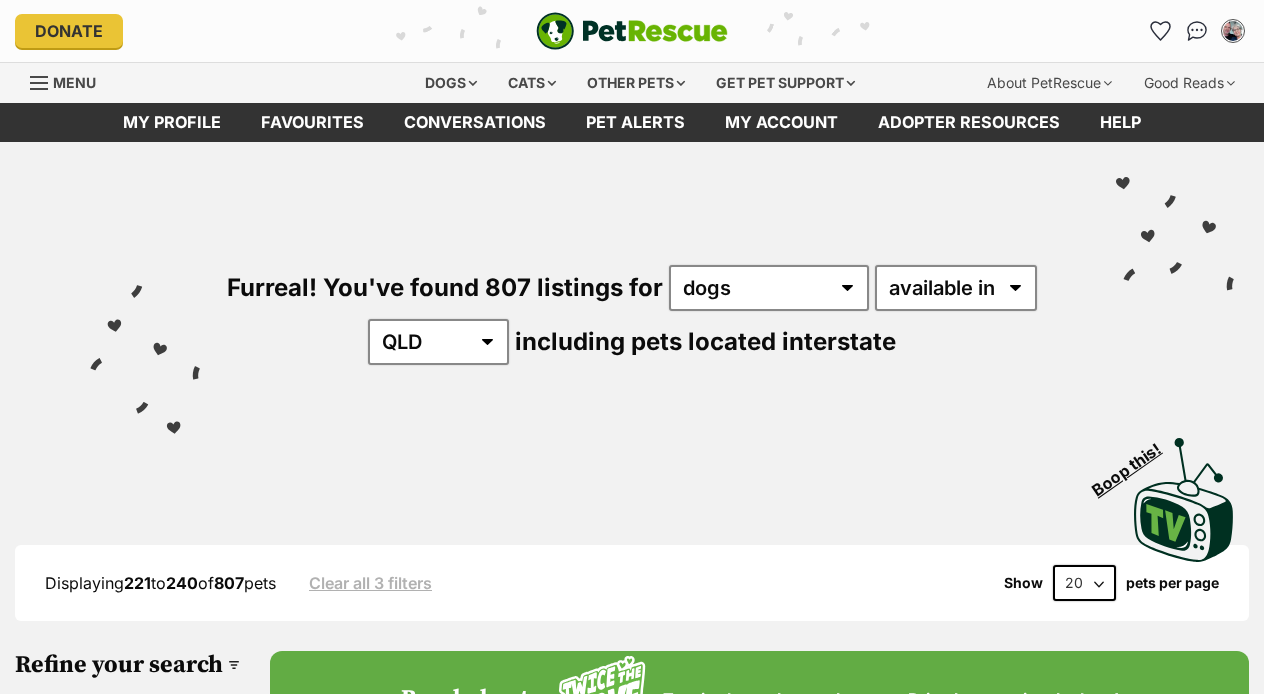 scroll, scrollTop: 0, scrollLeft: 0, axis: both 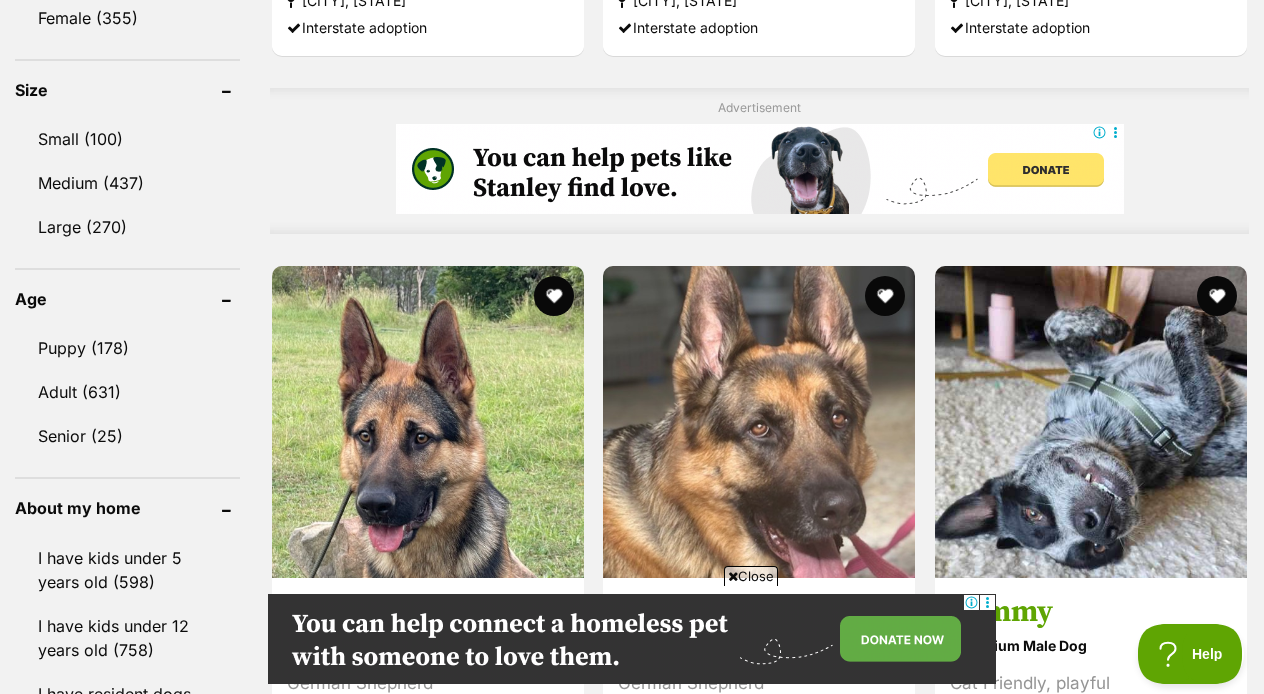 click at bounding box center [759, 952] 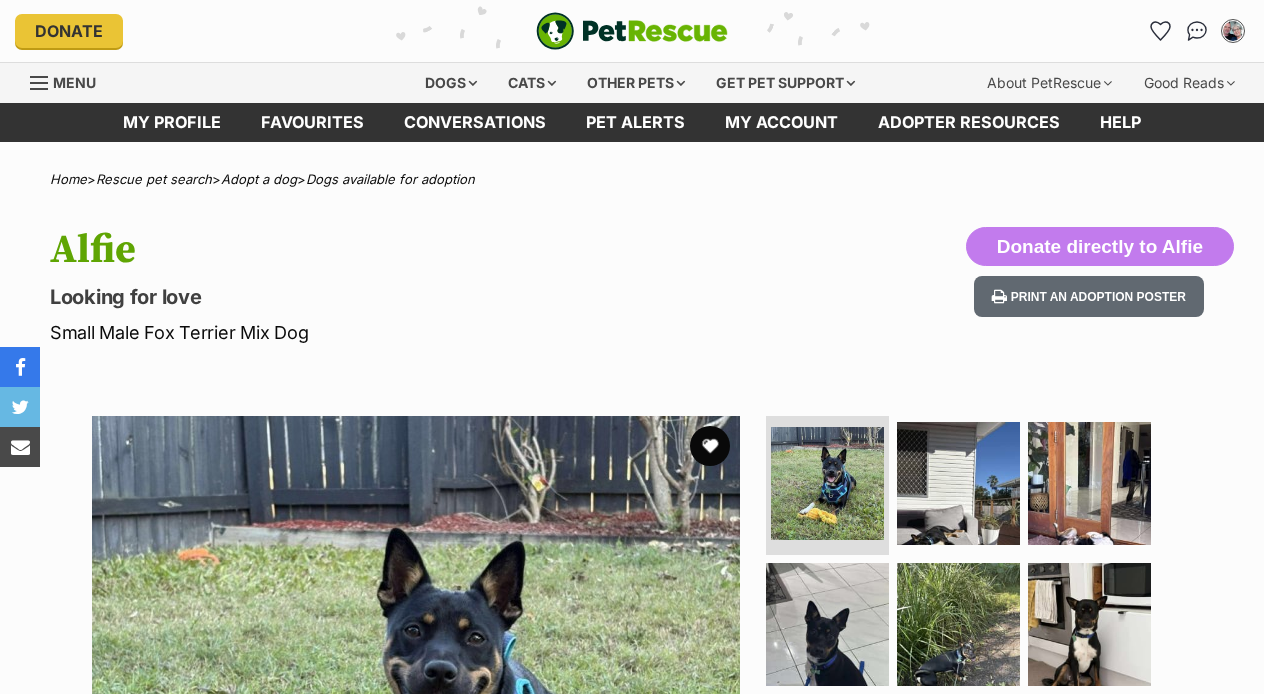 scroll, scrollTop: 0, scrollLeft: 0, axis: both 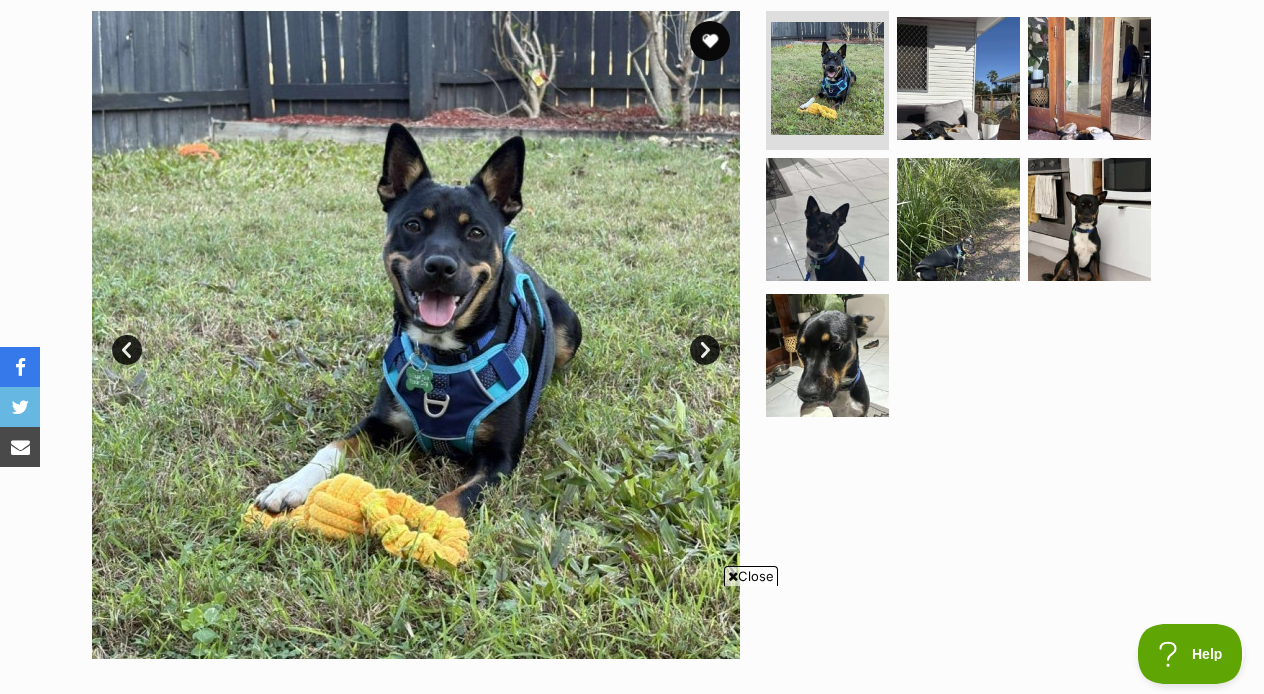click on "Next" at bounding box center (705, 350) 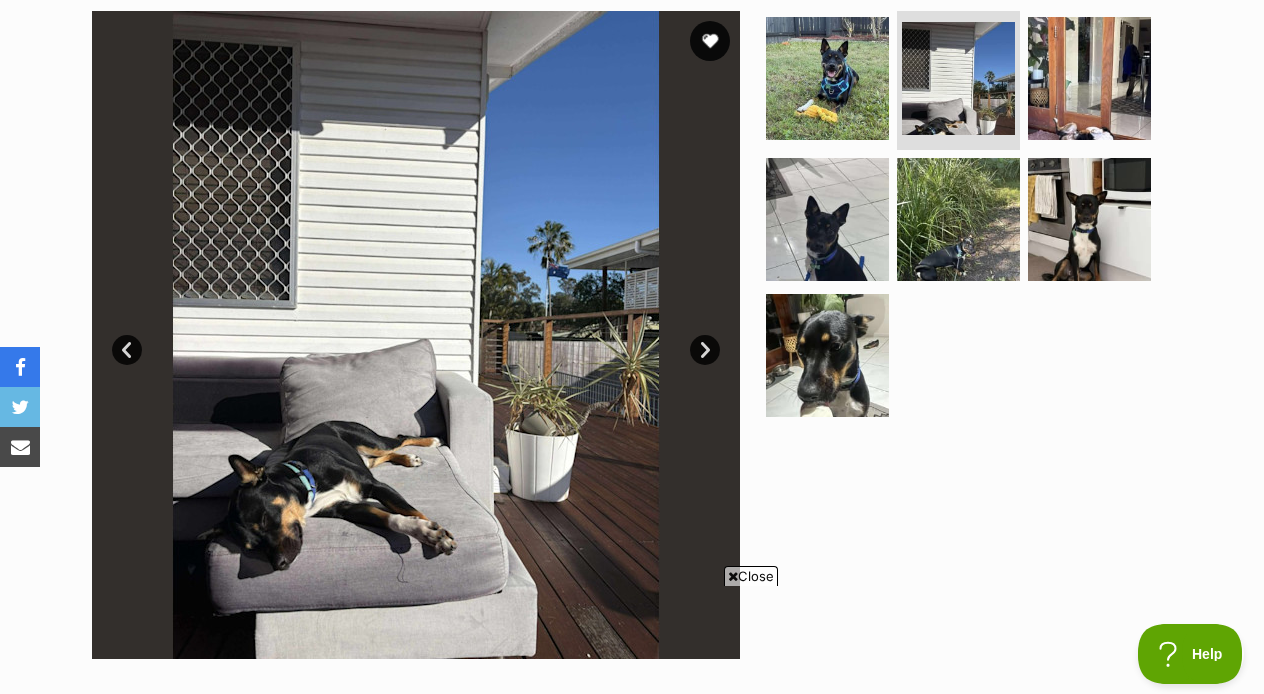 click on "Next" at bounding box center [705, 350] 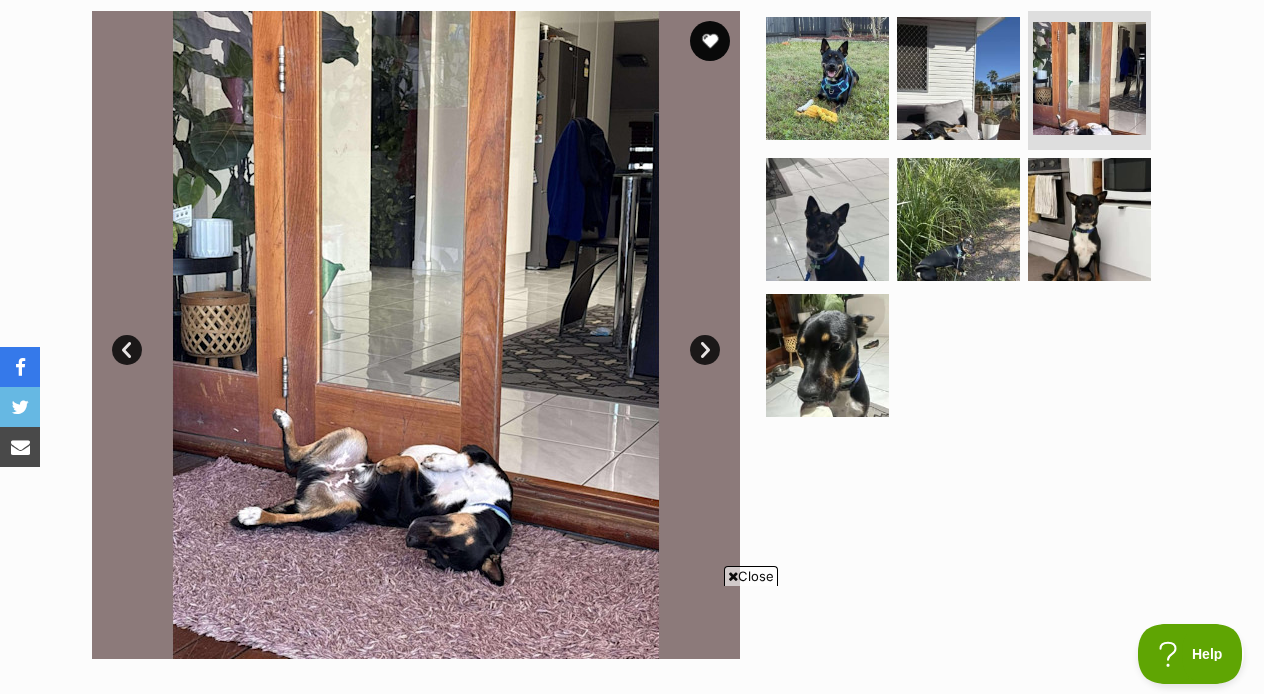 click on "Next" at bounding box center [705, 350] 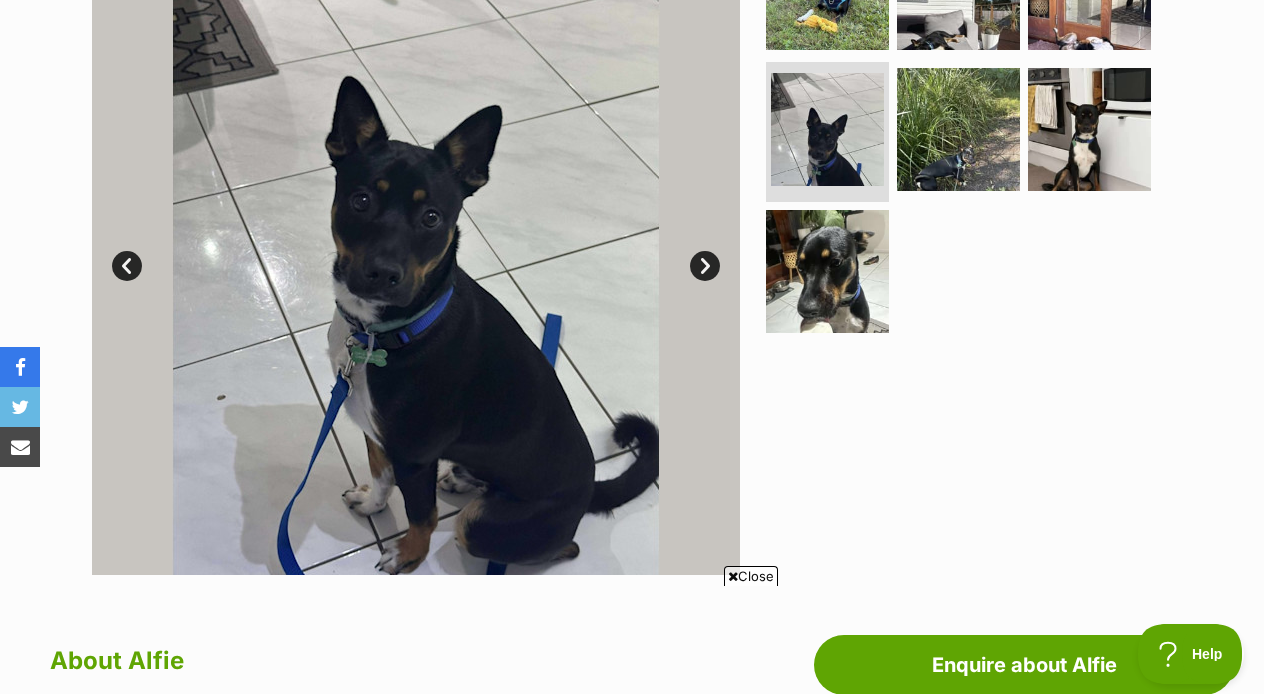 scroll, scrollTop: 486, scrollLeft: 0, axis: vertical 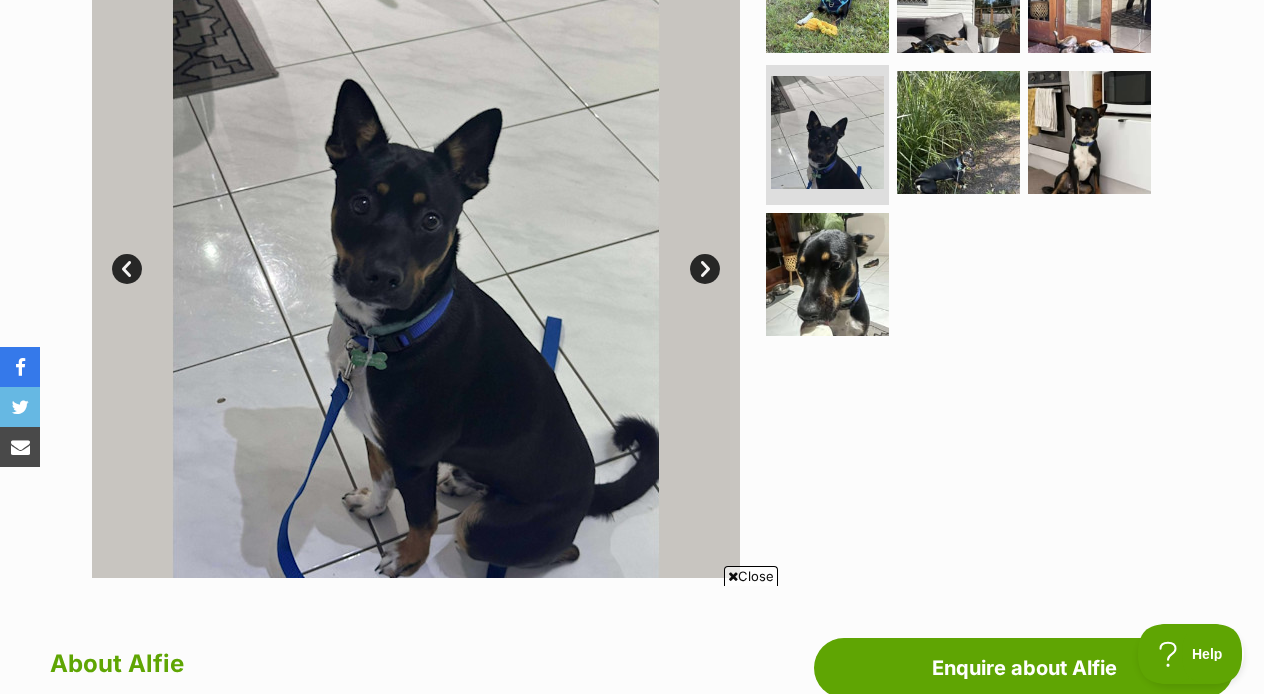 click on "Next" at bounding box center (705, 269) 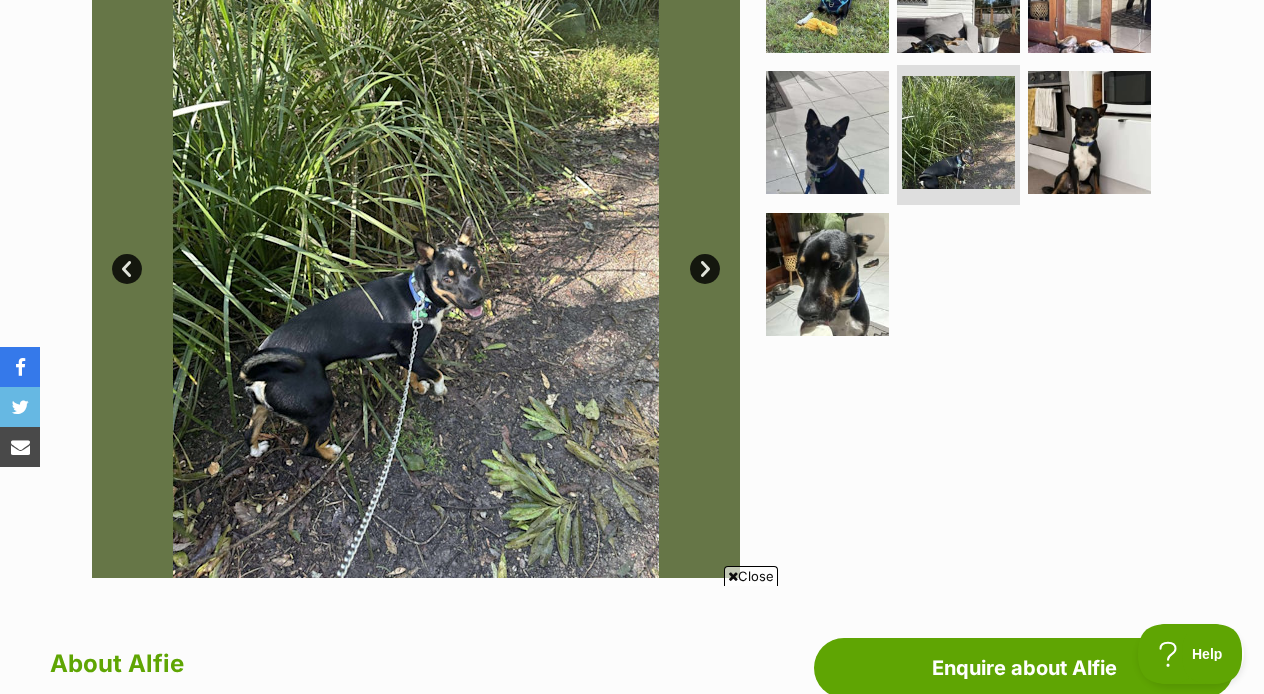 click on "Next" at bounding box center [705, 269] 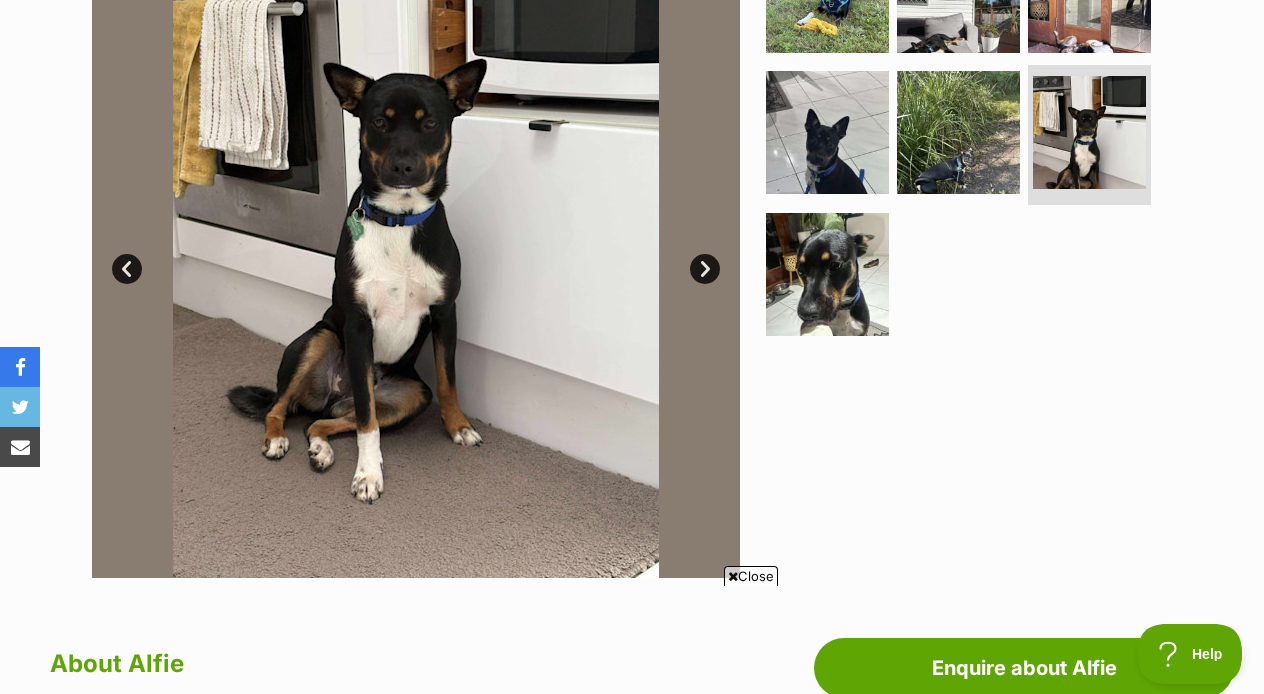 click on "Next" at bounding box center (705, 269) 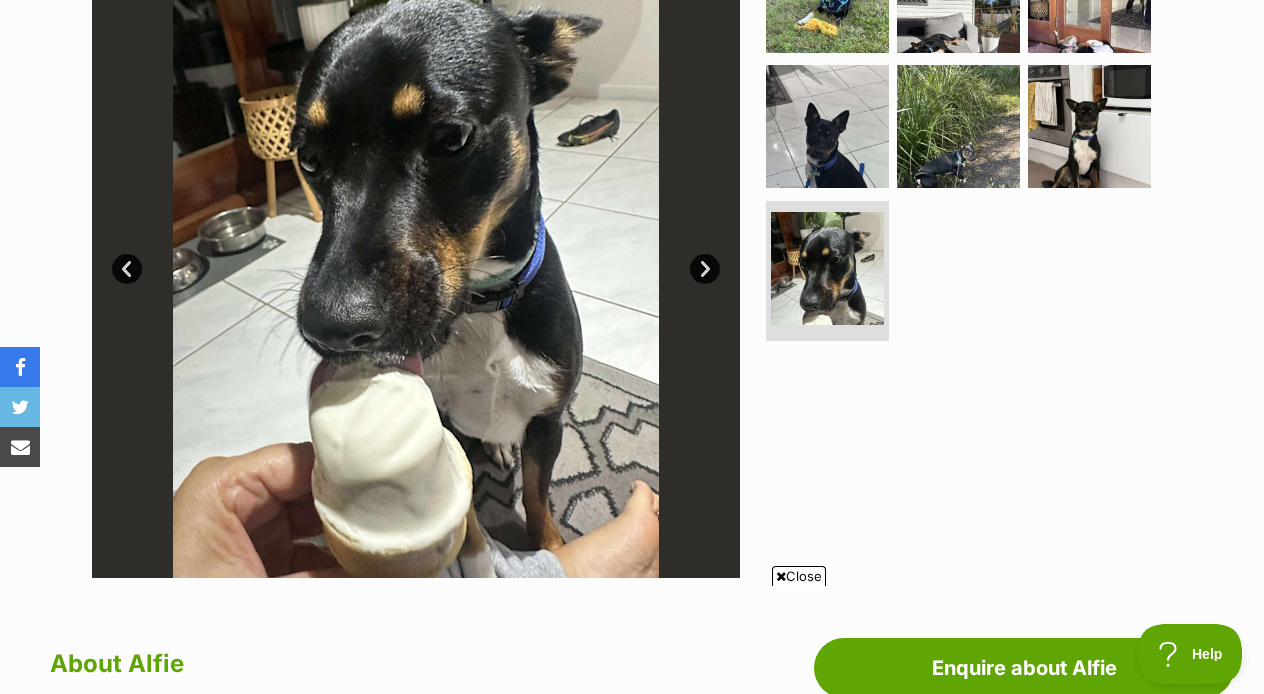 click on "Next" at bounding box center [705, 269] 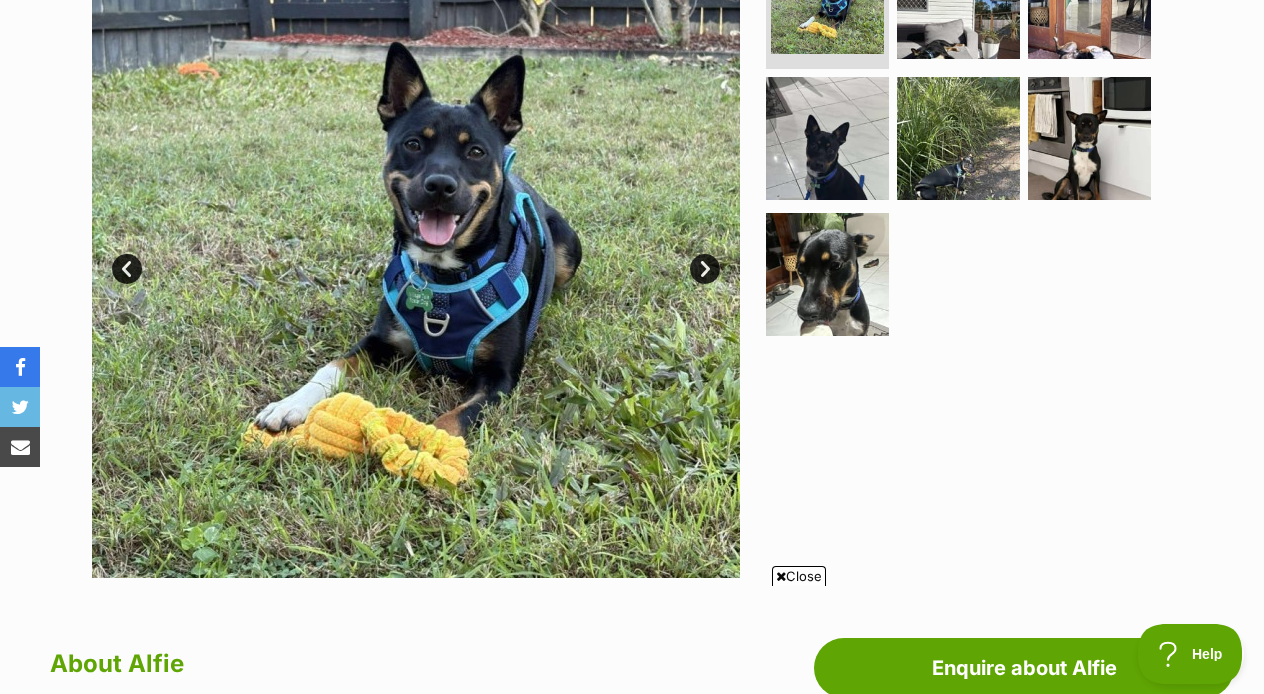 click on "Next" at bounding box center (705, 269) 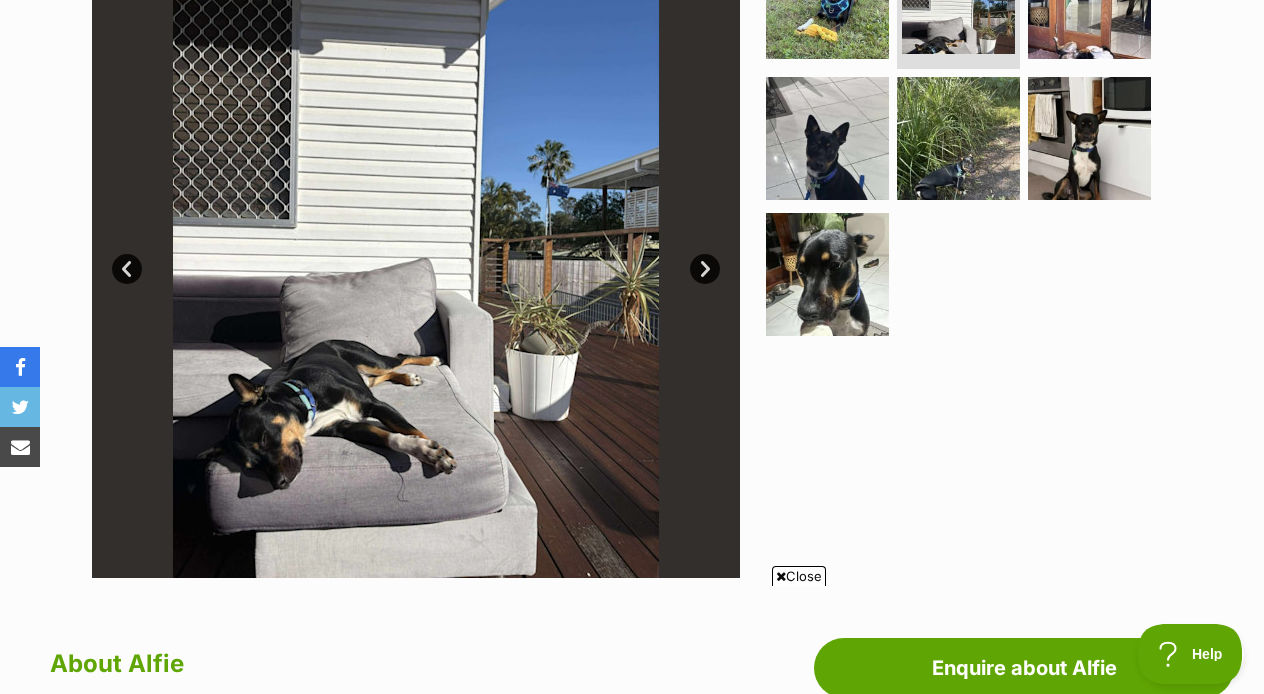 click on "Next" at bounding box center (705, 269) 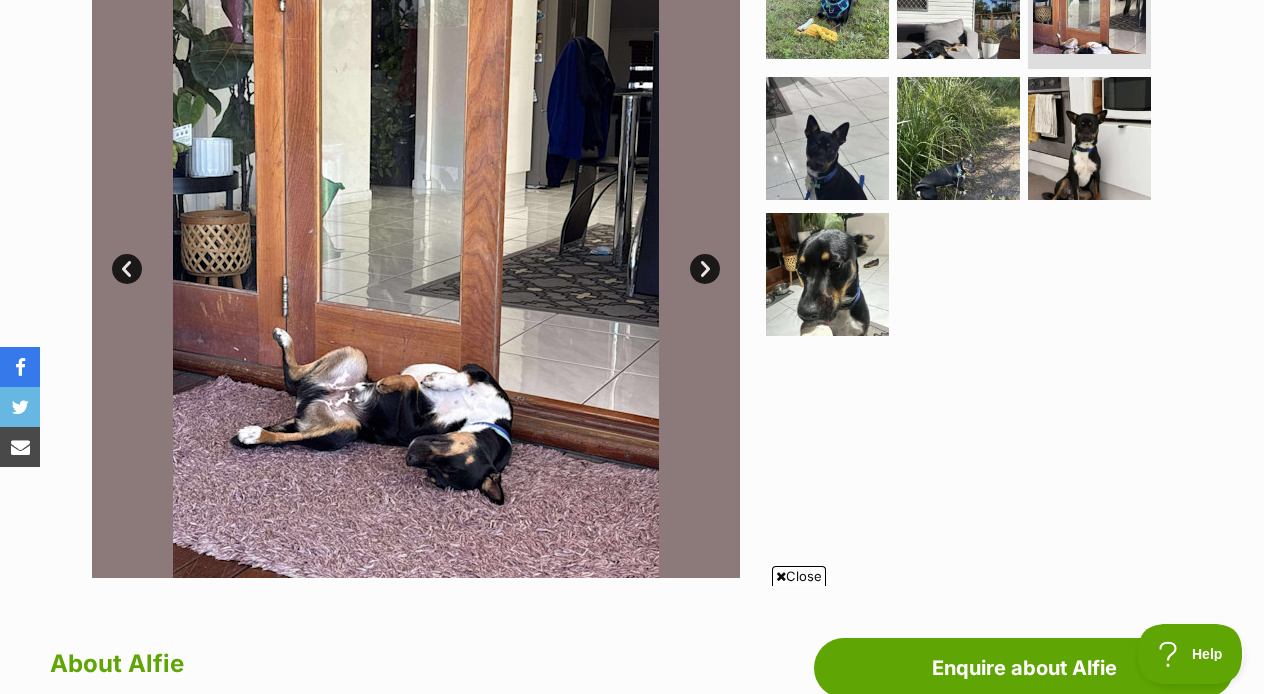 click on "Next" at bounding box center (705, 269) 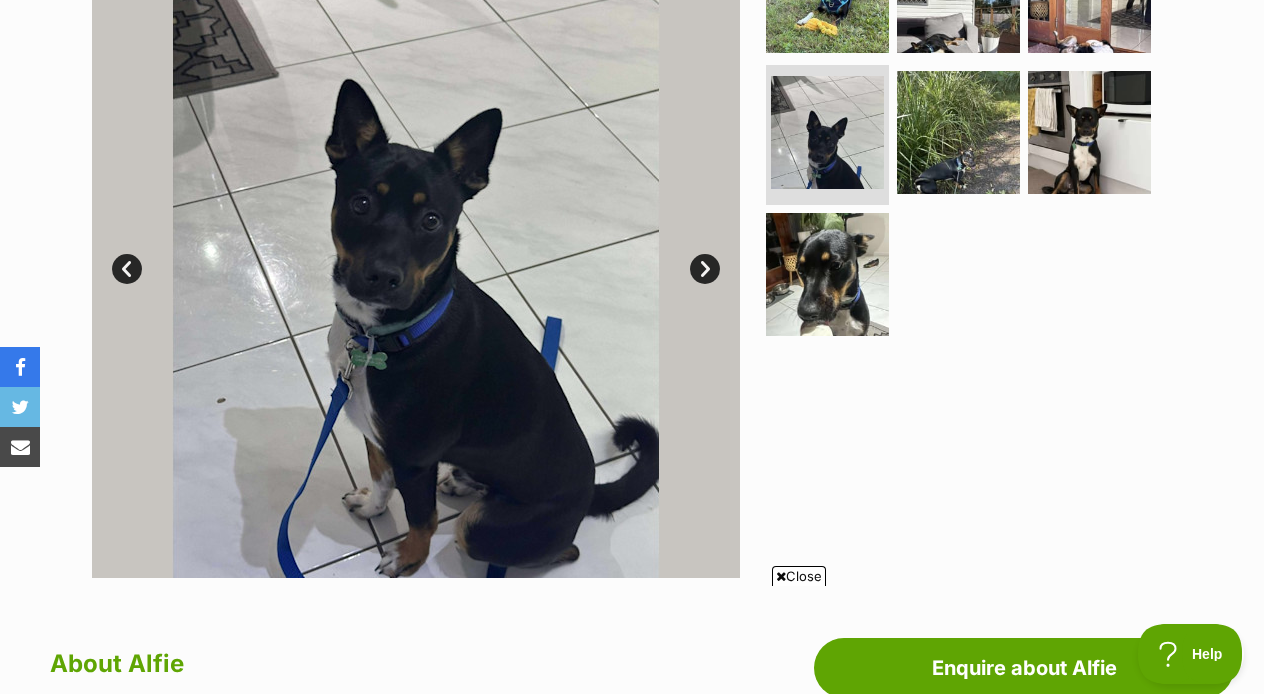click on "Next" at bounding box center (705, 269) 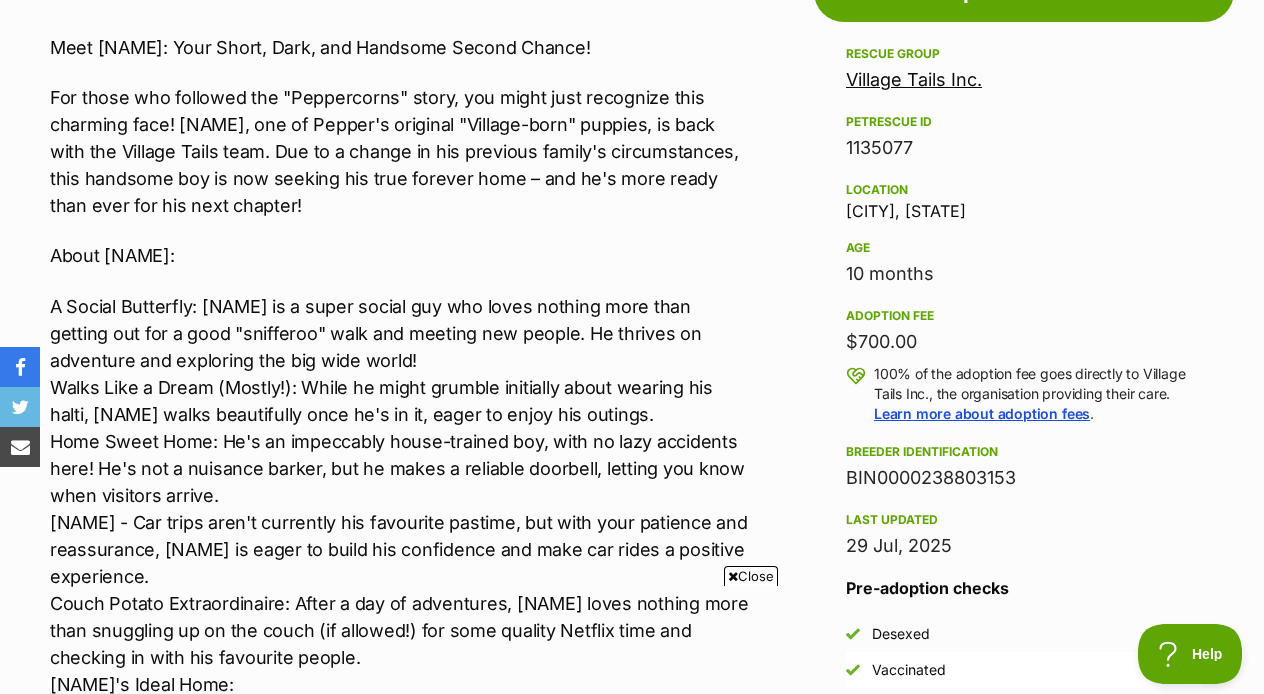 scroll, scrollTop: 0, scrollLeft: 0, axis: both 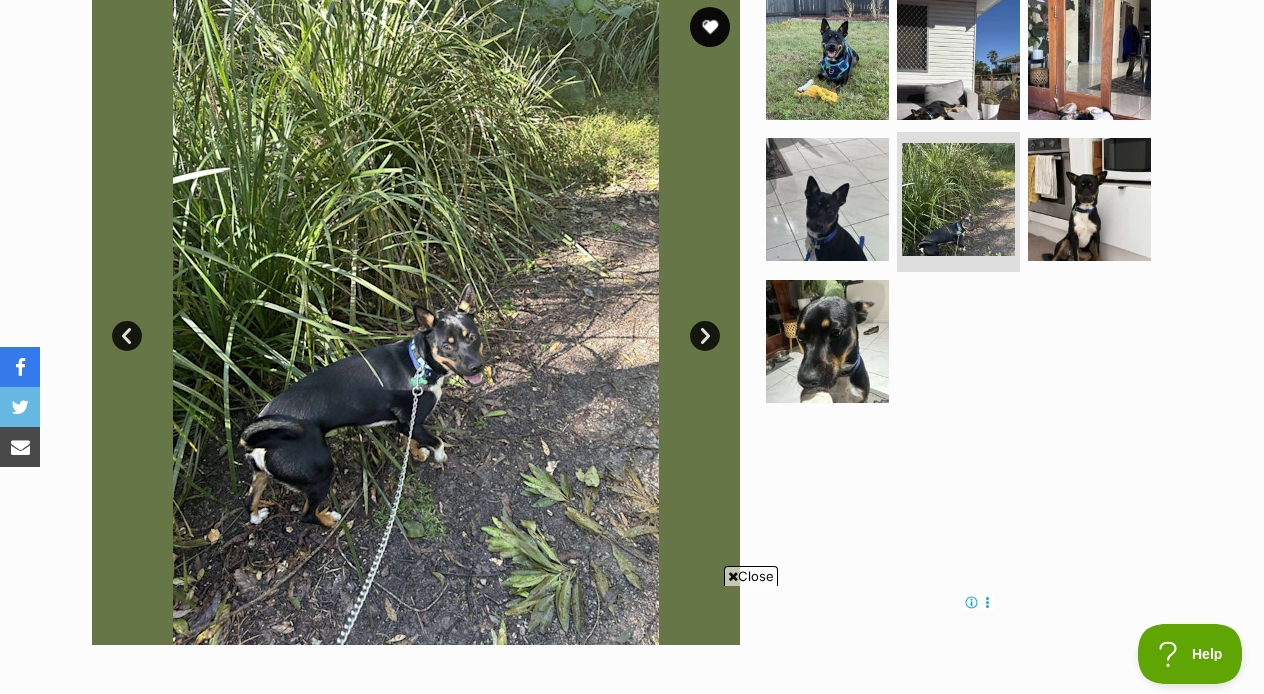 click on "Next" at bounding box center [705, 336] 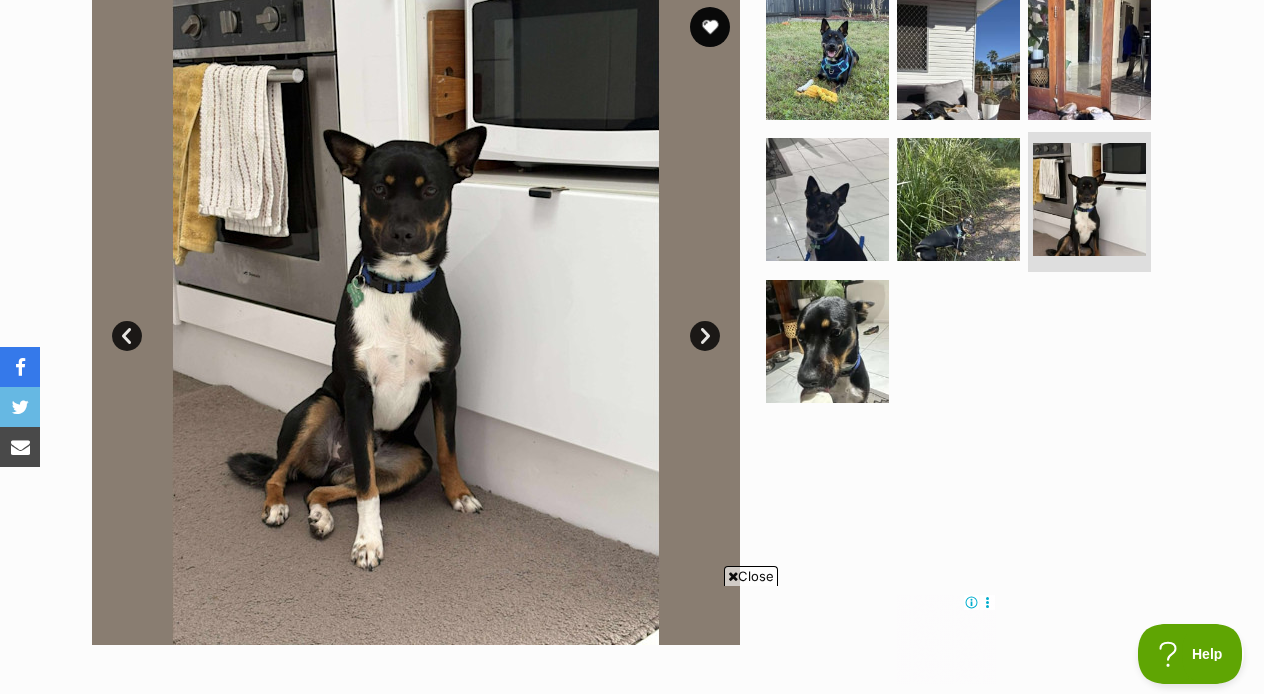click on "Next" at bounding box center (705, 336) 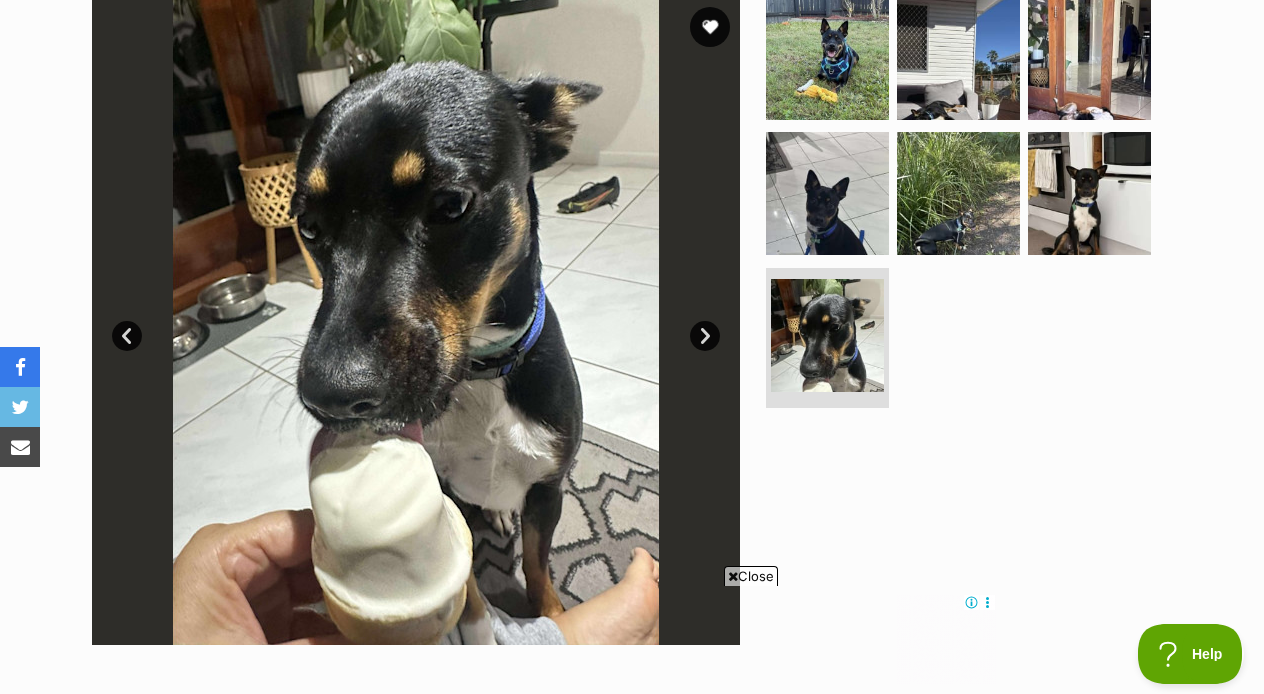 click on "Next" at bounding box center [705, 336] 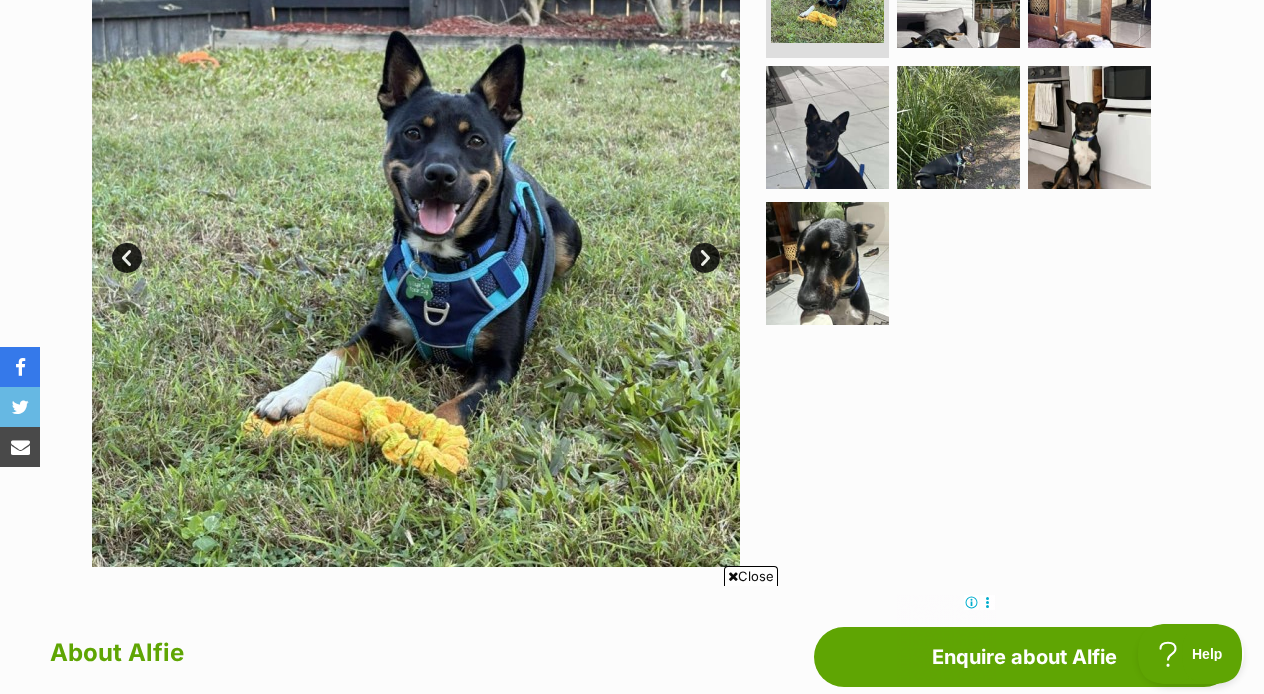 scroll, scrollTop: 507, scrollLeft: 0, axis: vertical 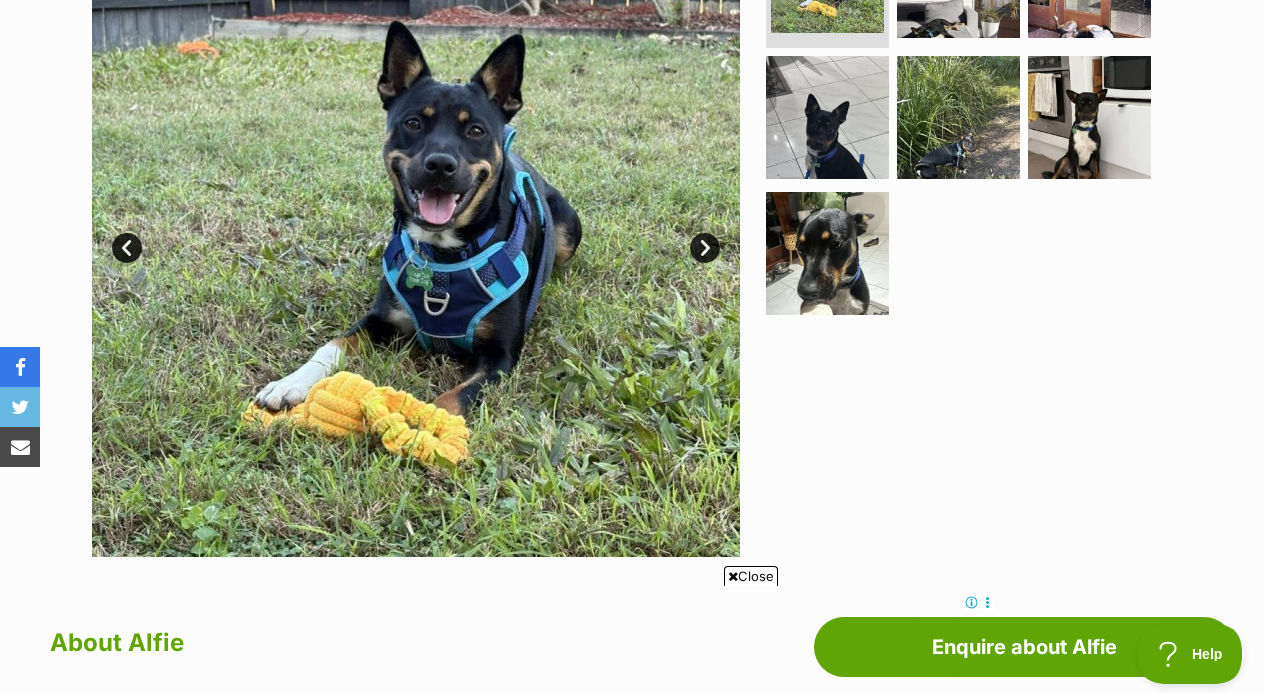 click at bounding box center (733, 576) 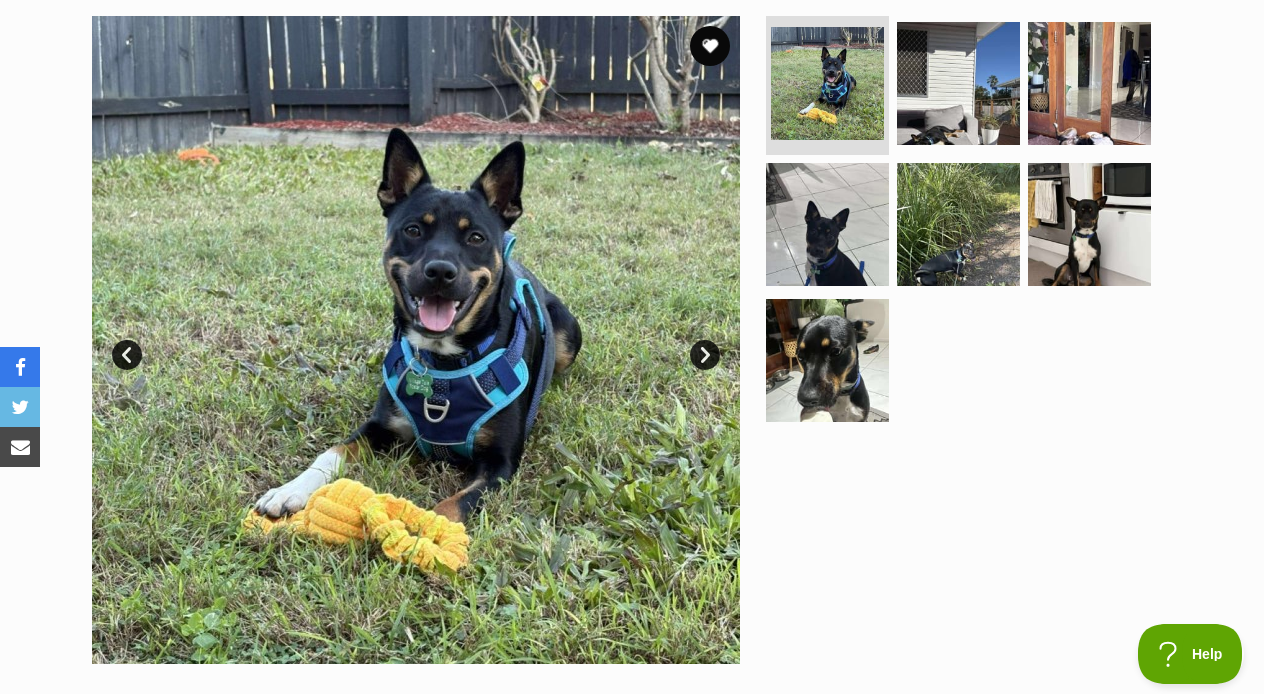 scroll, scrollTop: 395, scrollLeft: 0, axis: vertical 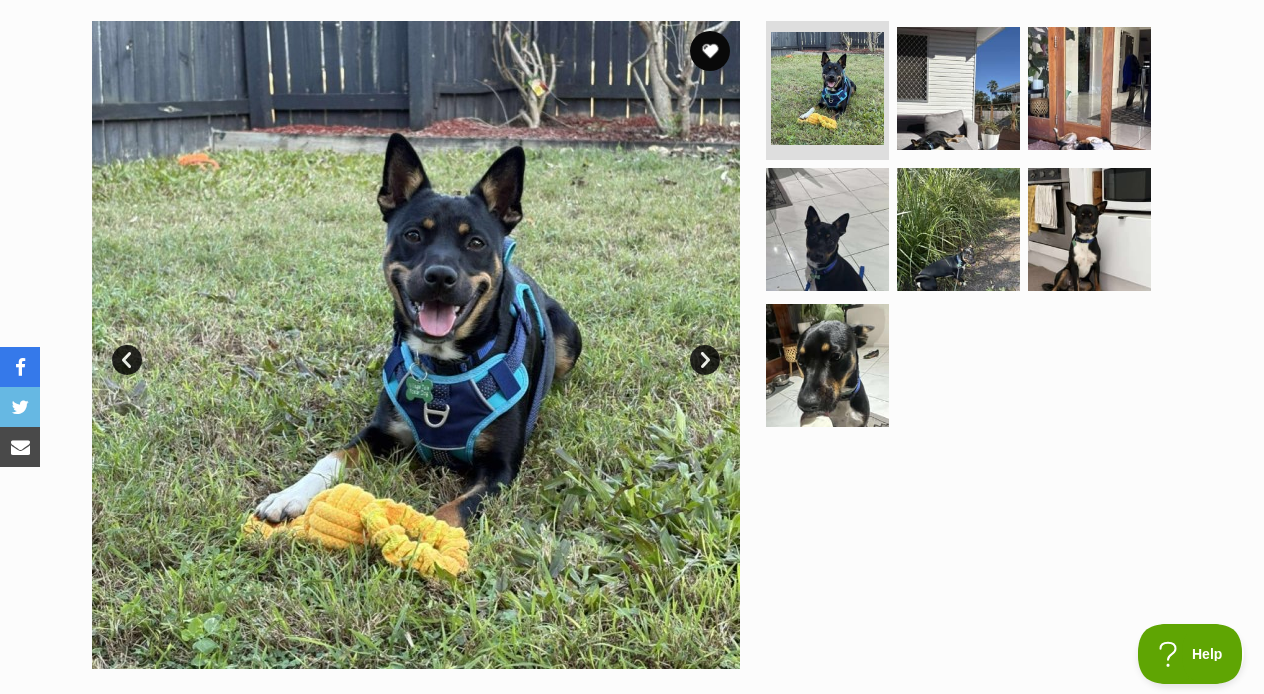 click on "Next" at bounding box center (705, 360) 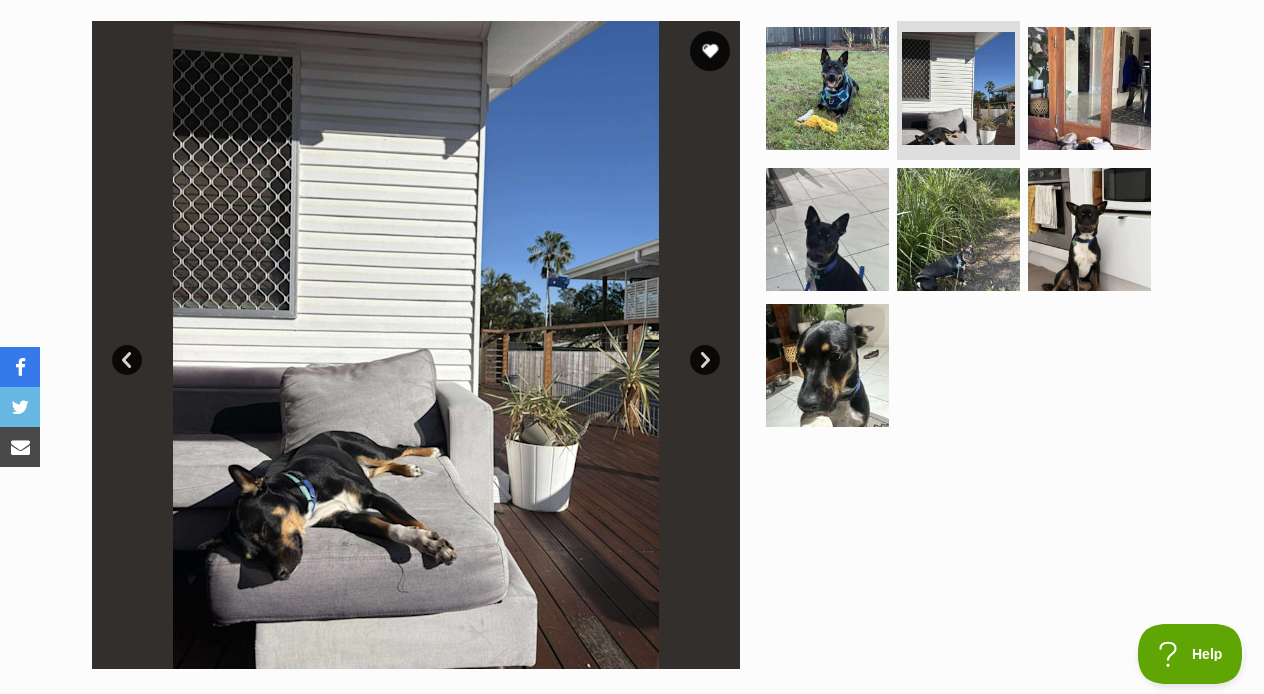 click on "Next" at bounding box center [705, 360] 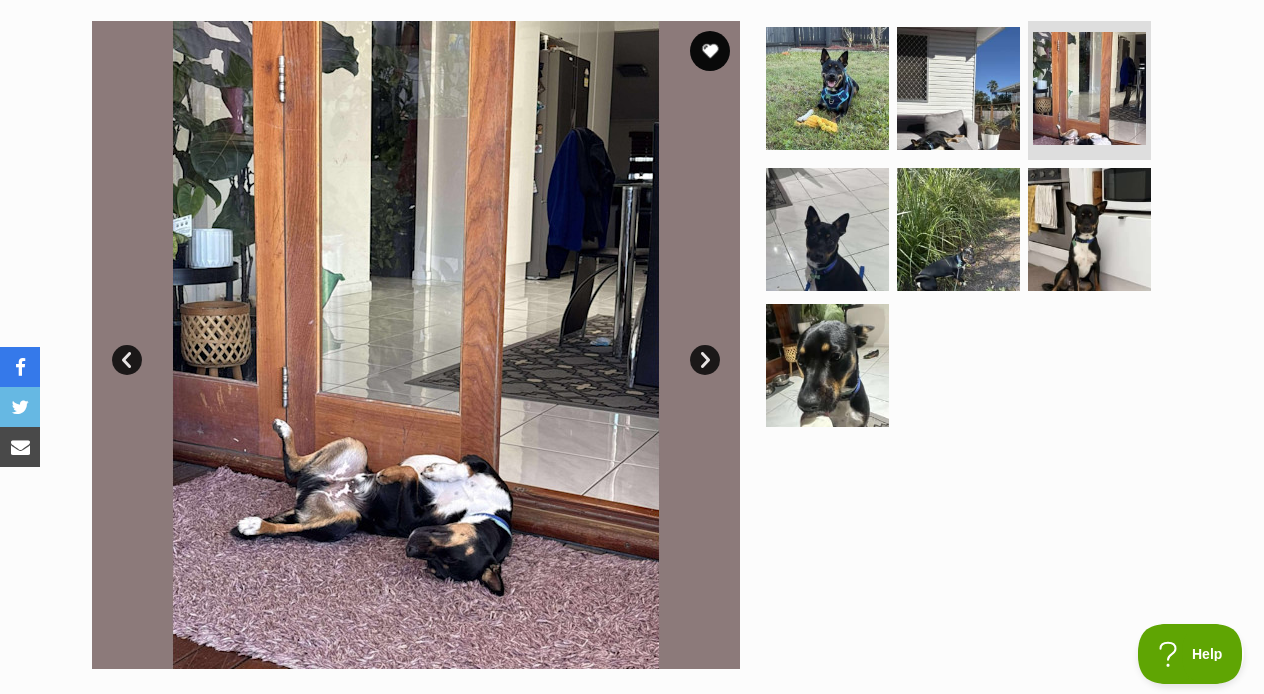 click on "Next" at bounding box center (705, 360) 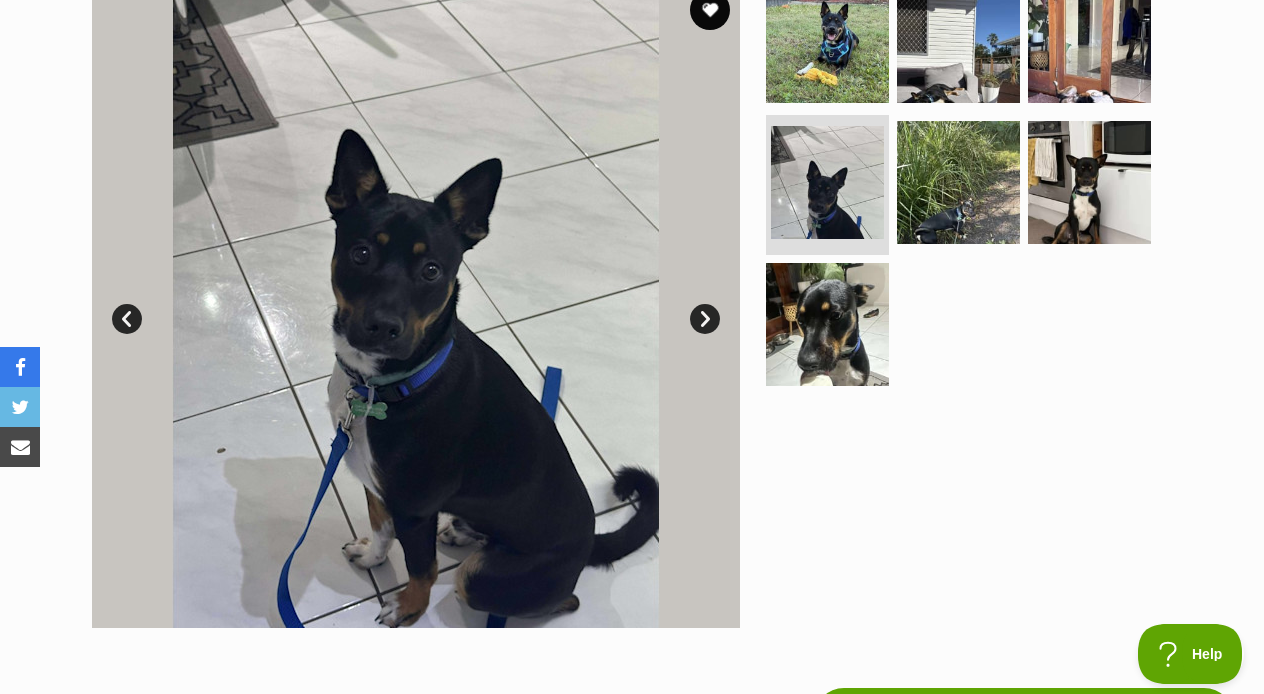 scroll, scrollTop: 432, scrollLeft: 0, axis: vertical 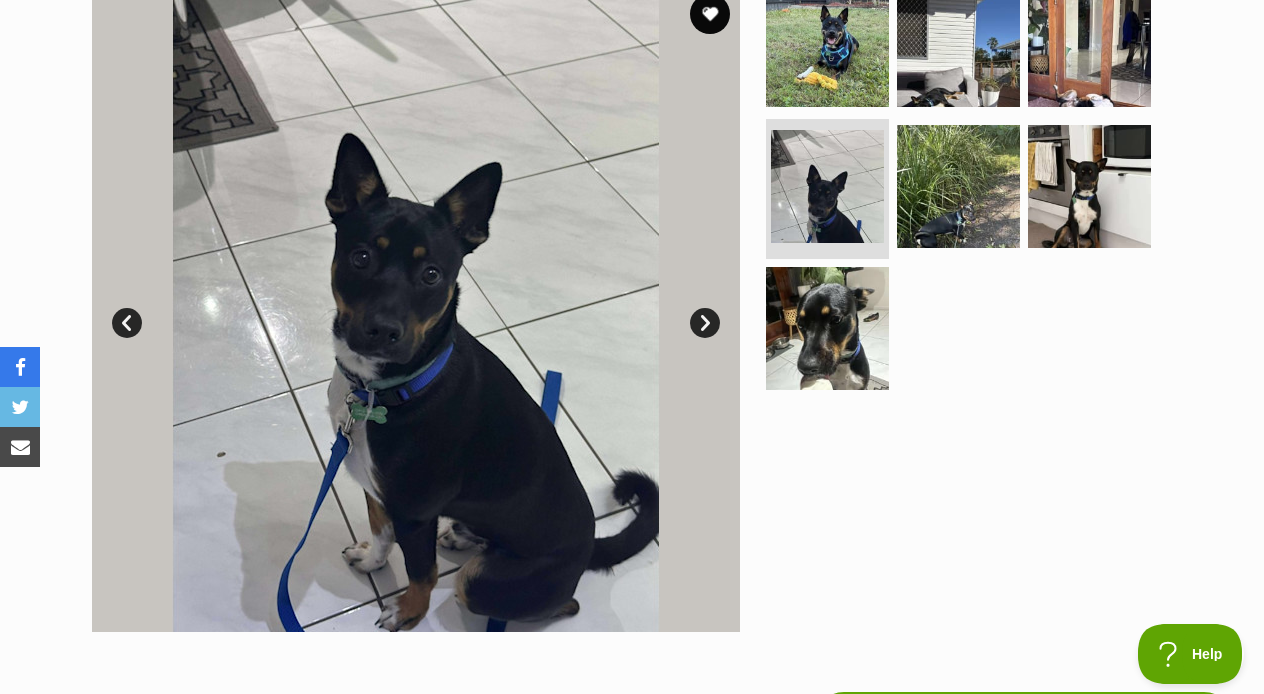 click on "Next" at bounding box center (705, 323) 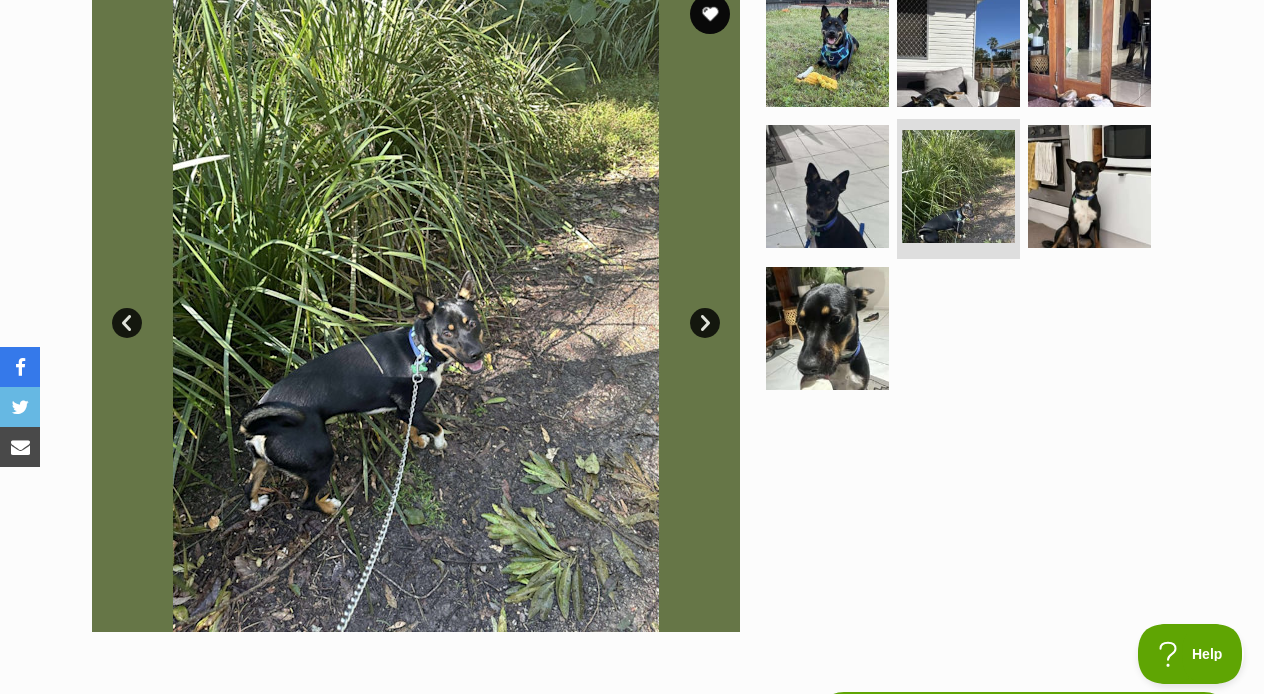 click on "Next" at bounding box center [705, 323] 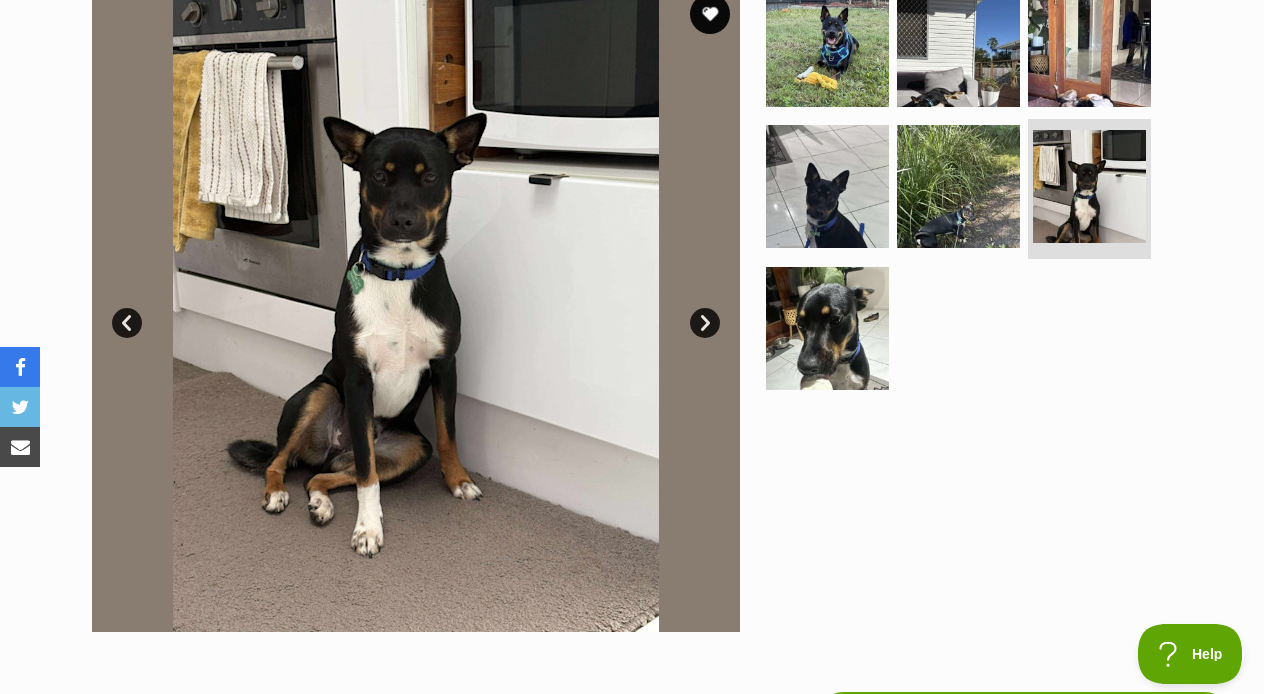 click on "Next" at bounding box center (705, 323) 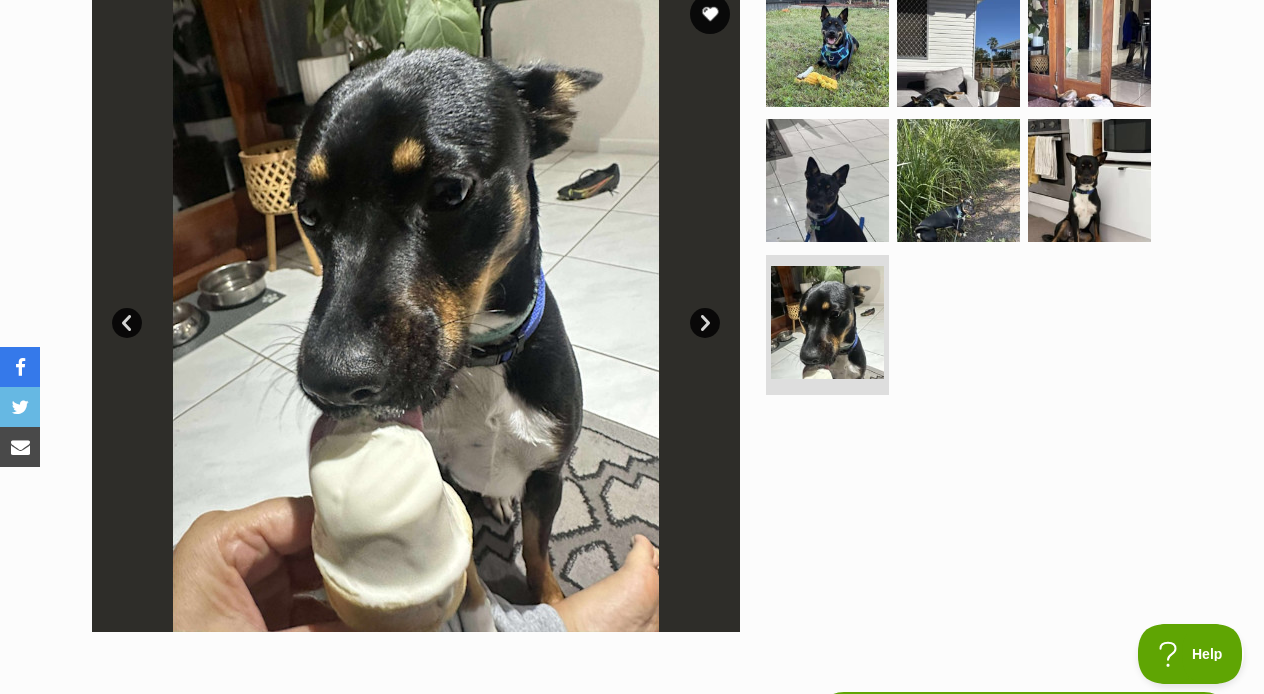 click on "Next" at bounding box center [705, 323] 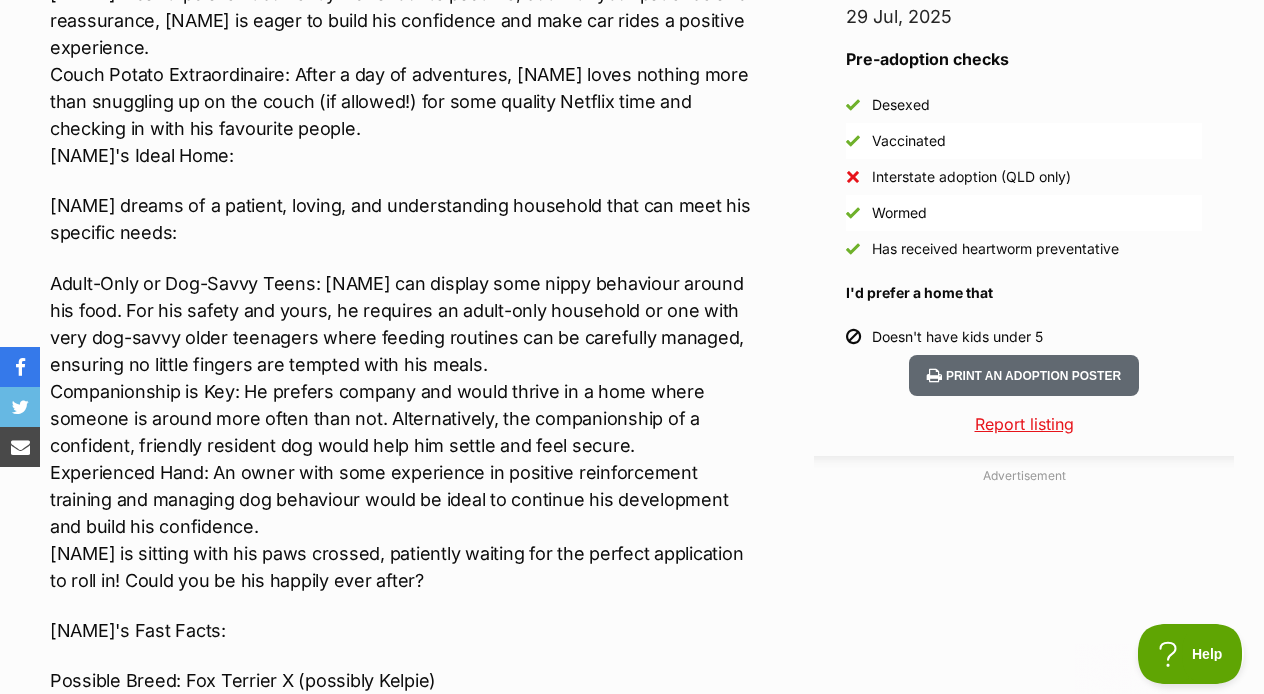 scroll, scrollTop: 0, scrollLeft: 0, axis: both 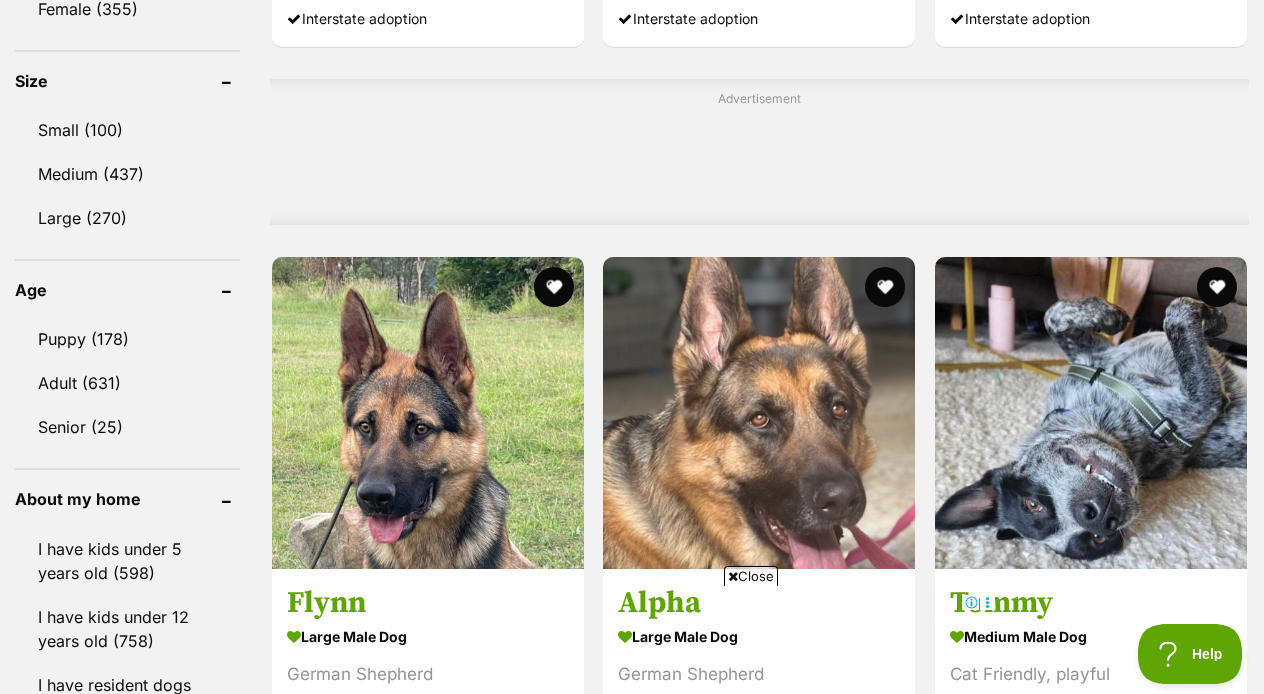 click at bounding box center [886, 817] 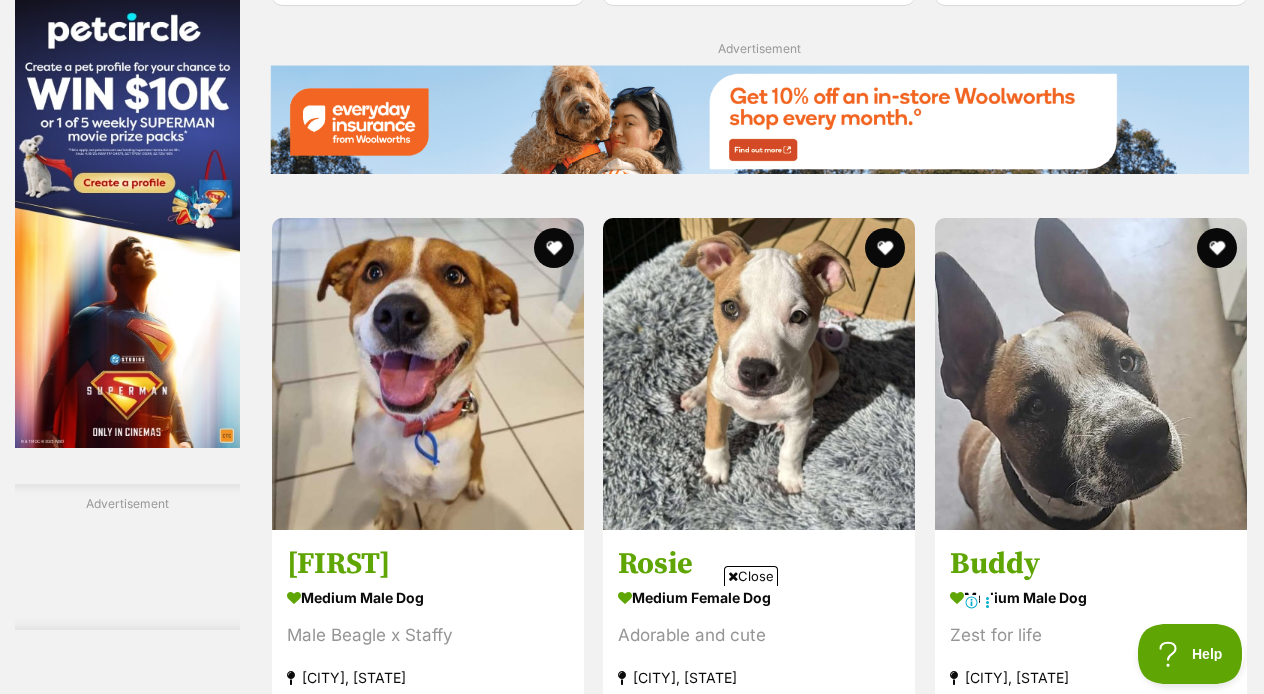 scroll, scrollTop: 0, scrollLeft: 0, axis: both 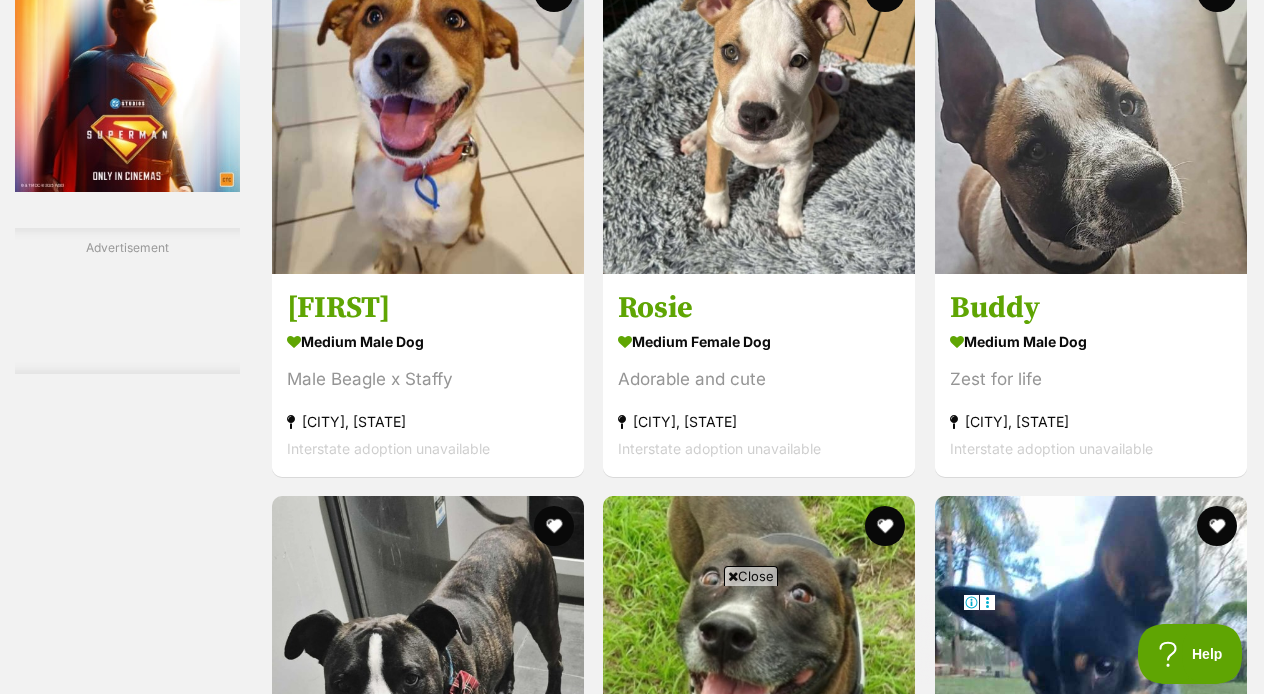 click on "Next" at bounding box center (841, 1780) 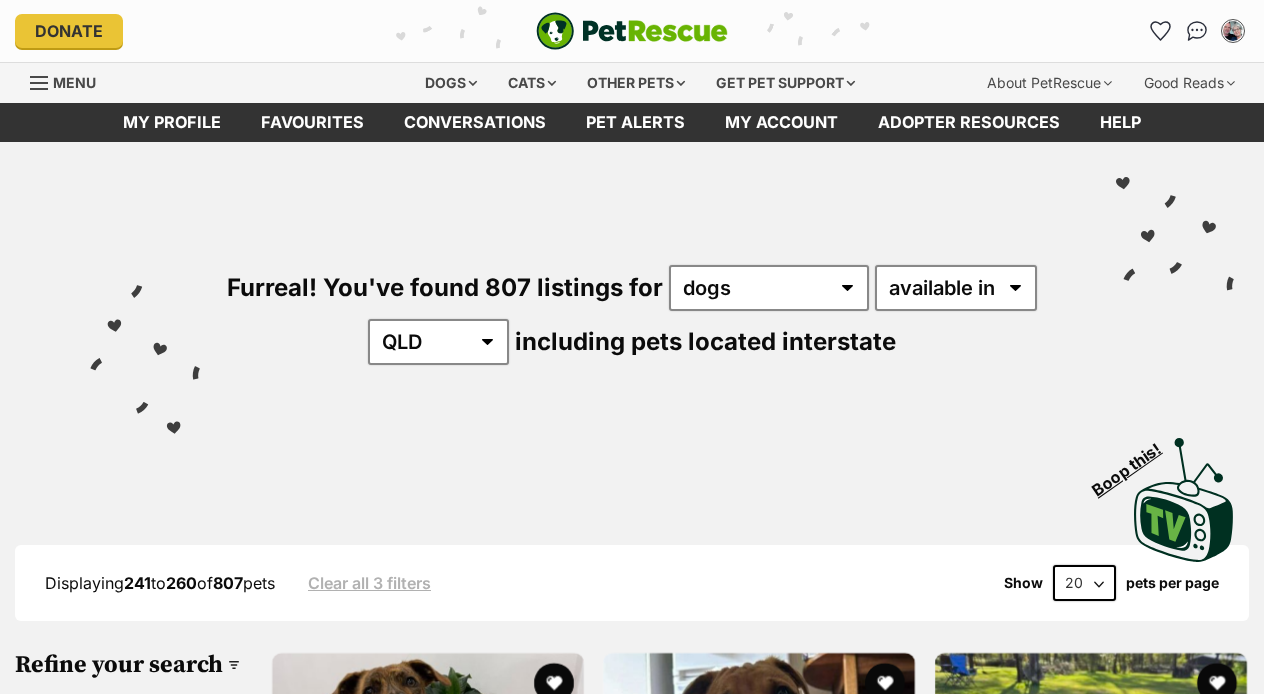 scroll, scrollTop: 0, scrollLeft: 0, axis: both 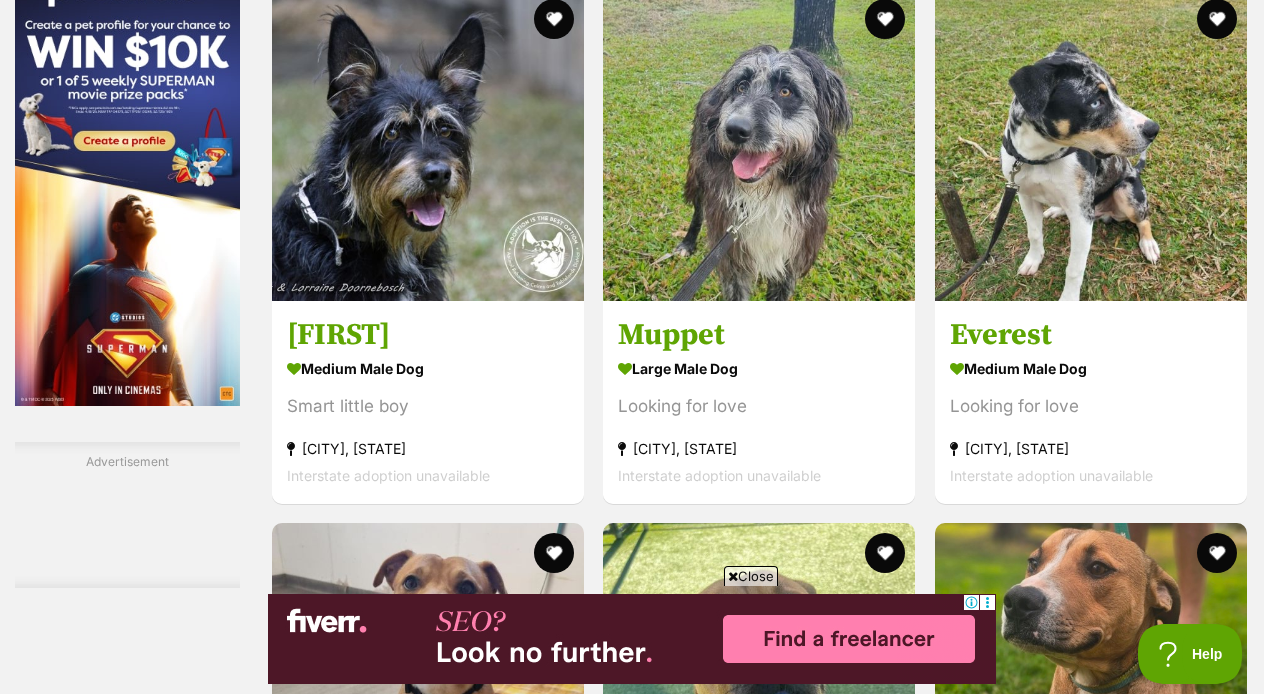 click on "Next" at bounding box center (841, 1807) 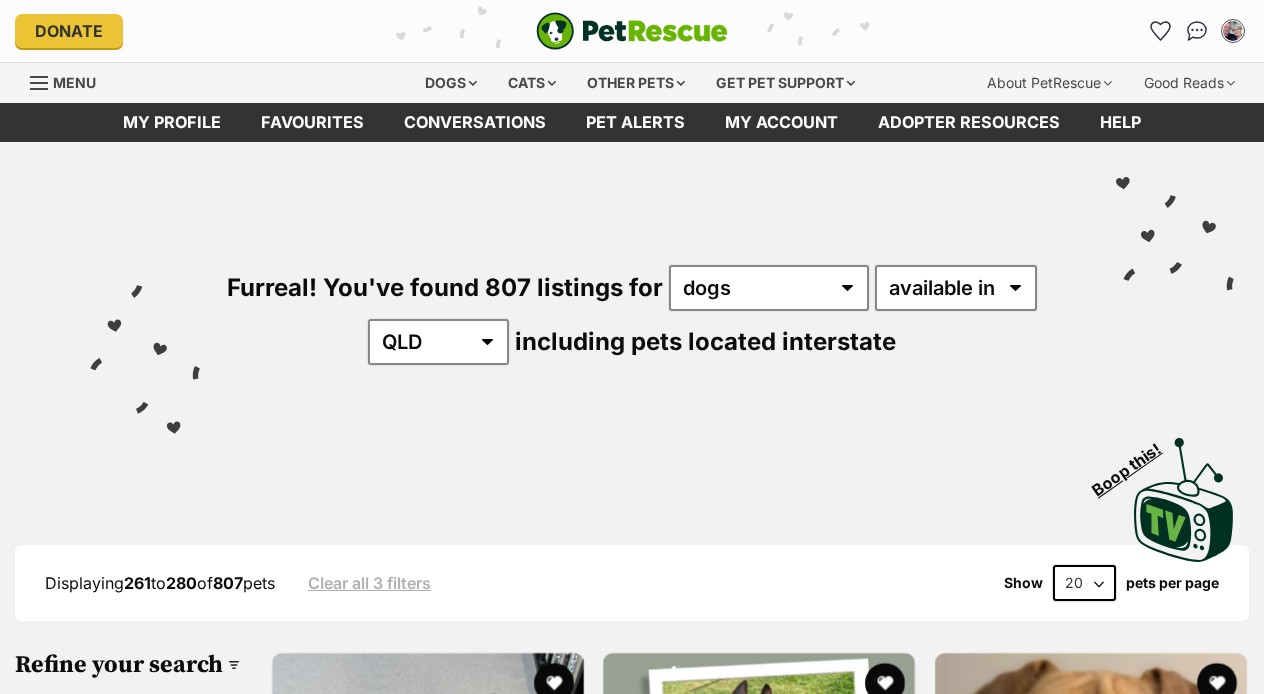 scroll, scrollTop: 40, scrollLeft: 0, axis: vertical 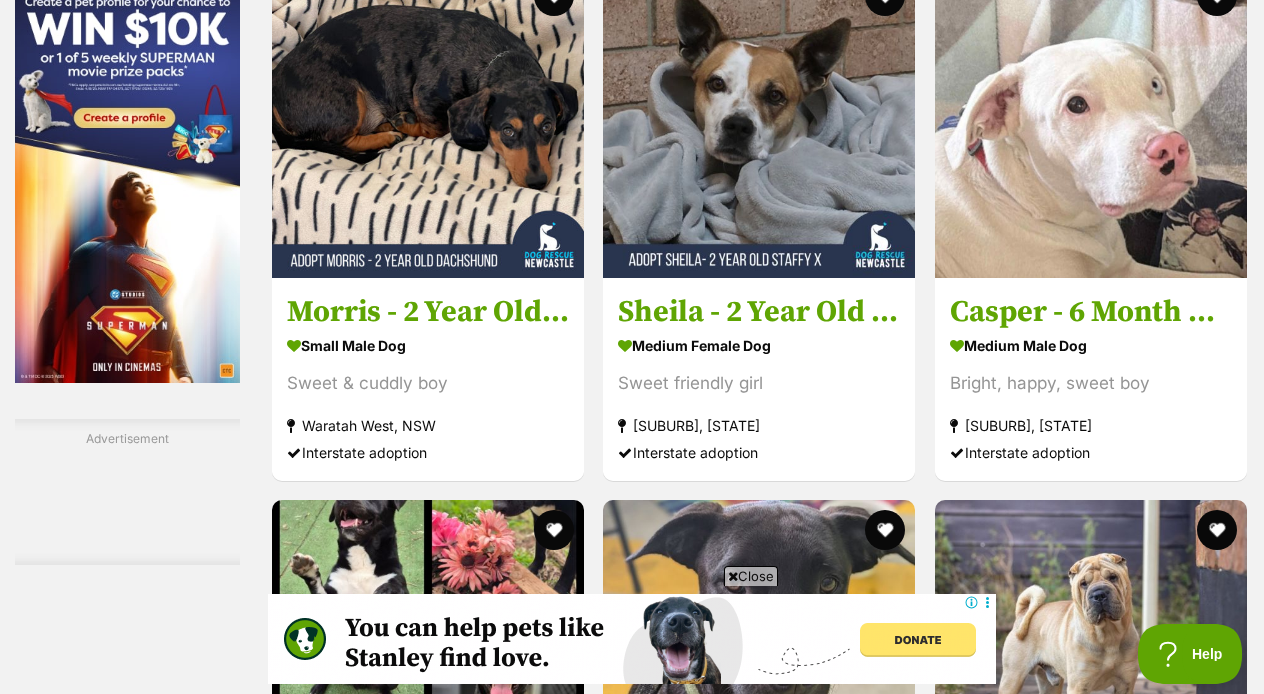 click at bounding box center (863, 1784) 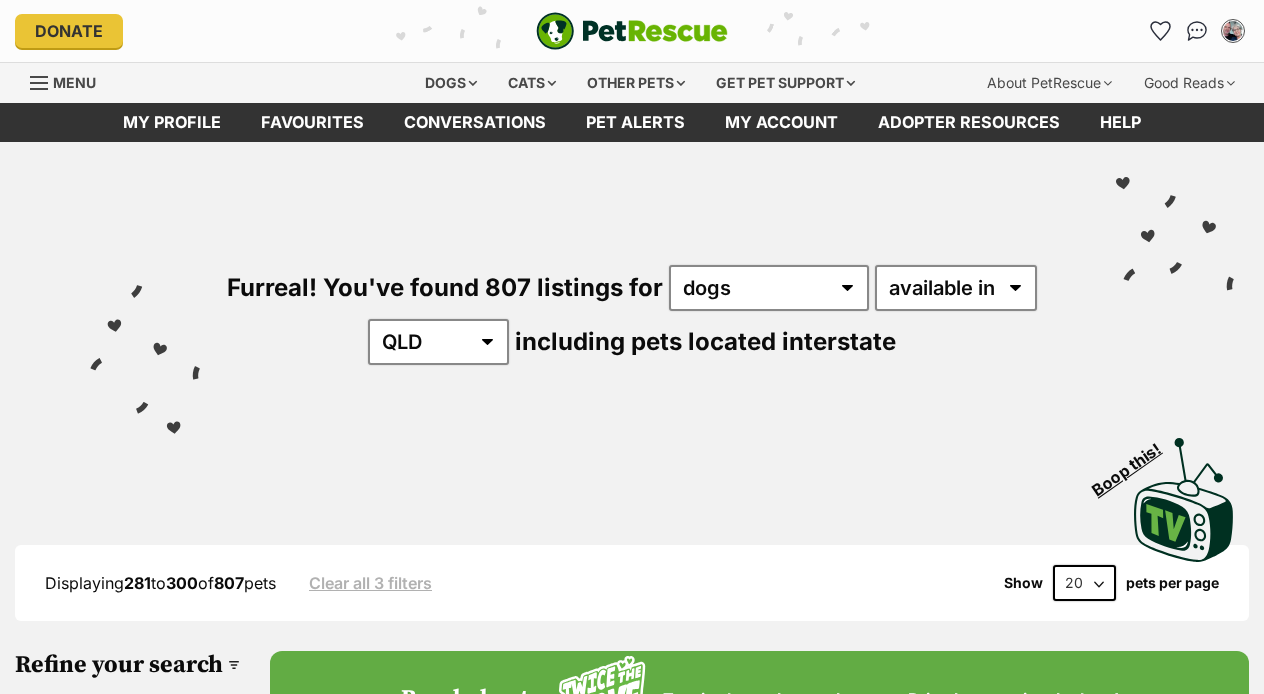 scroll, scrollTop: 0, scrollLeft: 0, axis: both 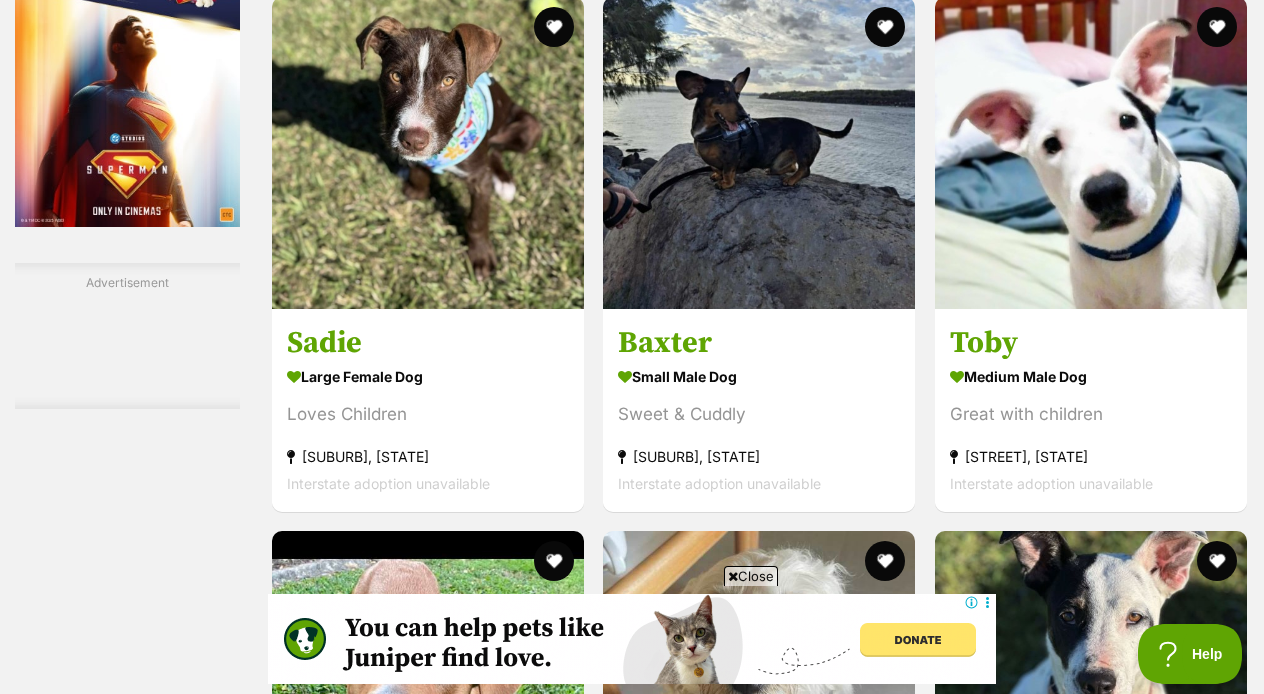 click on "Next" at bounding box center (841, 1815) 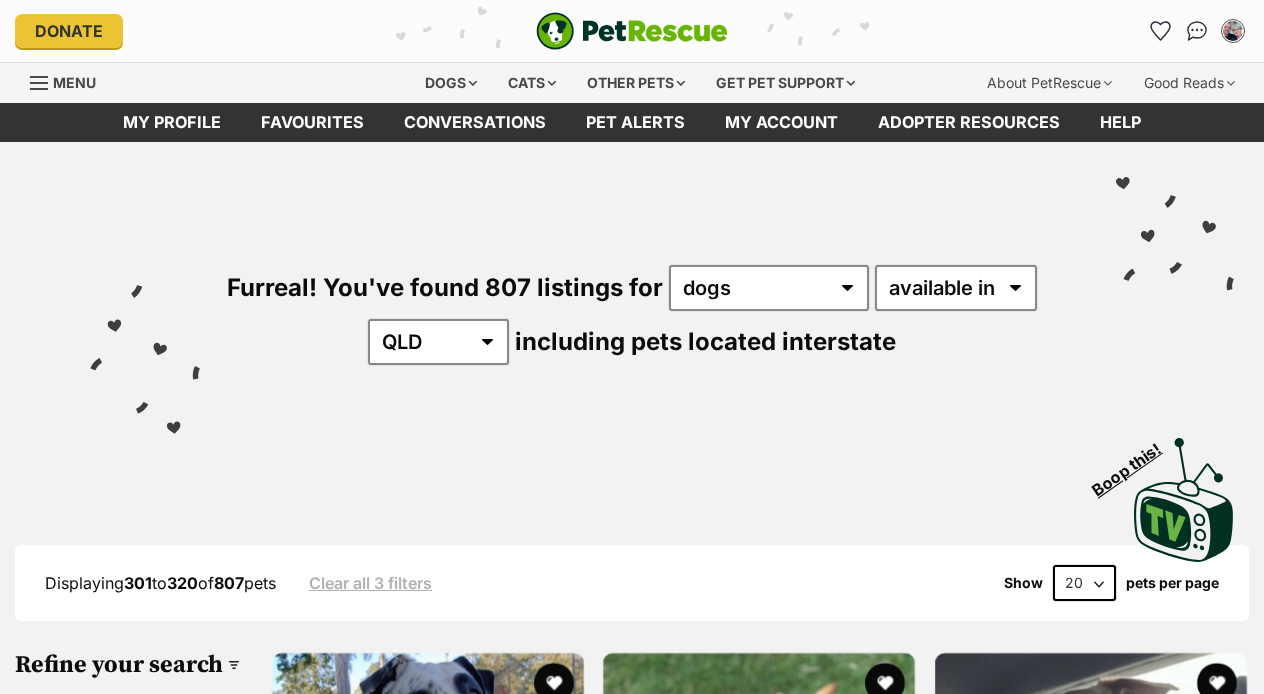 scroll, scrollTop: 29, scrollLeft: 0, axis: vertical 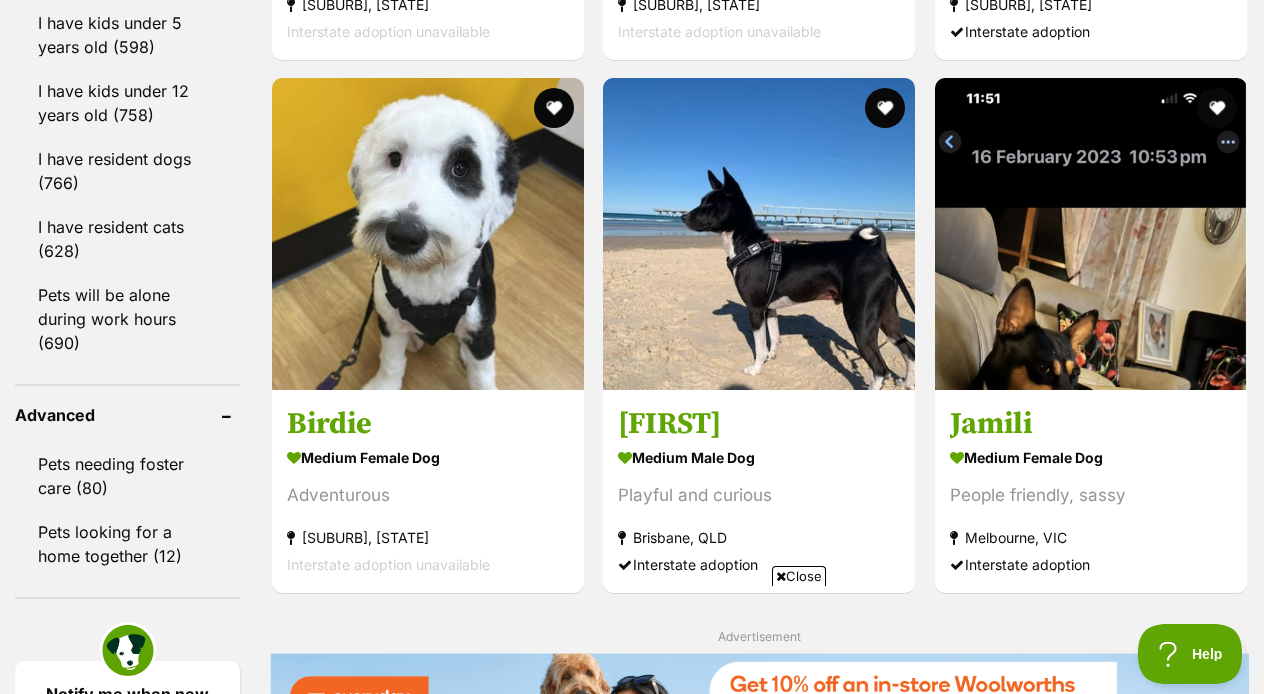 click at bounding box center [554, 1366] 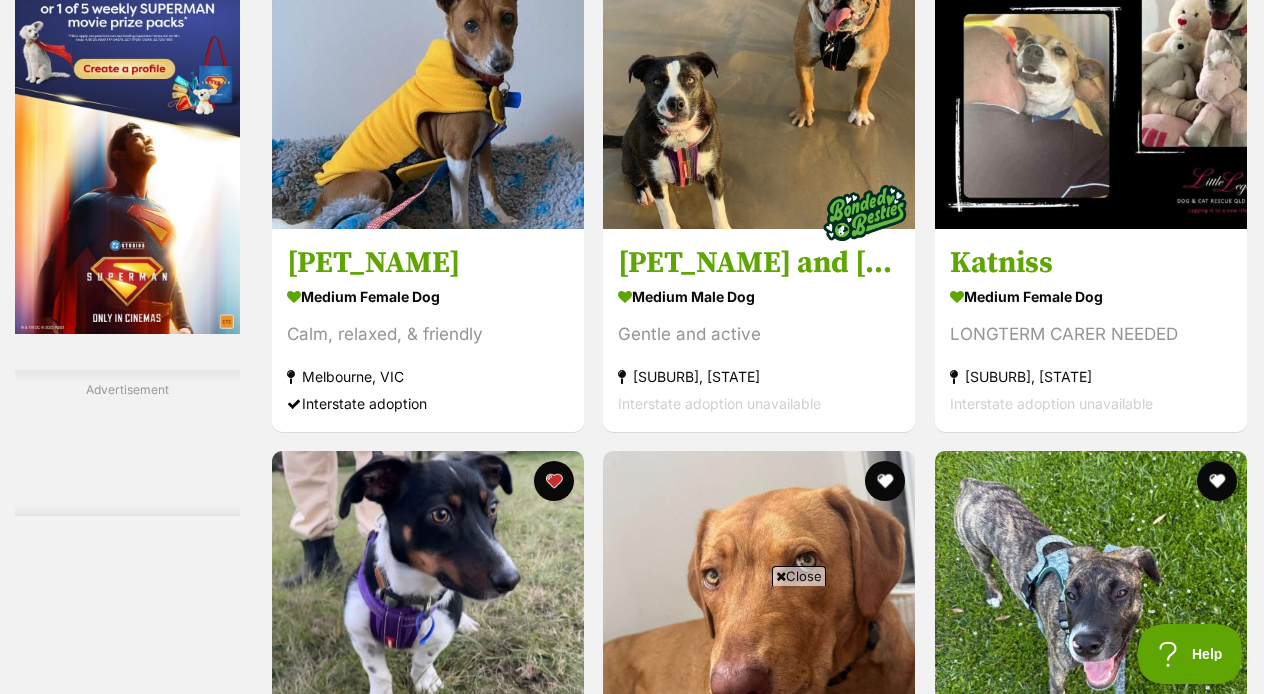 scroll, scrollTop: 3265, scrollLeft: 0, axis: vertical 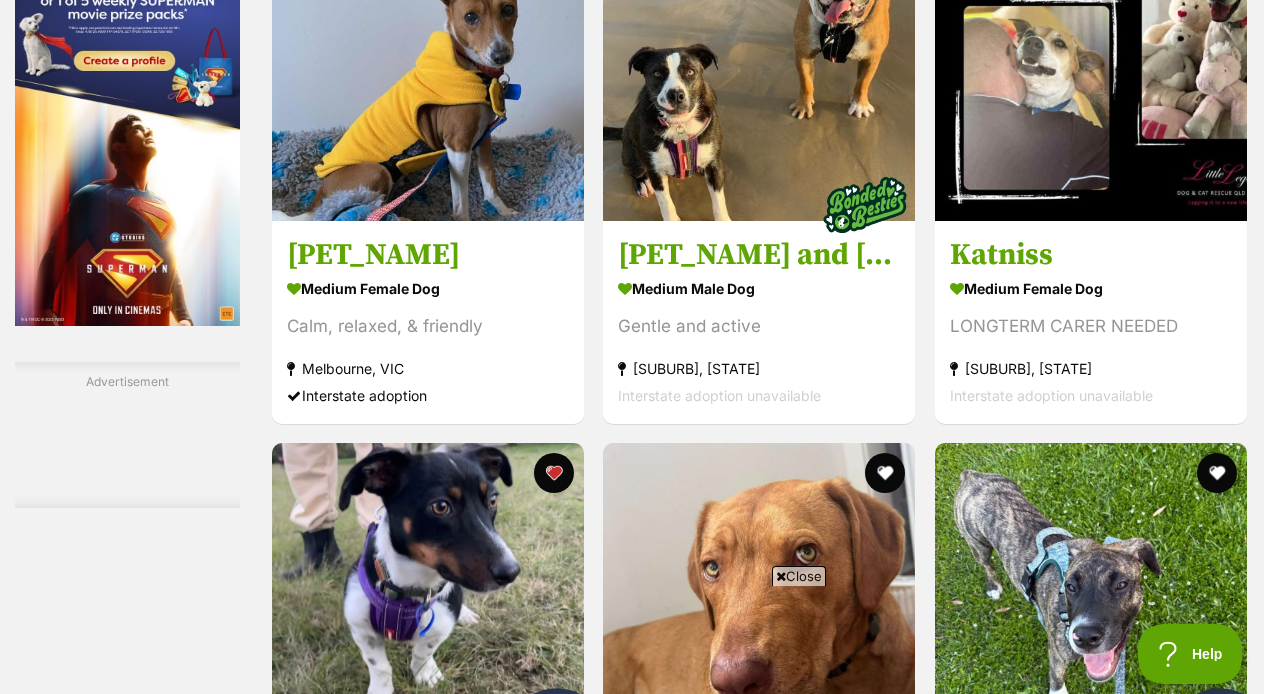 click on "Next" at bounding box center [841, 1727] 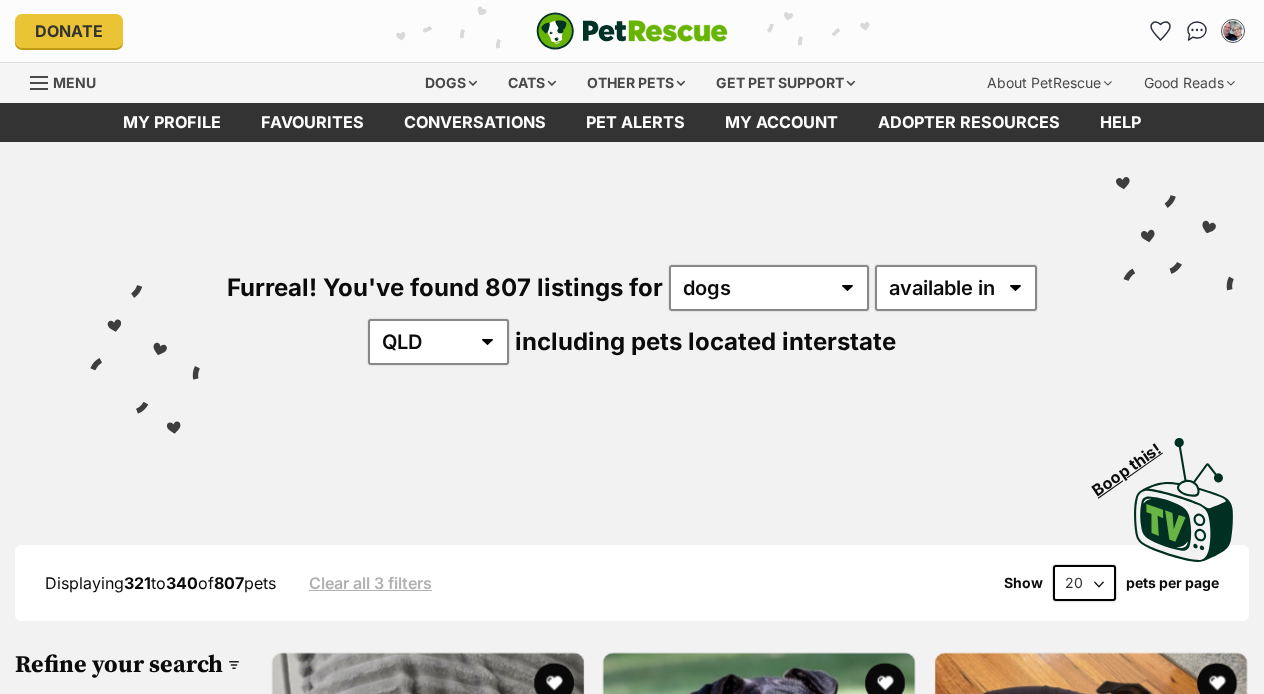 scroll, scrollTop: -4, scrollLeft: 0, axis: vertical 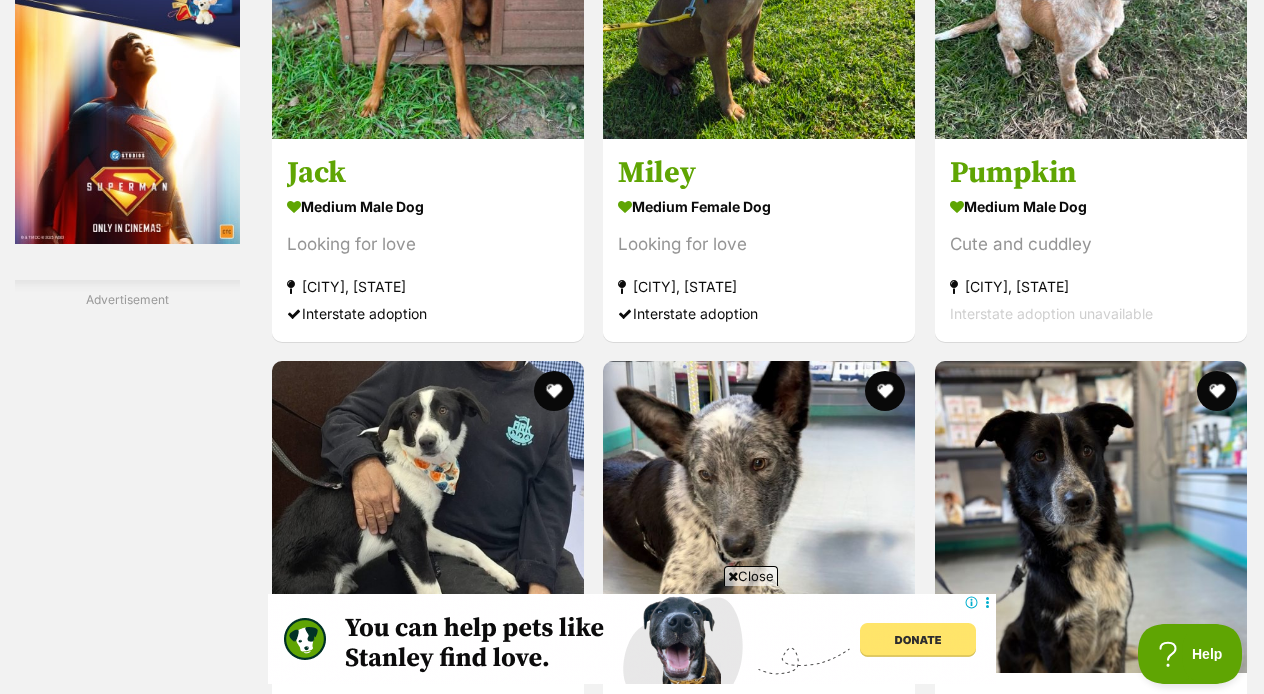 click on "Next" at bounding box center (841, 1645) 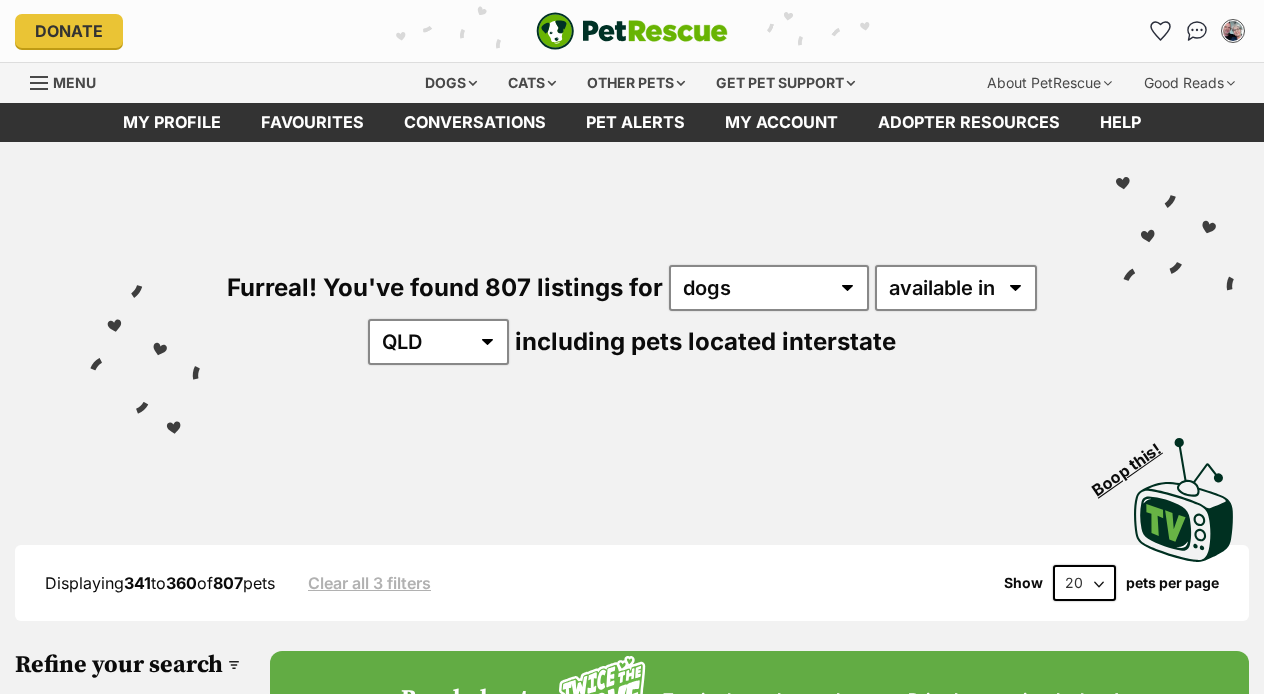 scroll, scrollTop: 0, scrollLeft: 0, axis: both 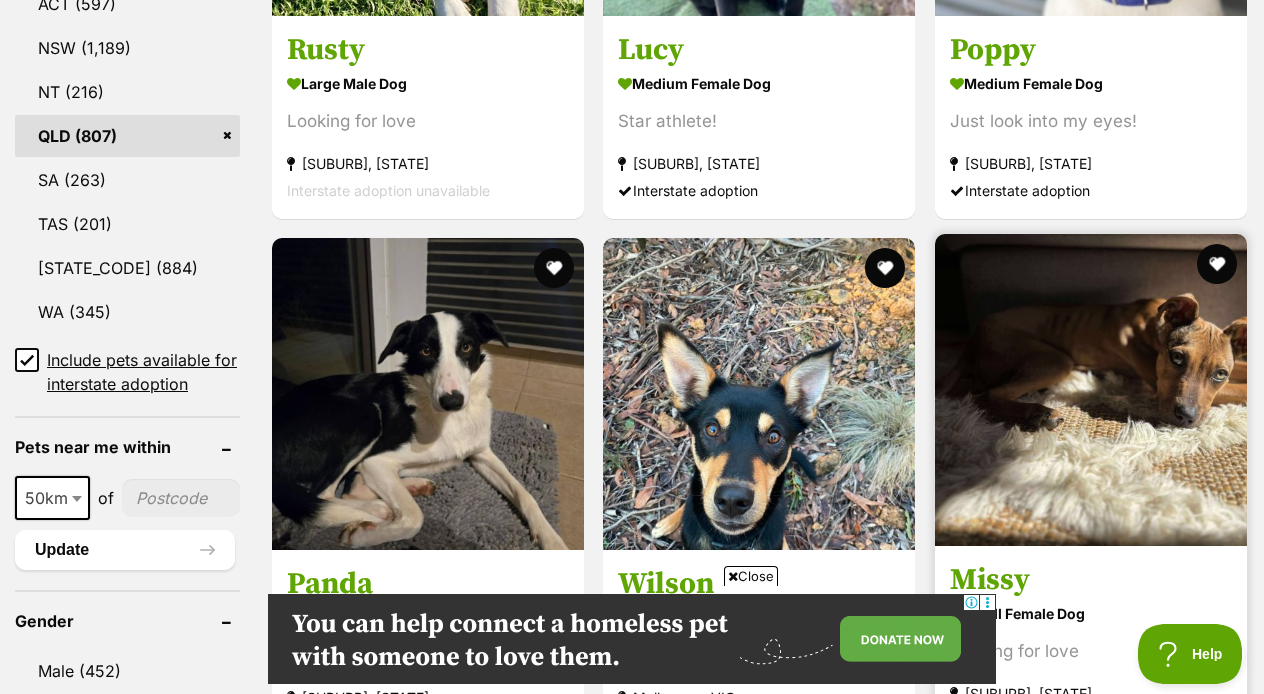 click at bounding box center [1091, 390] 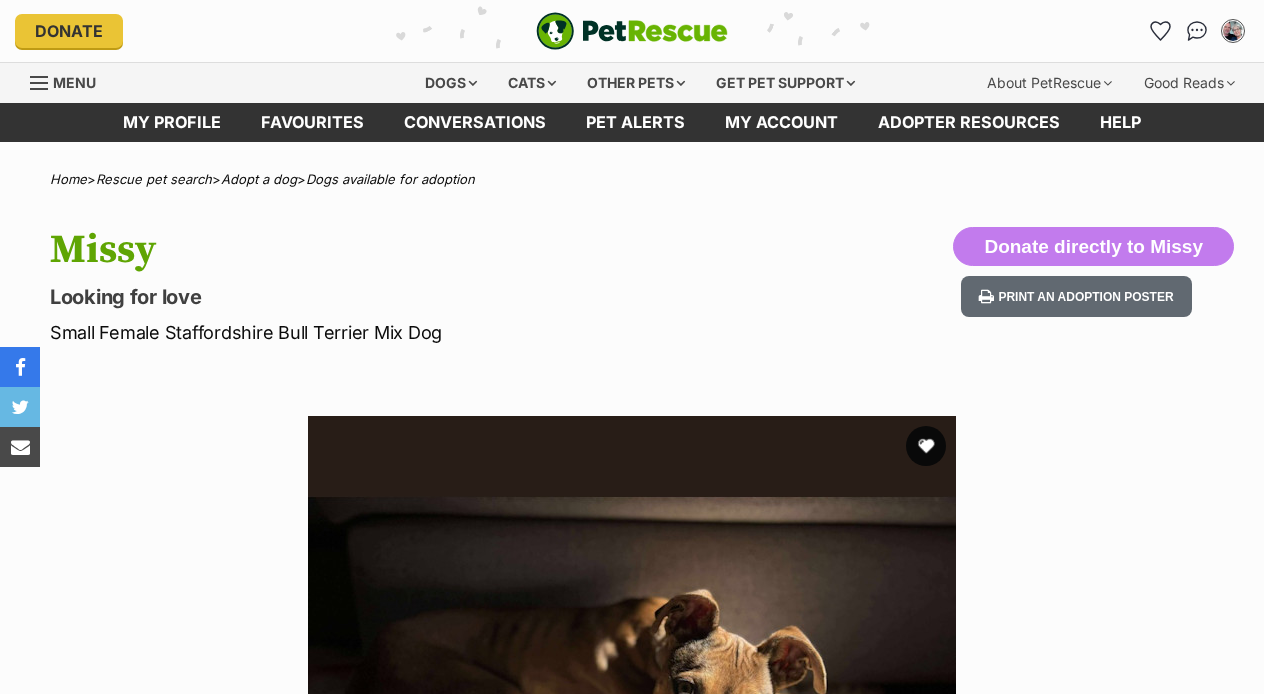scroll, scrollTop: 0, scrollLeft: 0, axis: both 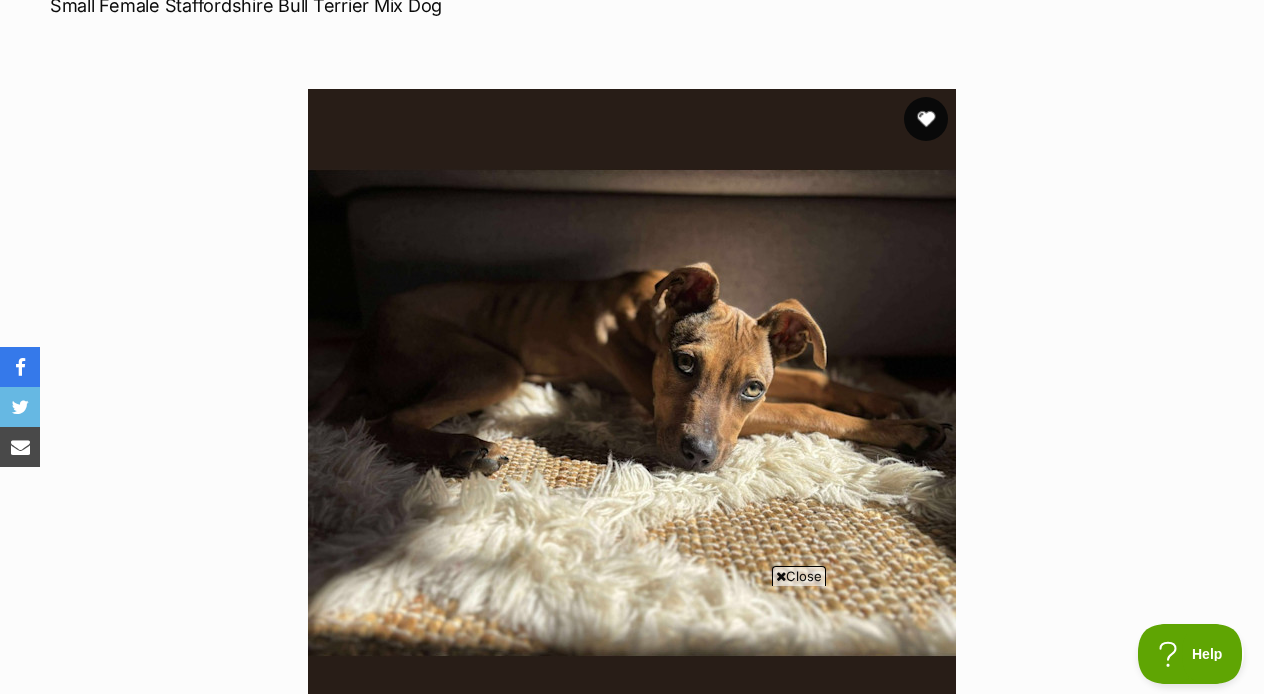 click at bounding box center [926, 119] 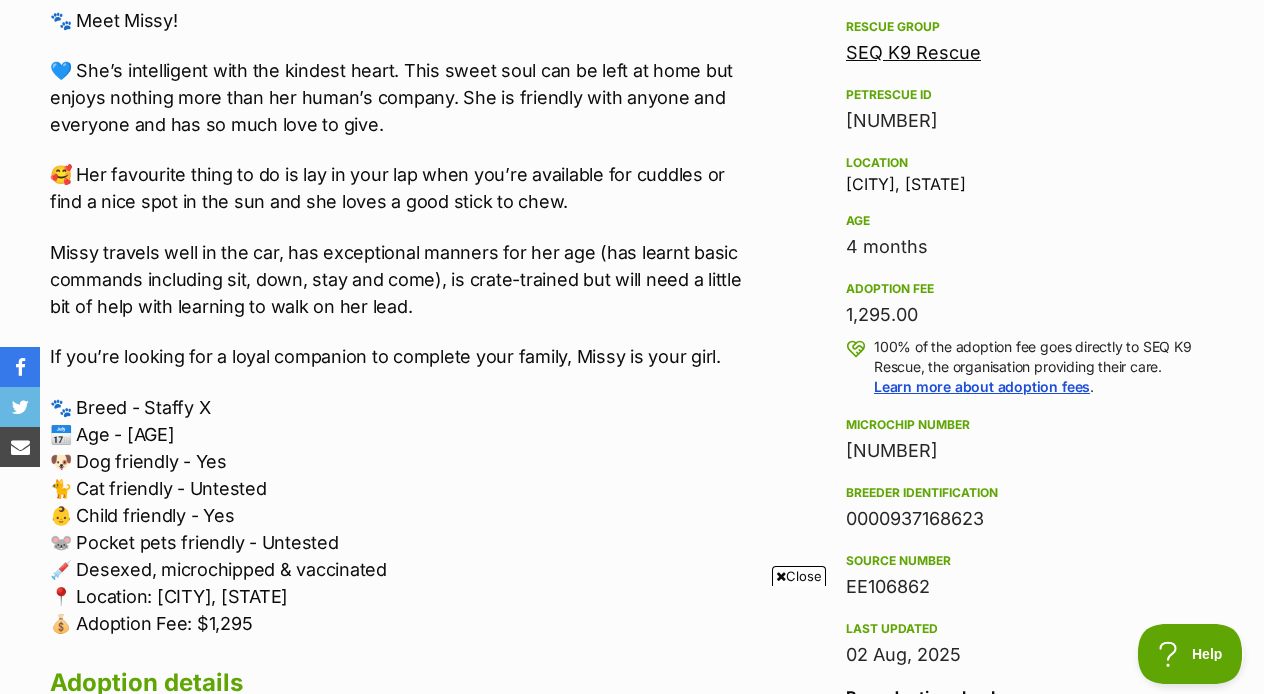 scroll, scrollTop: 0, scrollLeft: 0, axis: both 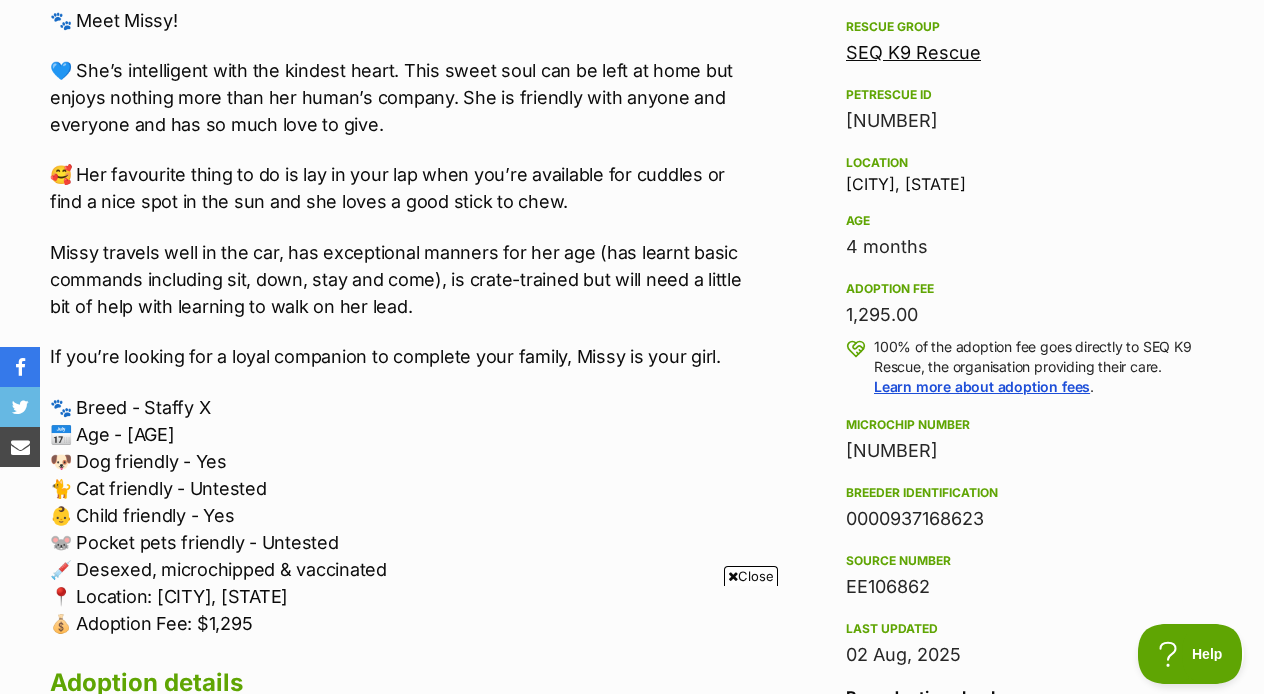 click at bounding box center (733, 576) 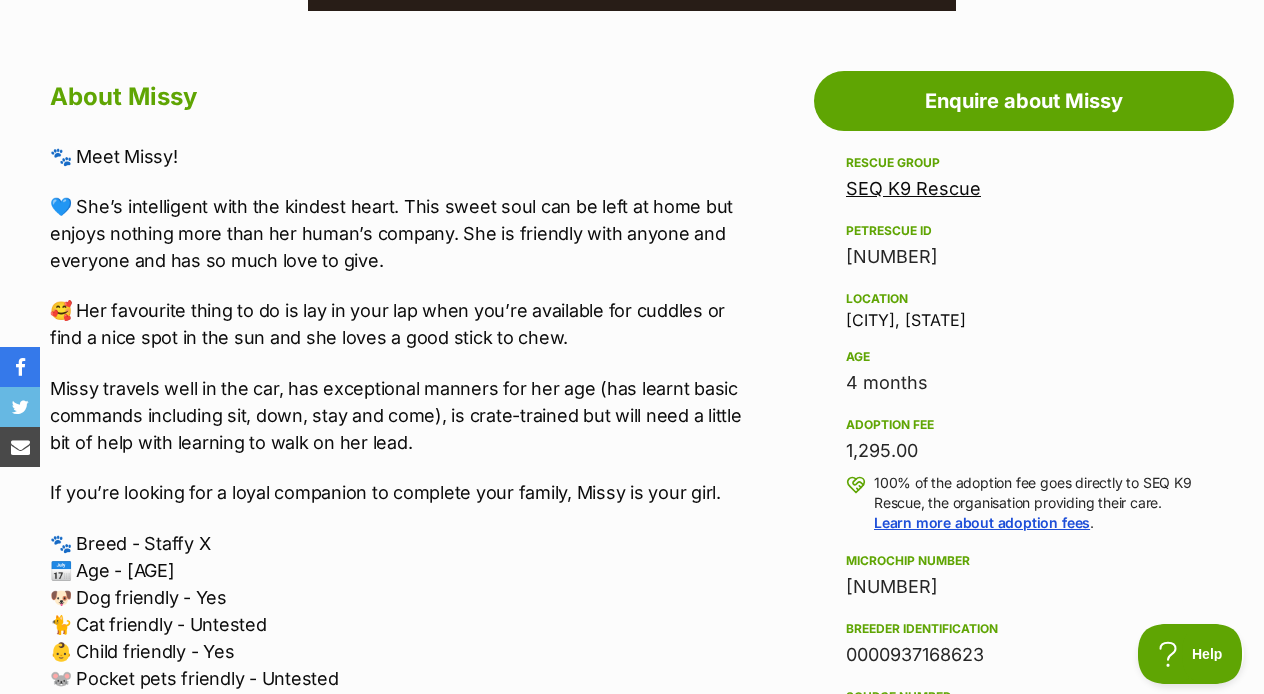 scroll, scrollTop: 1058, scrollLeft: 0, axis: vertical 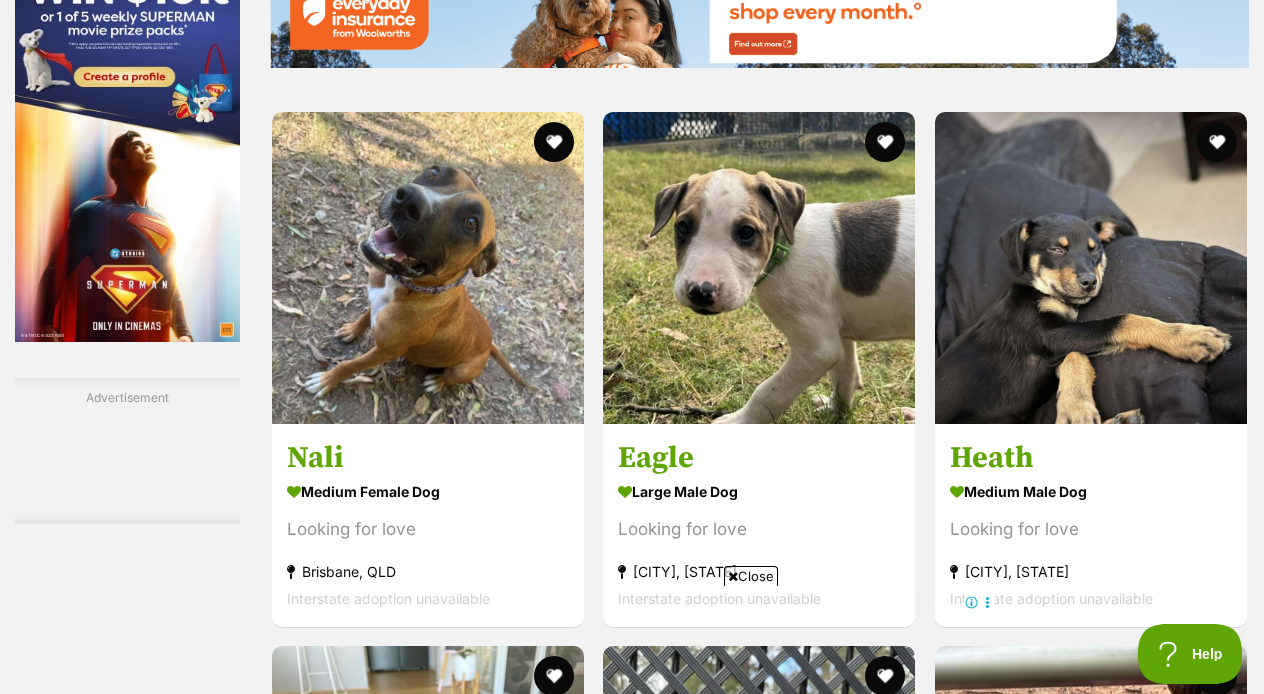 click on "Next" at bounding box center [841, 1930] 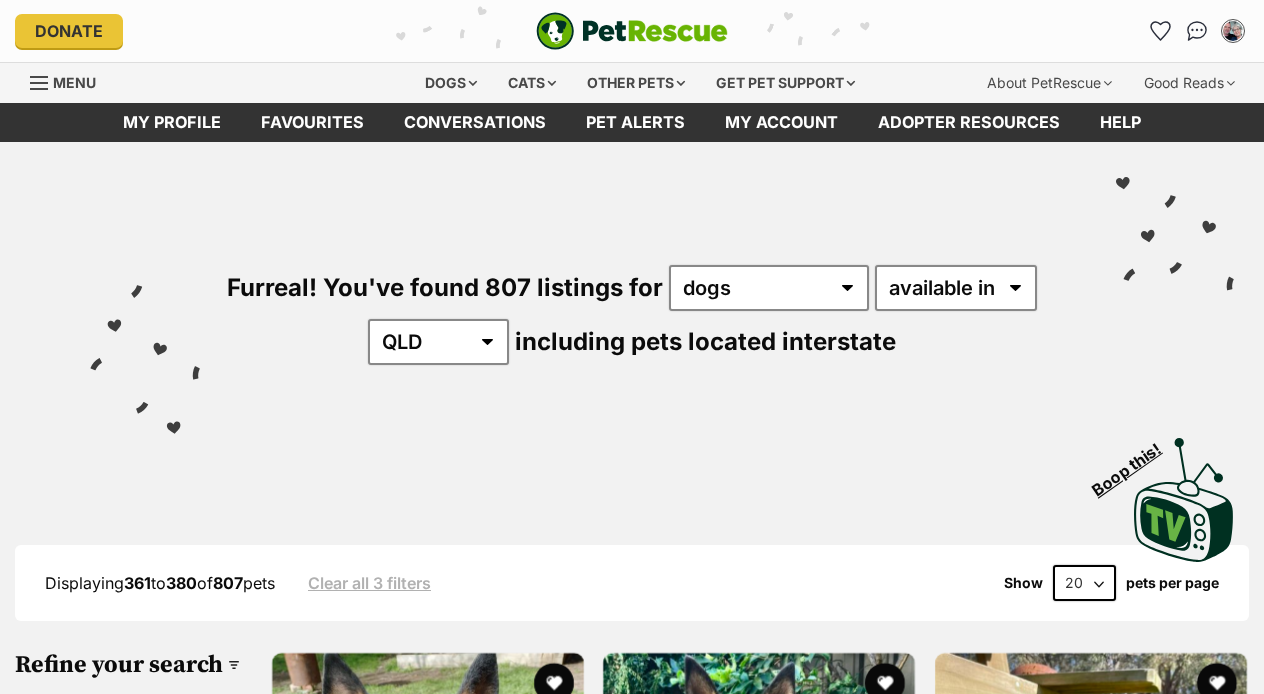 scroll, scrollTop: 49, scrollLeft: 0, axis: vertical 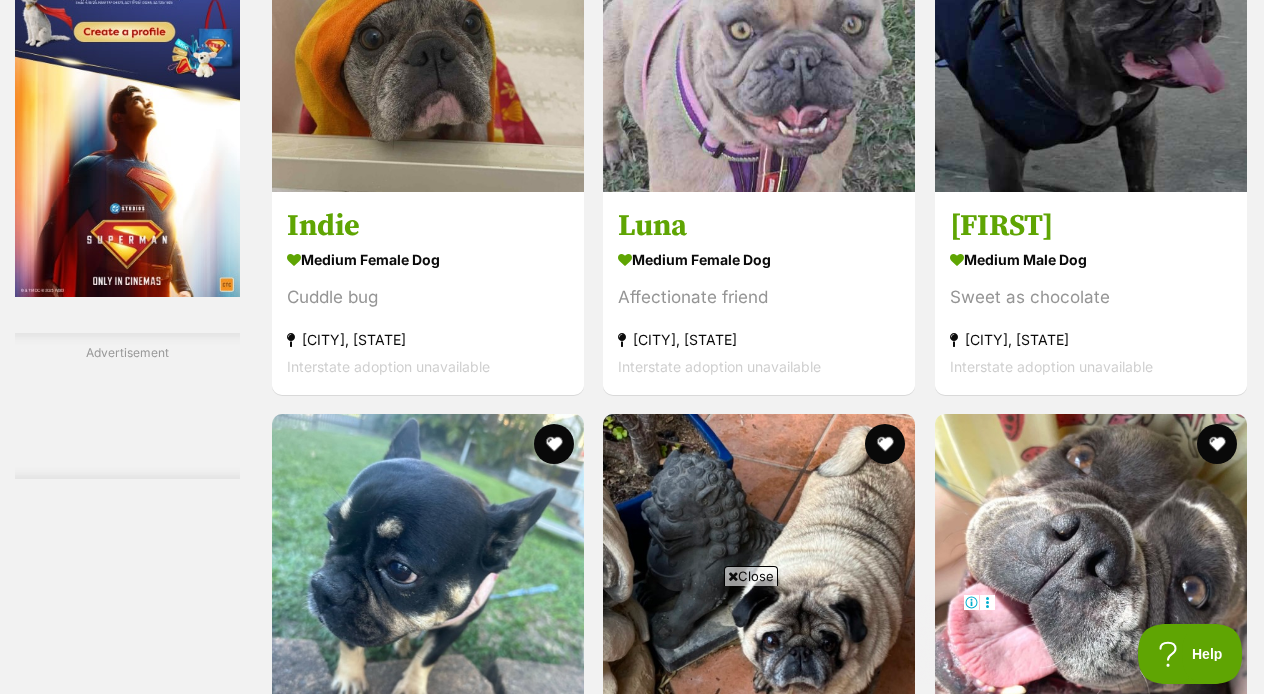 click on "Next" at bounding box center [841, 1698] 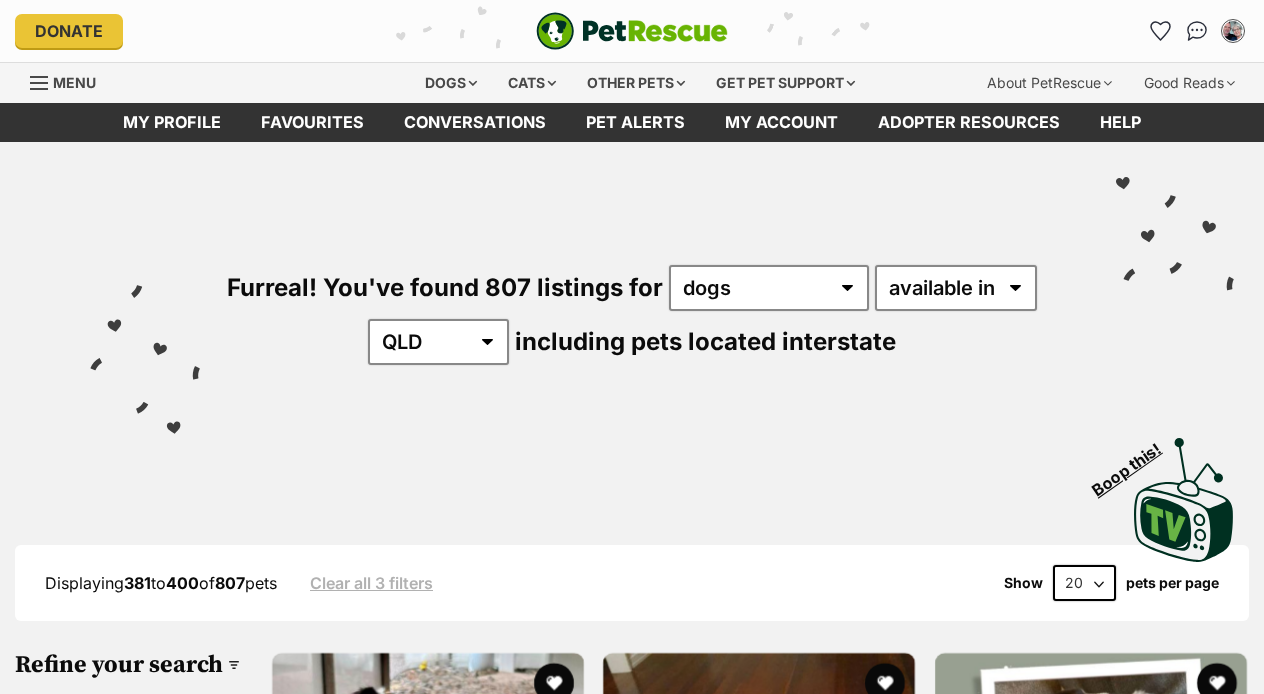 scroll, scrollTop: 0, scrollLeft: 0, axis: both 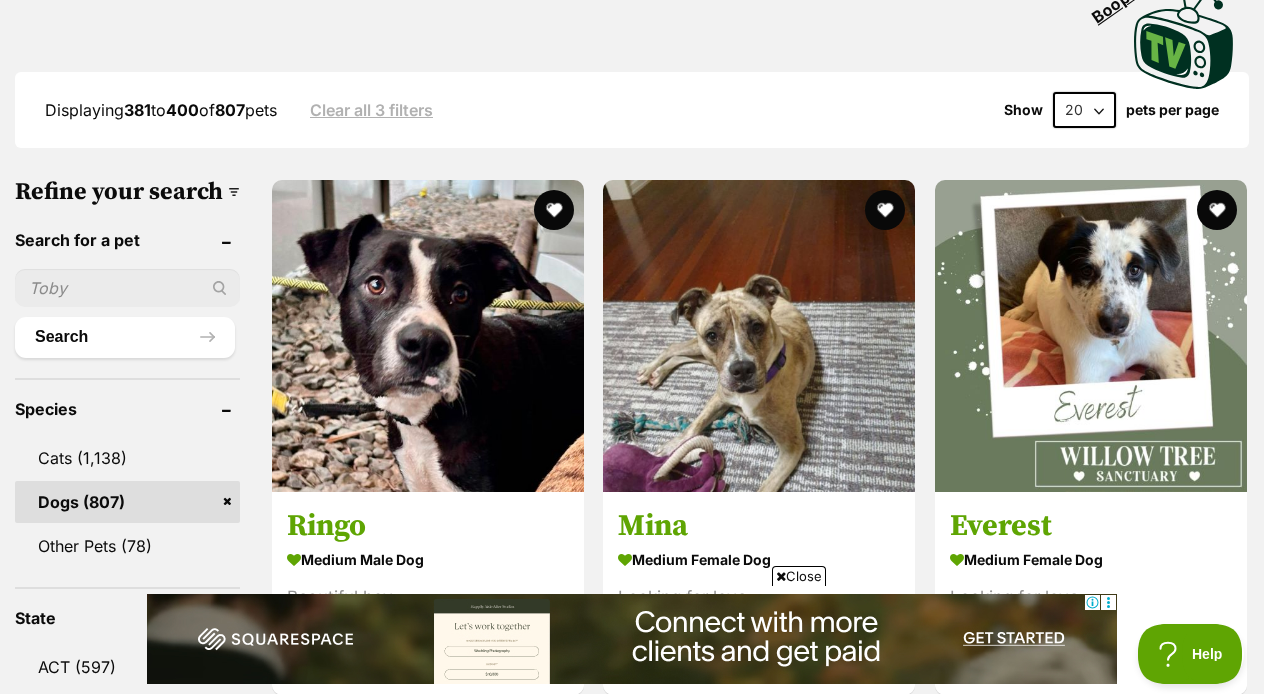 click at bounding box center (554, 740) 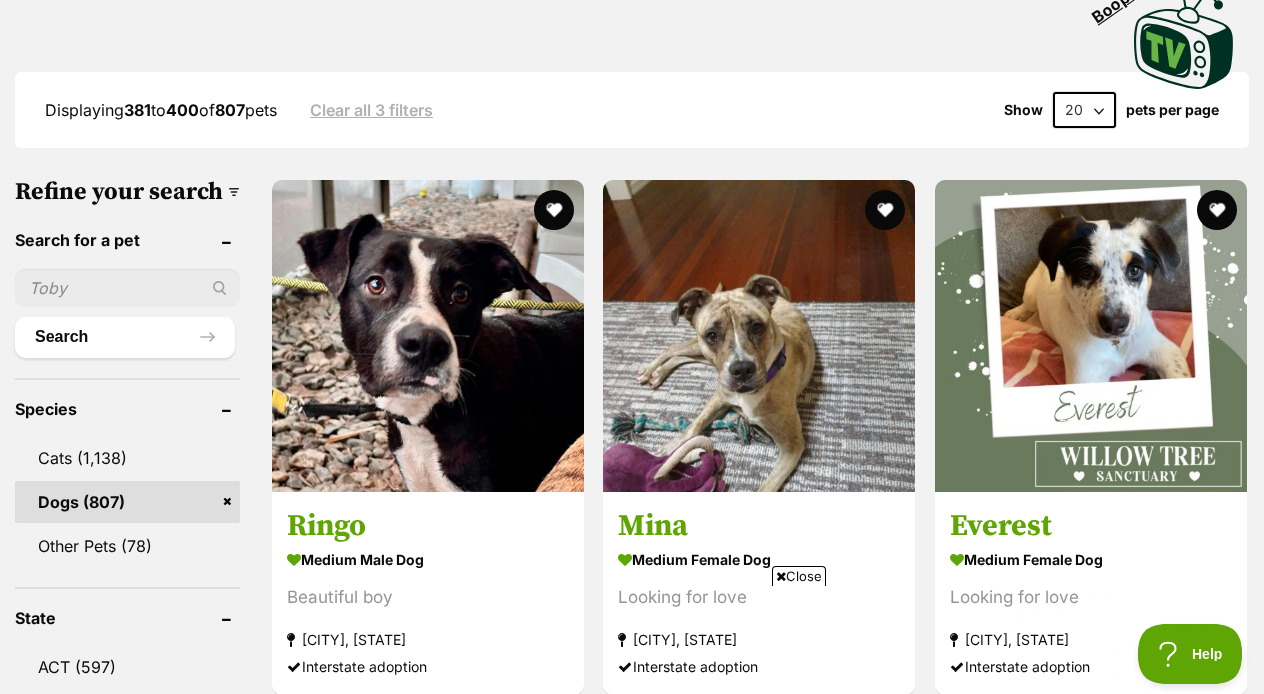 scroll, scrollTop: 0, scrollLeft: 0, axis: both 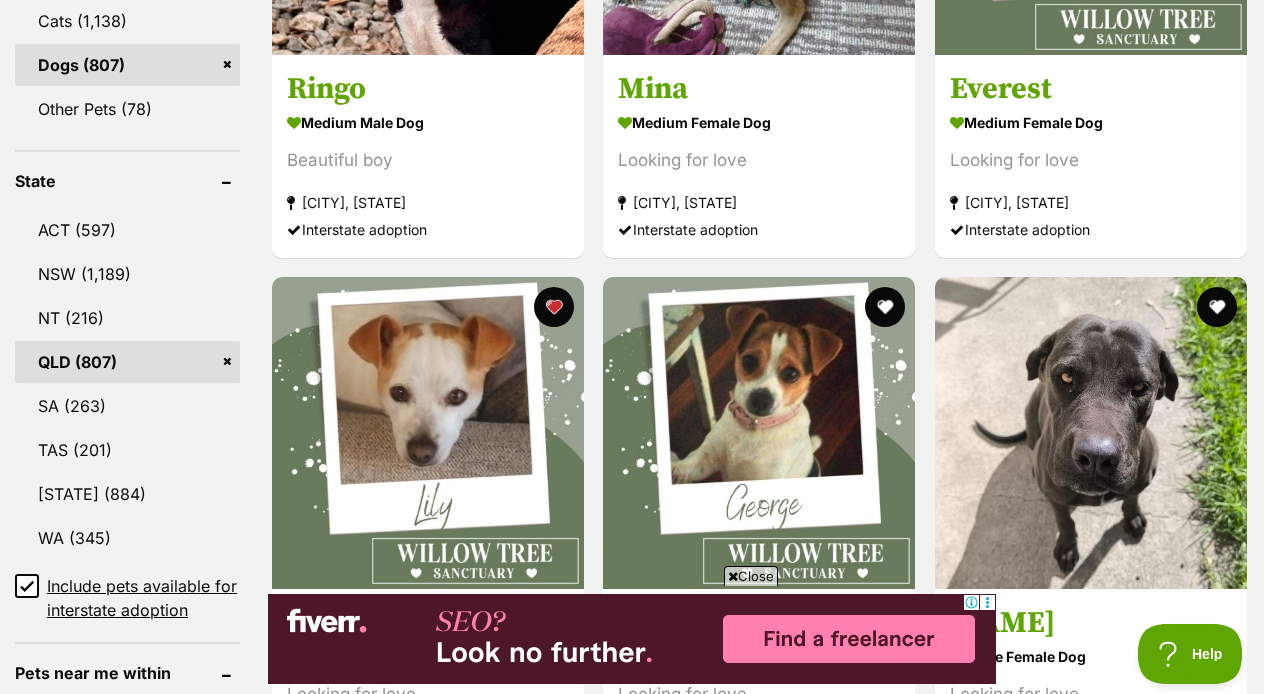 click on "medium male Dog
Beautiful boy
[CITY], [STATE]
Interstate adoption
Mina
medium female Dog
Looking for love
[CITY], [STATE]
Interstate adoption
Everest
medium female Dog
Looking for love
[CITY], [STATE]
Interstate adoption
Lily
small female Dog
Looking for love
[CITY], [STATE]
Interstate adoption
George
small male Dog
Looking for love
[CITY], [STATE]
Interstate adoption
Yennefer
large female Dog
Looking for love
[CITY], [STATE]
Interstate adoption unavailable
Advertisement
Sundae
large female Dog
Looking for love
[CITY], [STATE]
Interstate adoption unavailable
Benji
small male Dog" at bounding box center (759, 1890) 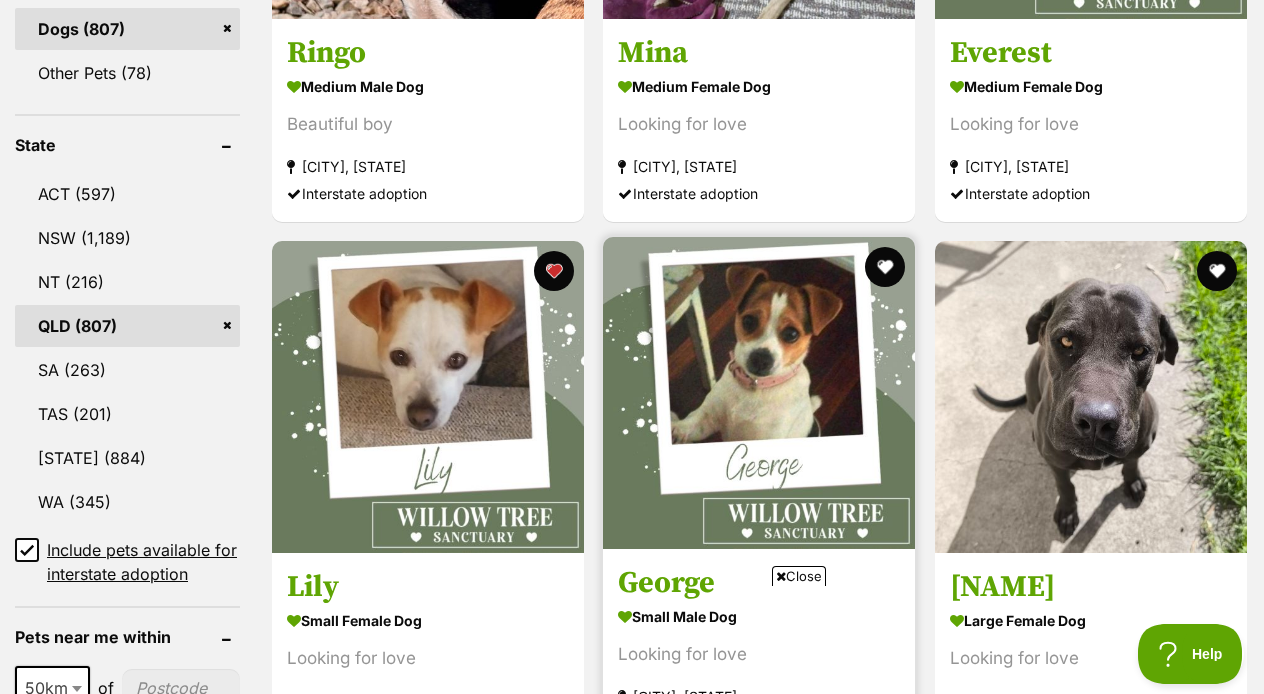 scroll, scrollTop: 947, scrollLeft: 0, axis: vertical 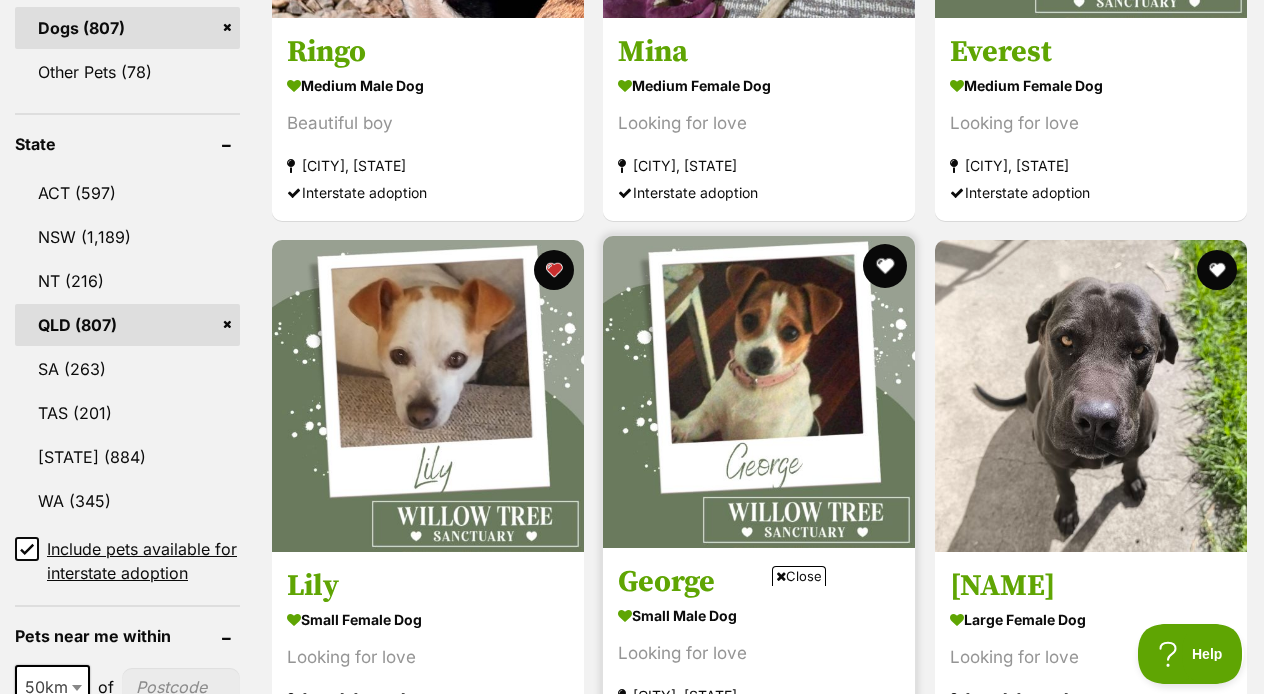 click at bounding box center (886, 266) 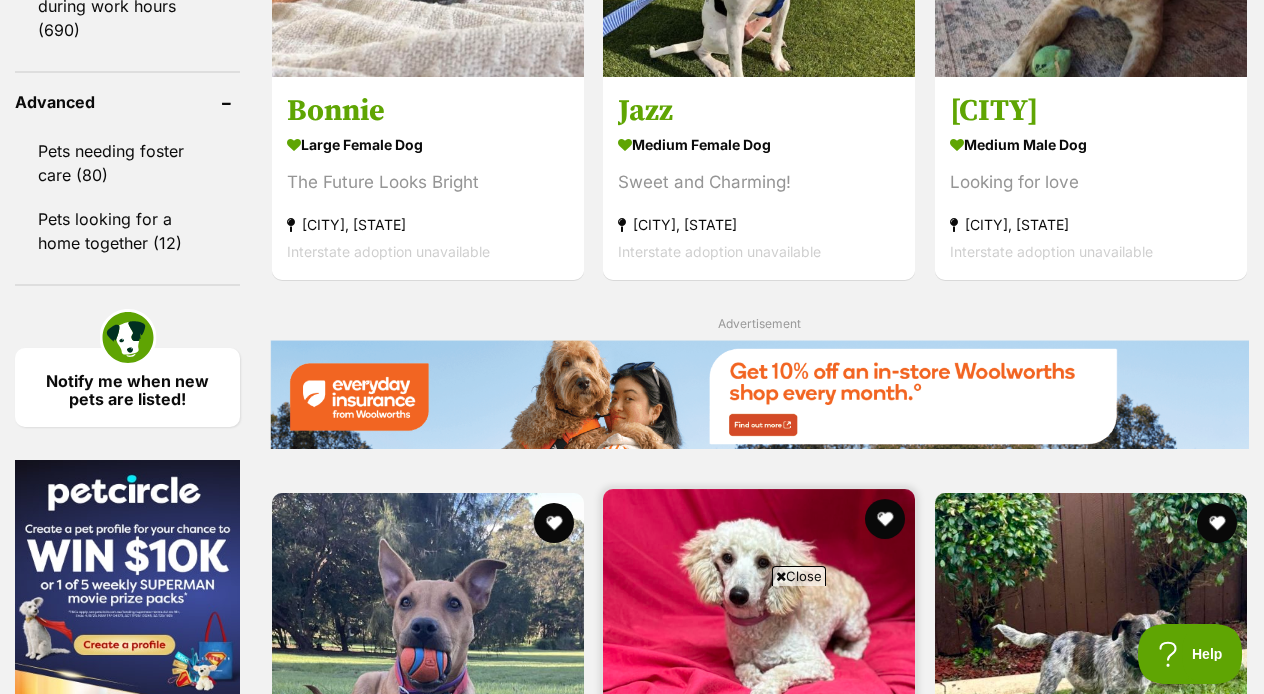 scroll, scrollTop: 2728, scrollLeft: 0, axis: vertical 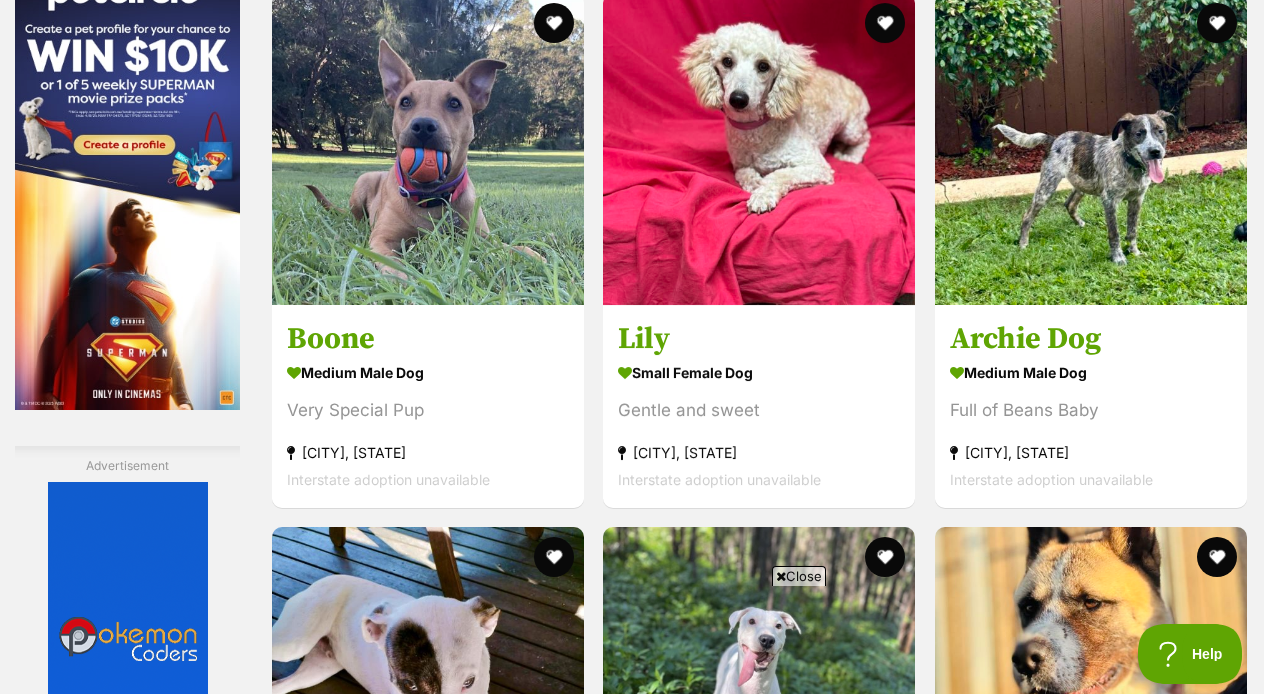 click on "Next" at bounding box center [841, 1811] 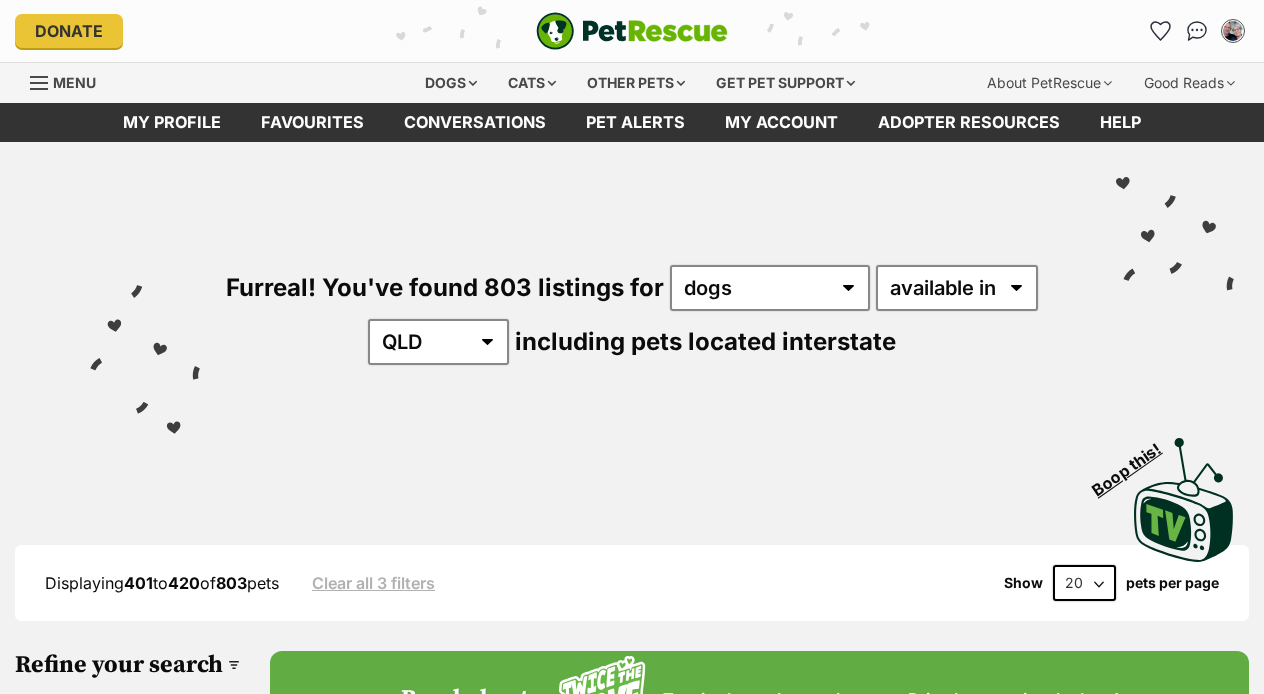 scroll, scrollTop: 0, scrollLeft: 0, axis: both 